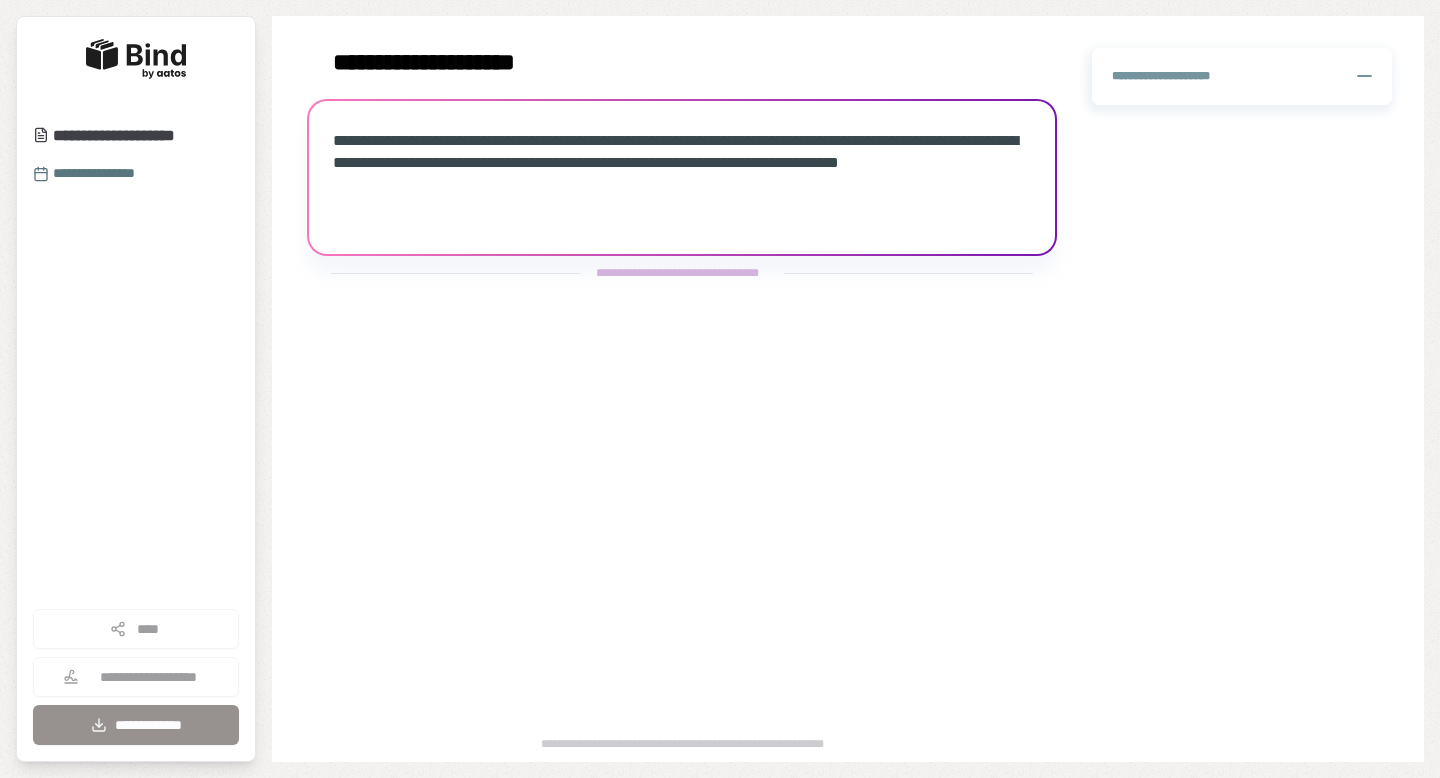 scroll, scrollTop: 0, scrollLeft: 0, axis: both 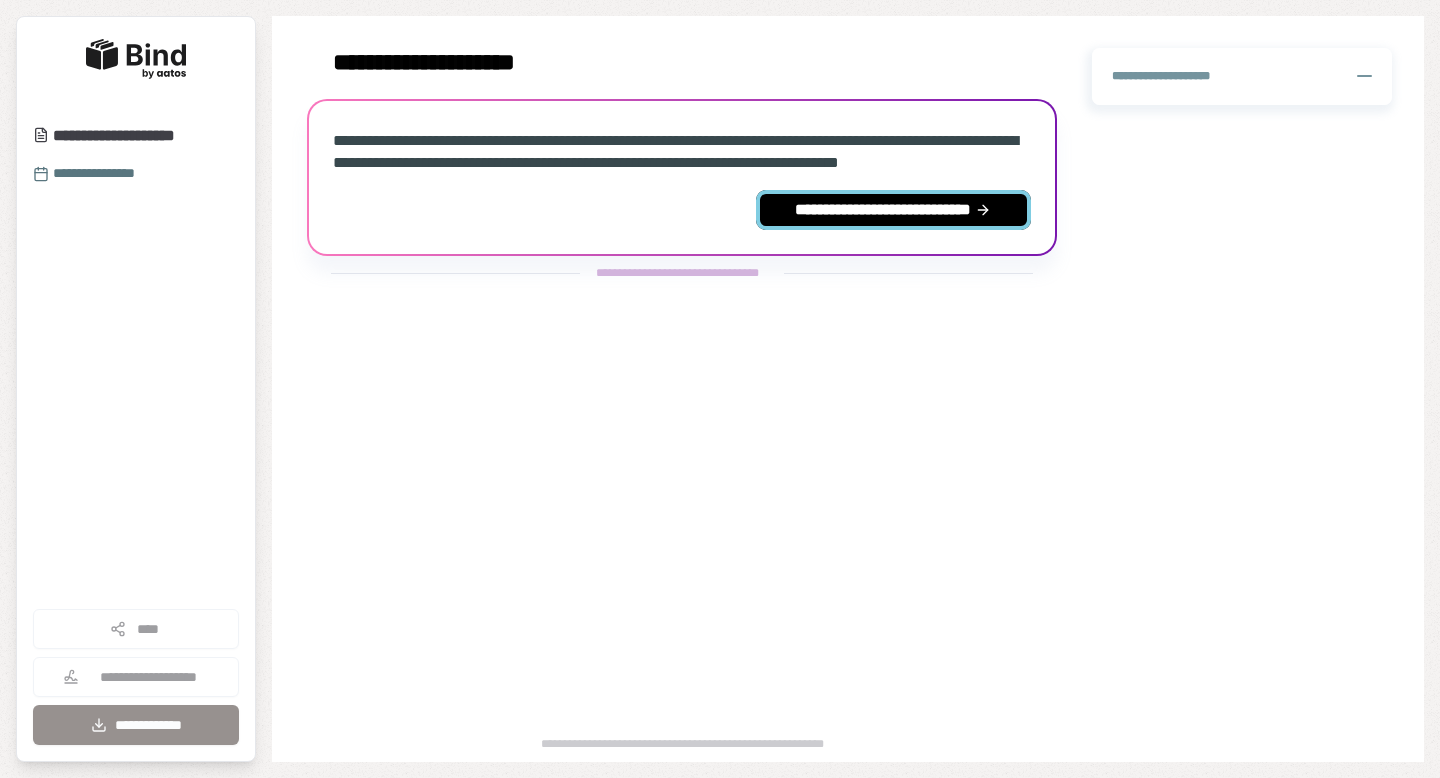 click on "**********" at bounding box center (893, 210) 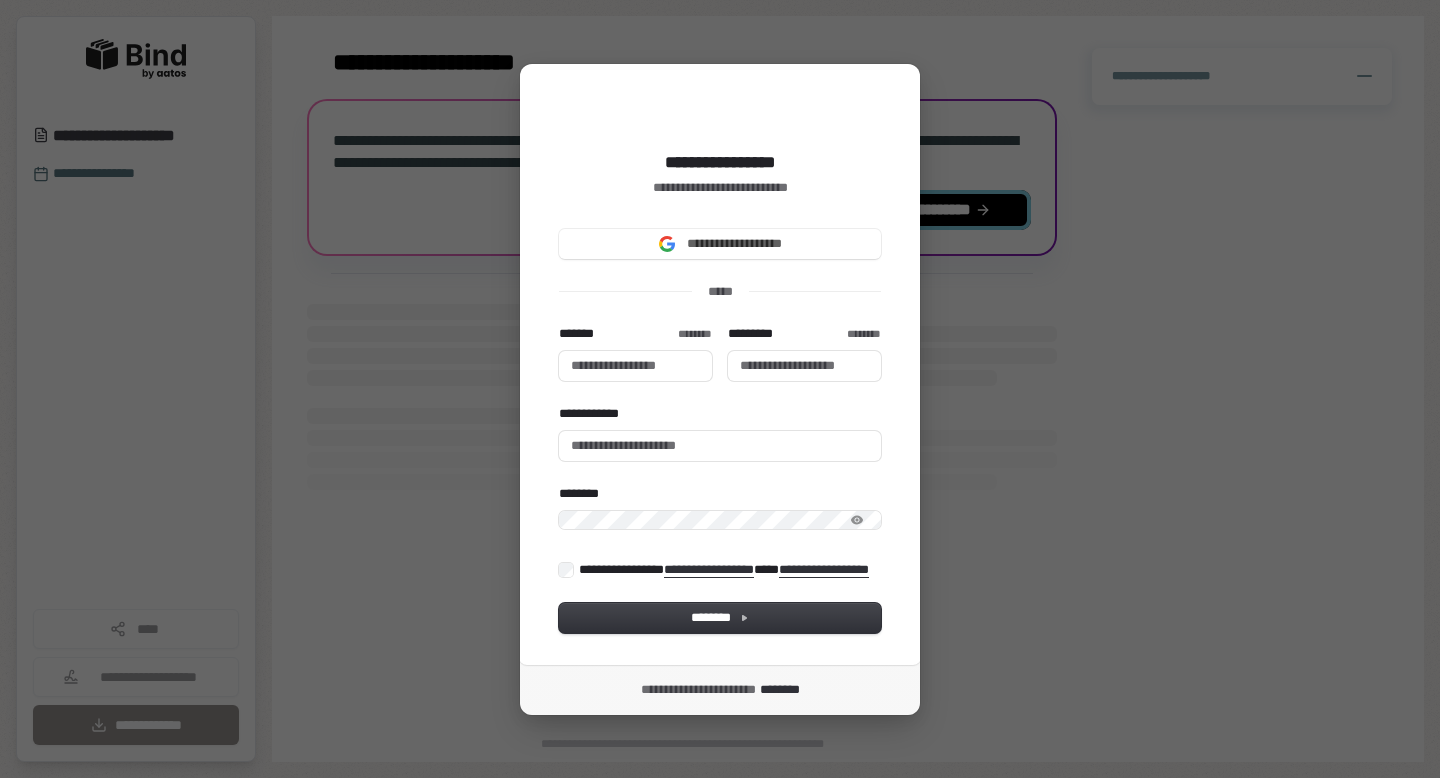 type 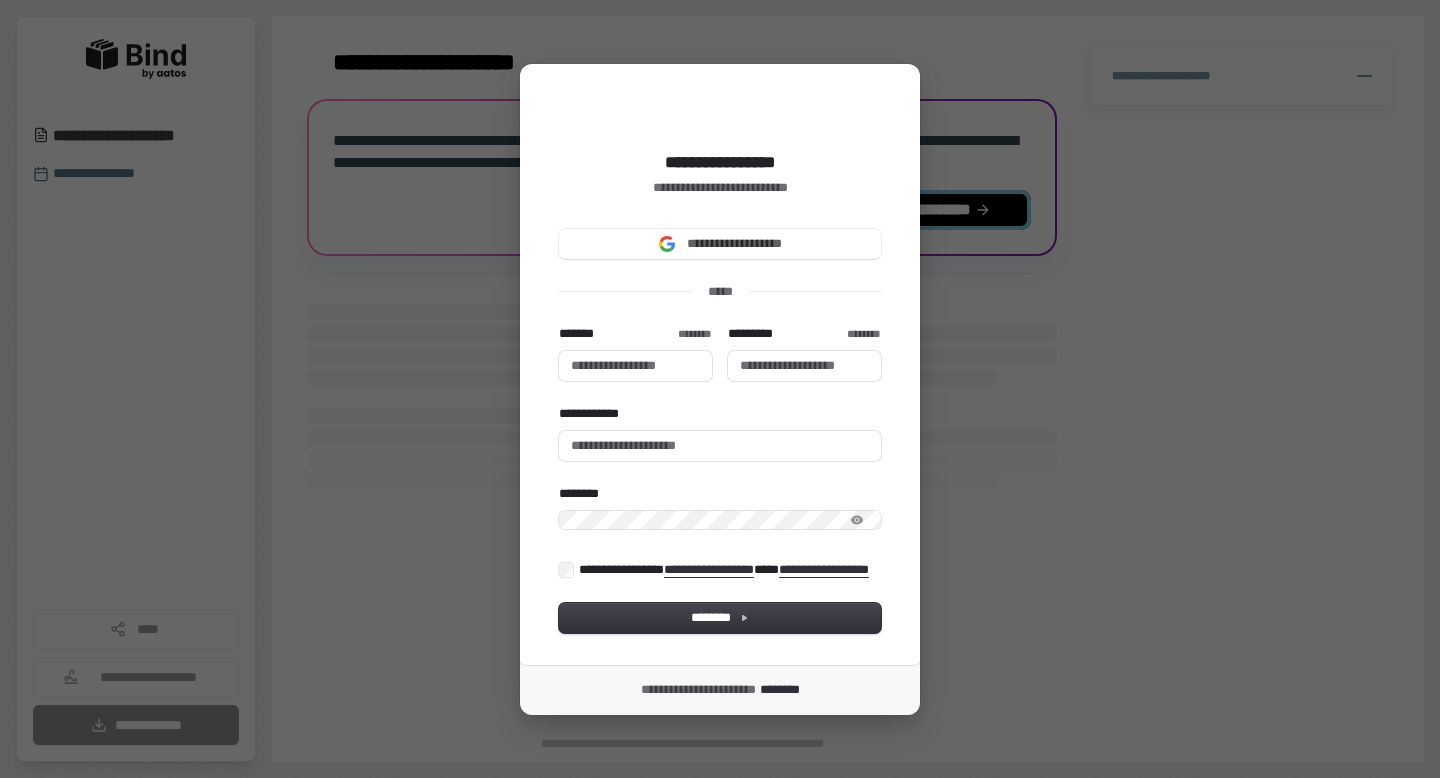 type 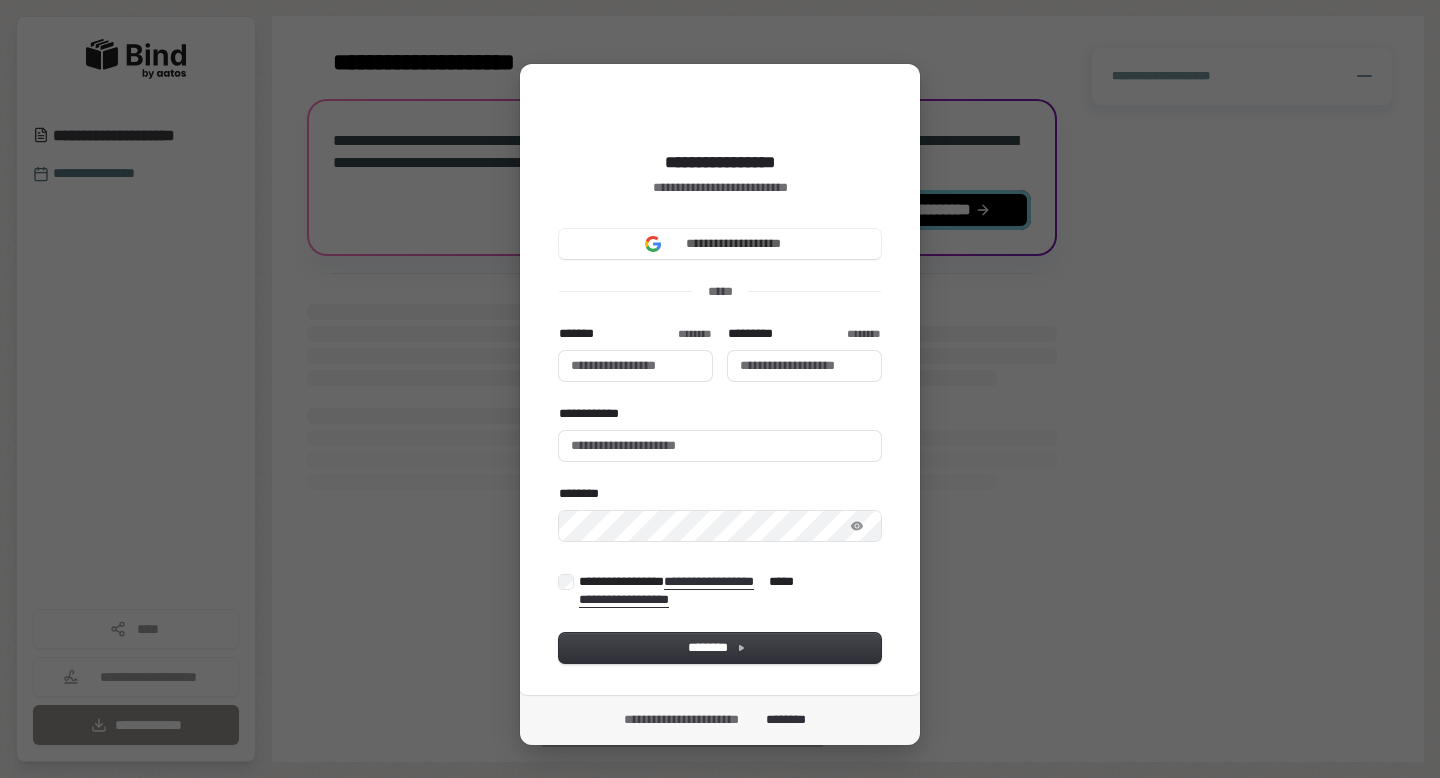 type 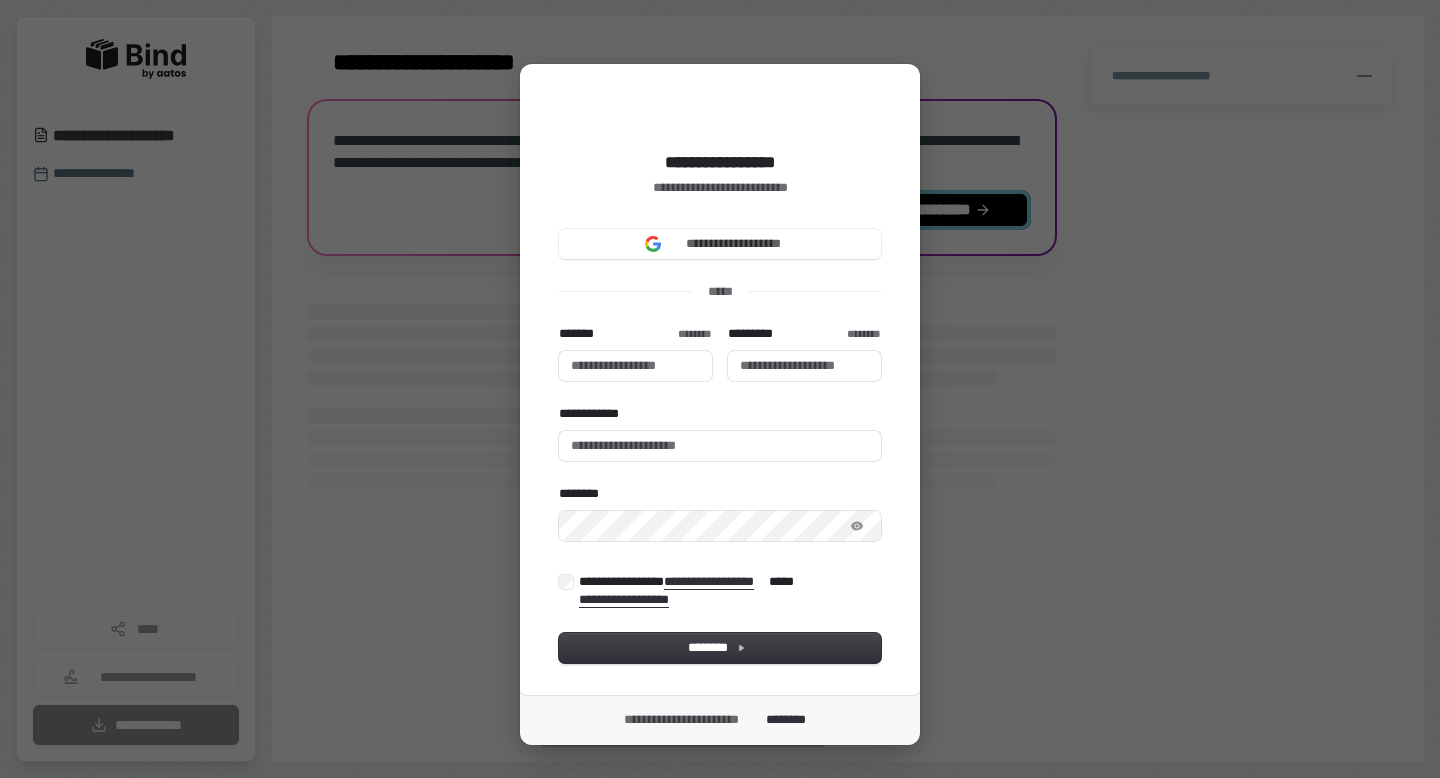 type 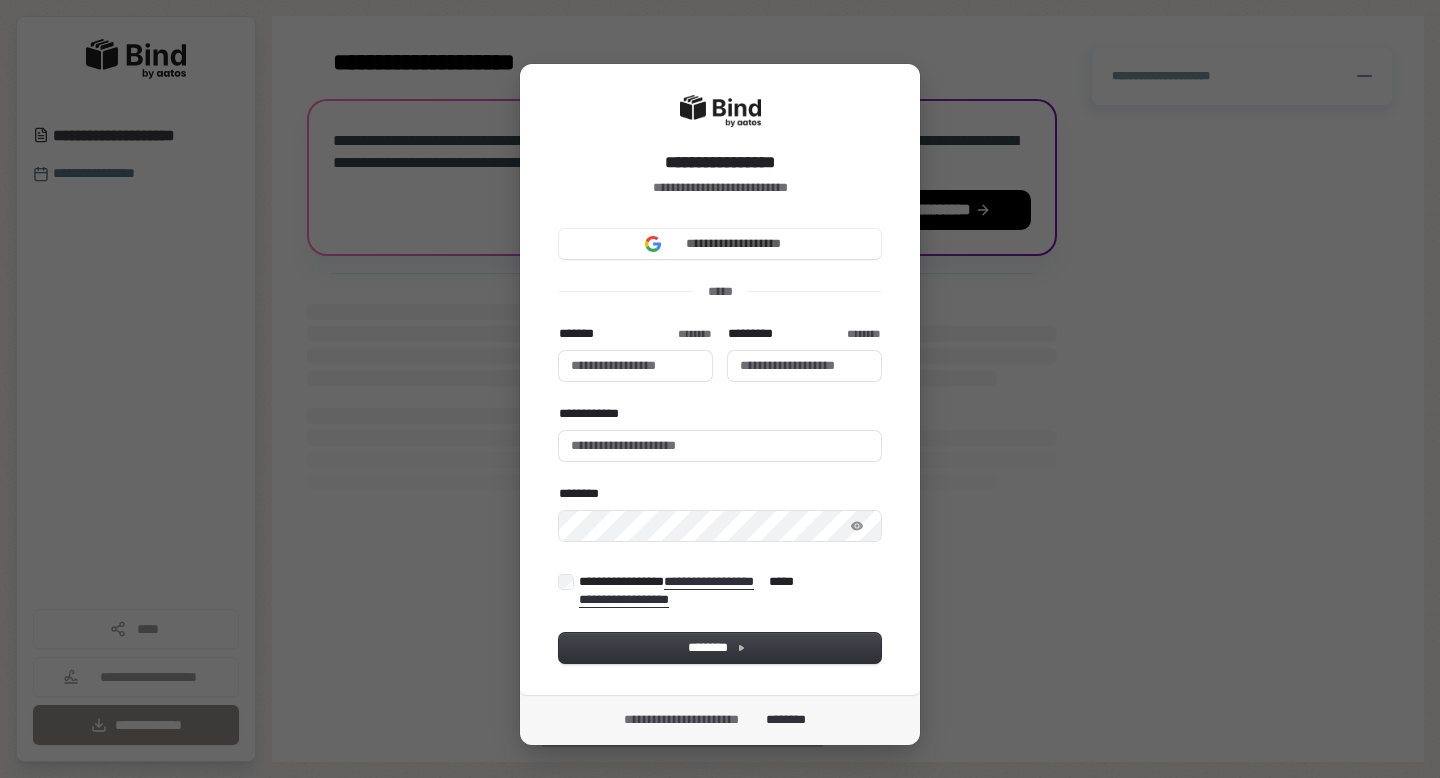 click on "**********" at bounding box center (720, 389) 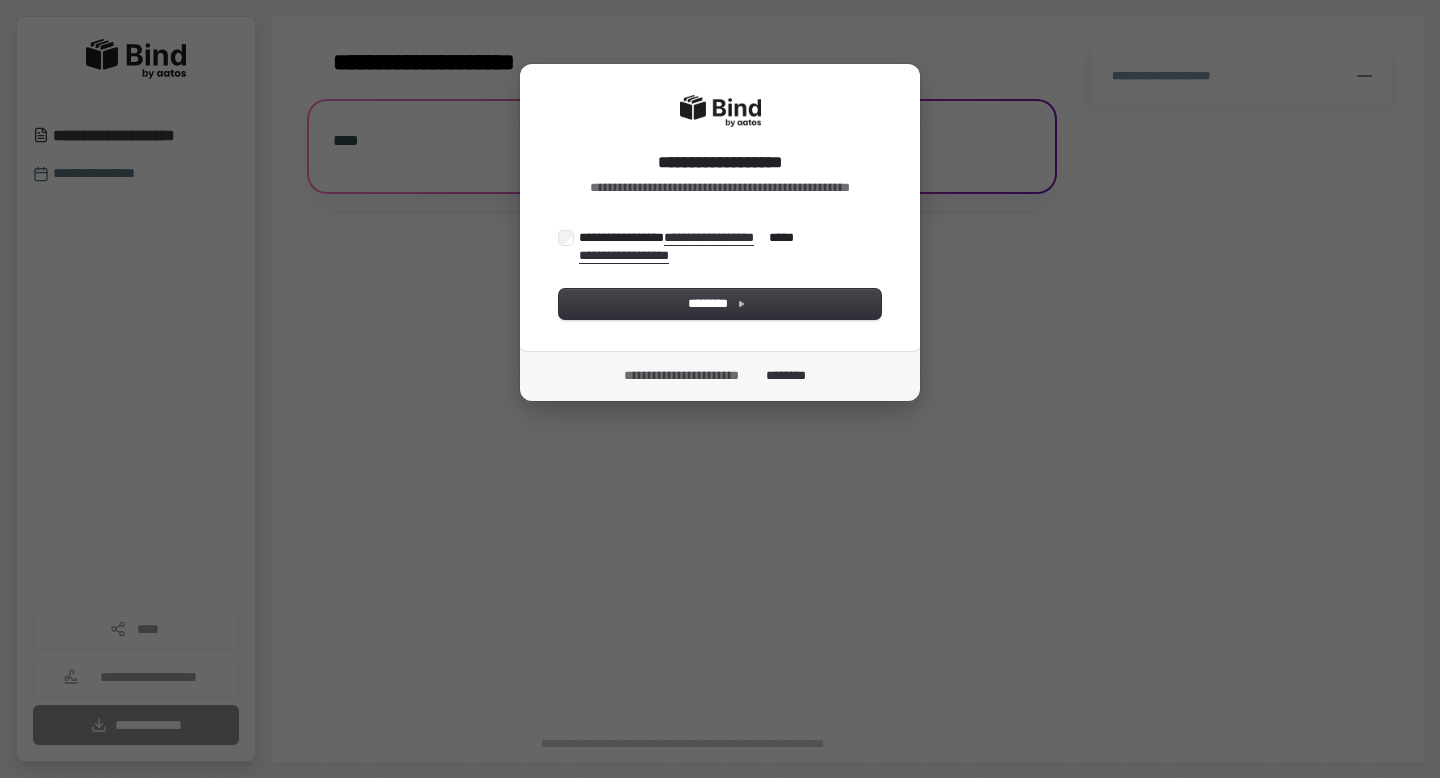 scroll, scrollTop: 0, scrollLeft: 0, axis: both 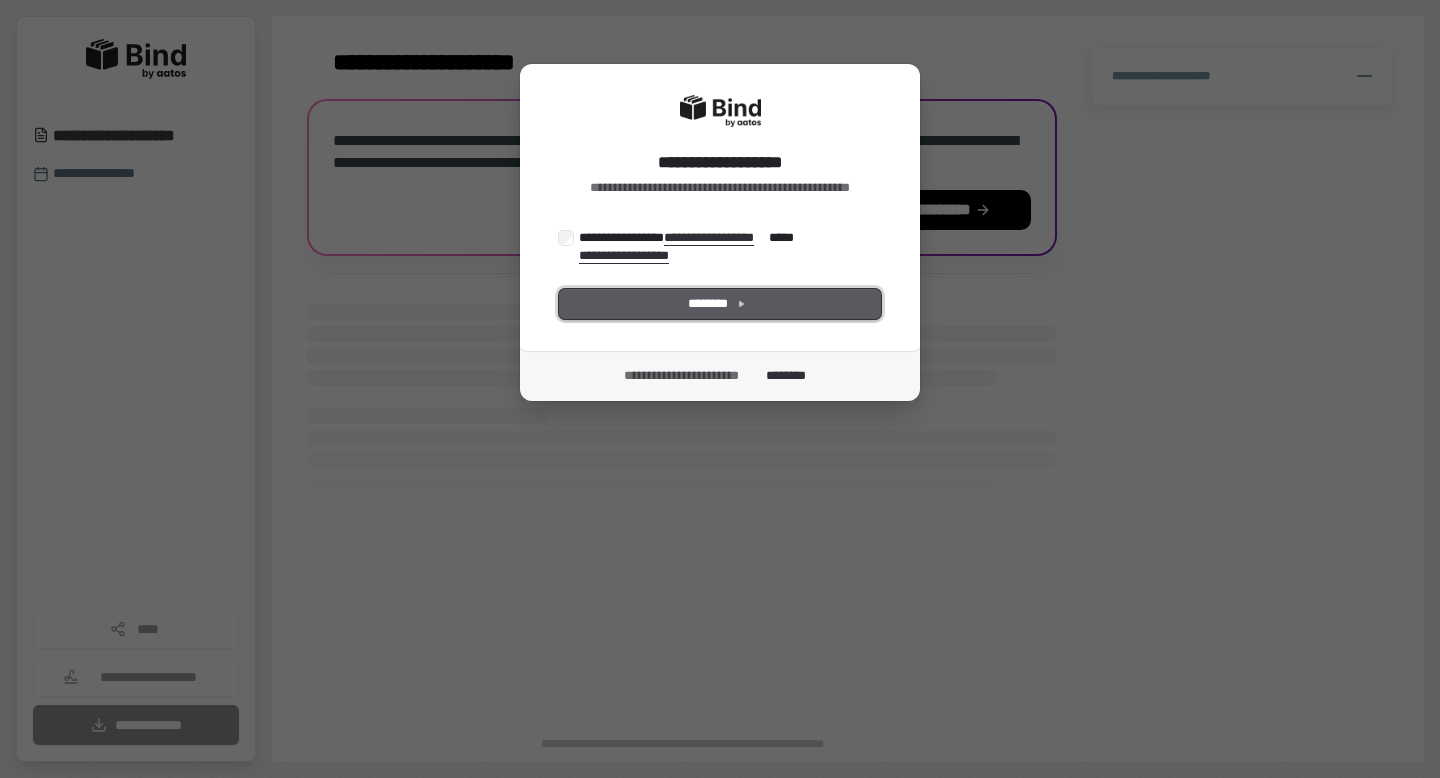 click on "********" at bounding box center [720, 304] 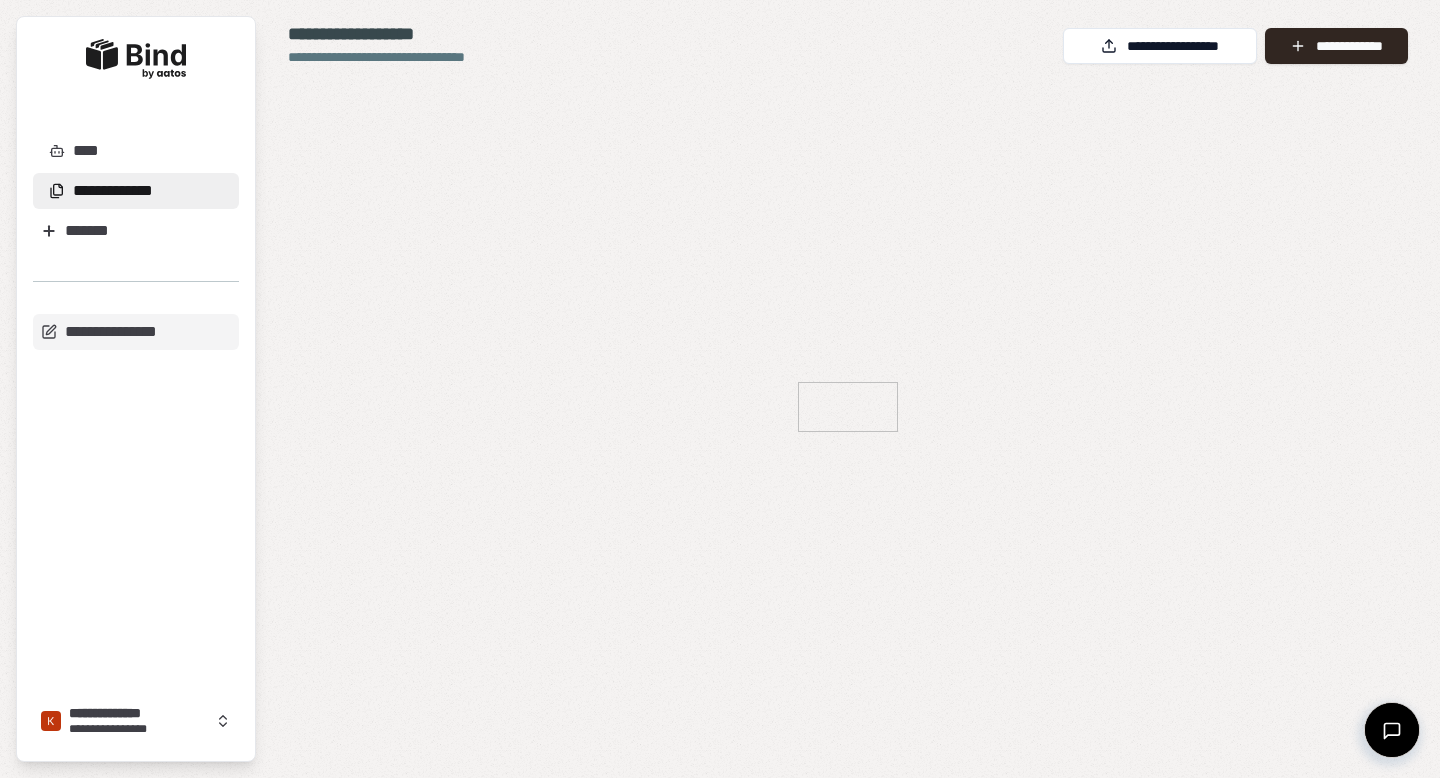 scroll, scrollTop: 0, scrollLeft: 0, axis: both 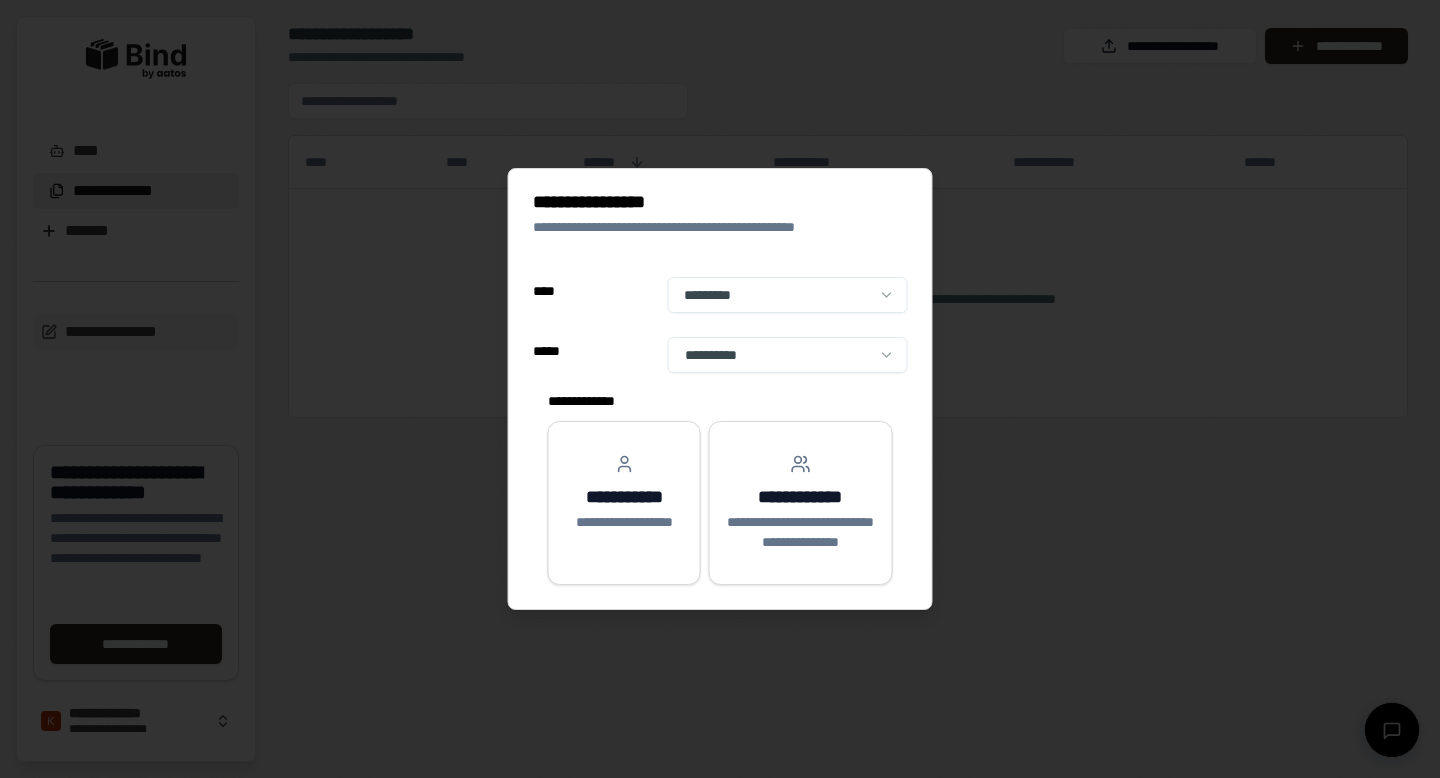 select on "**" 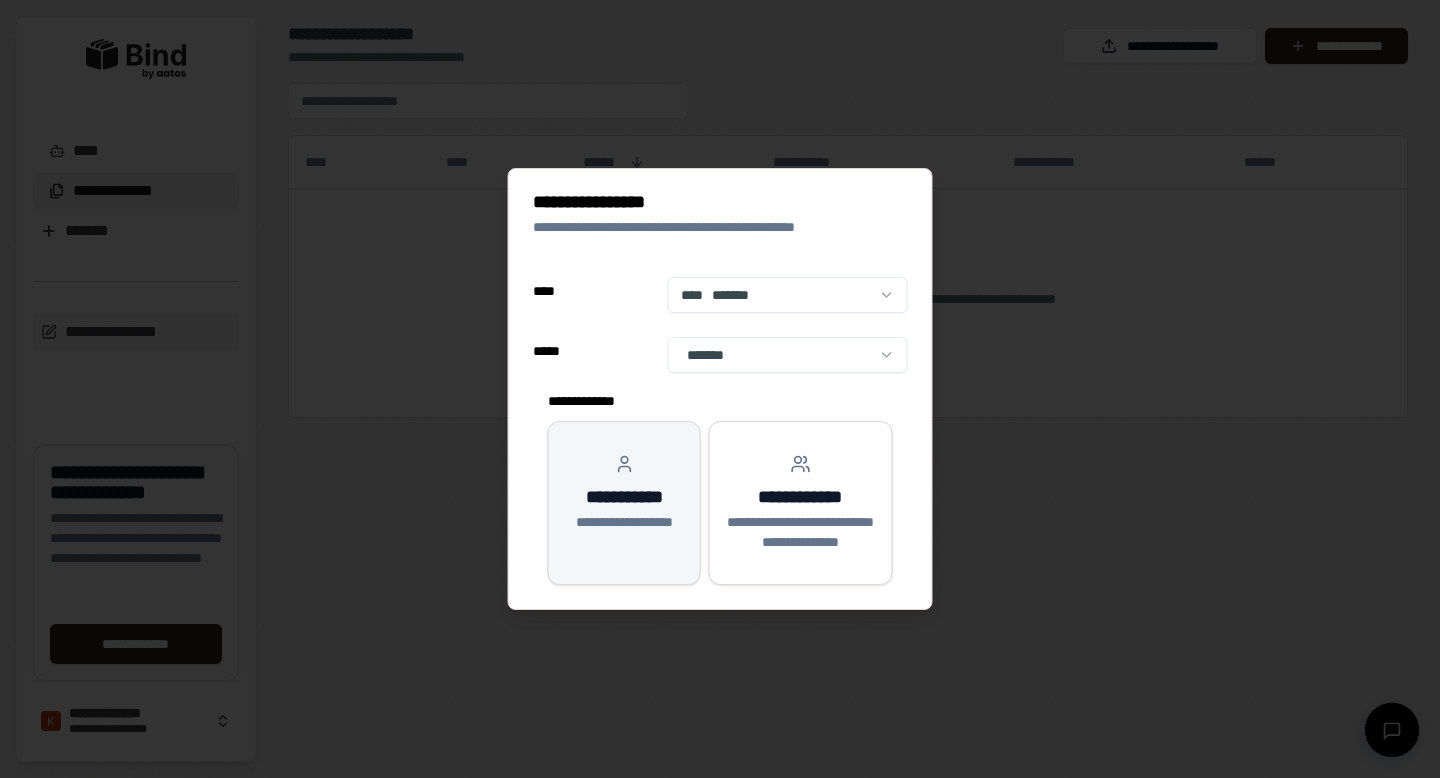 click on "**********" at bounding box center [624, 497] 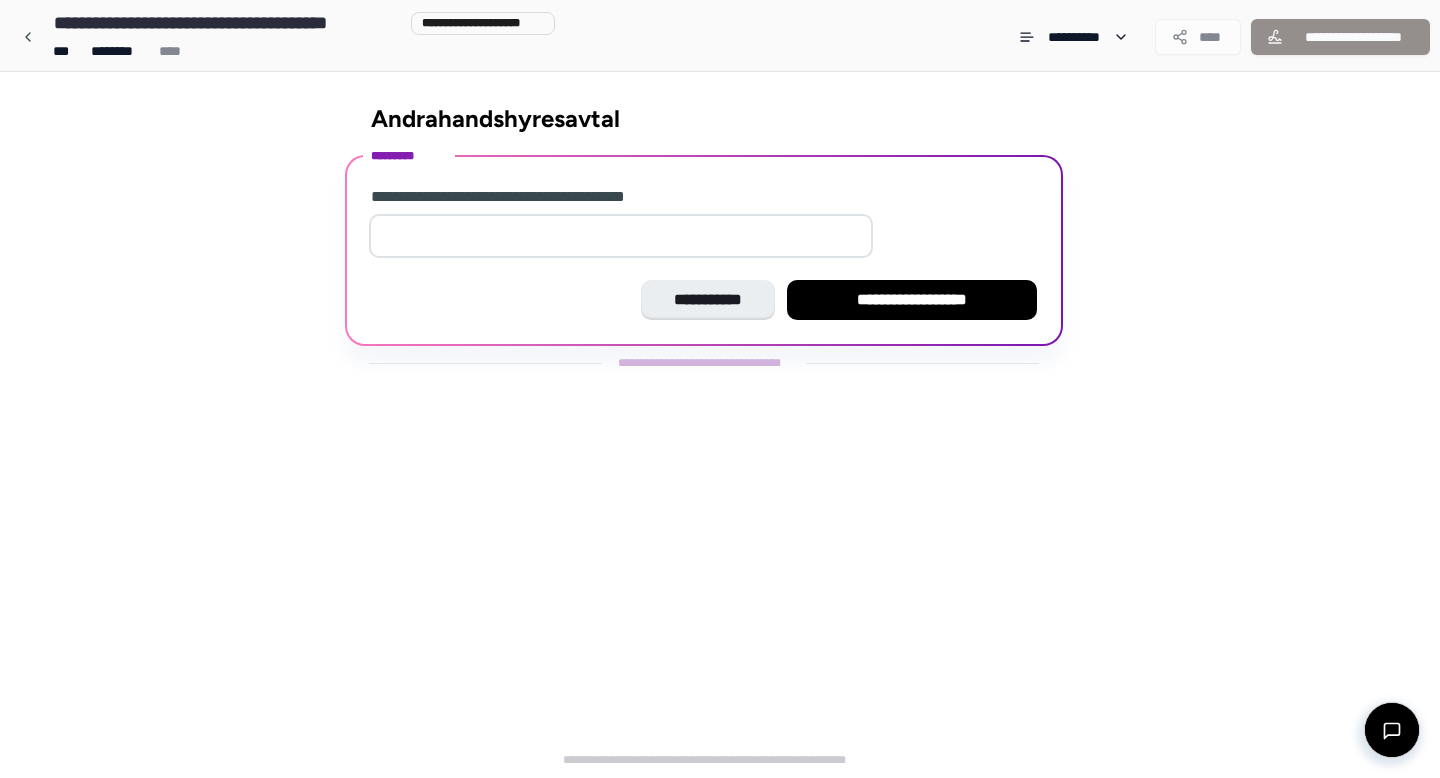 click at bounding box center (621, 236) 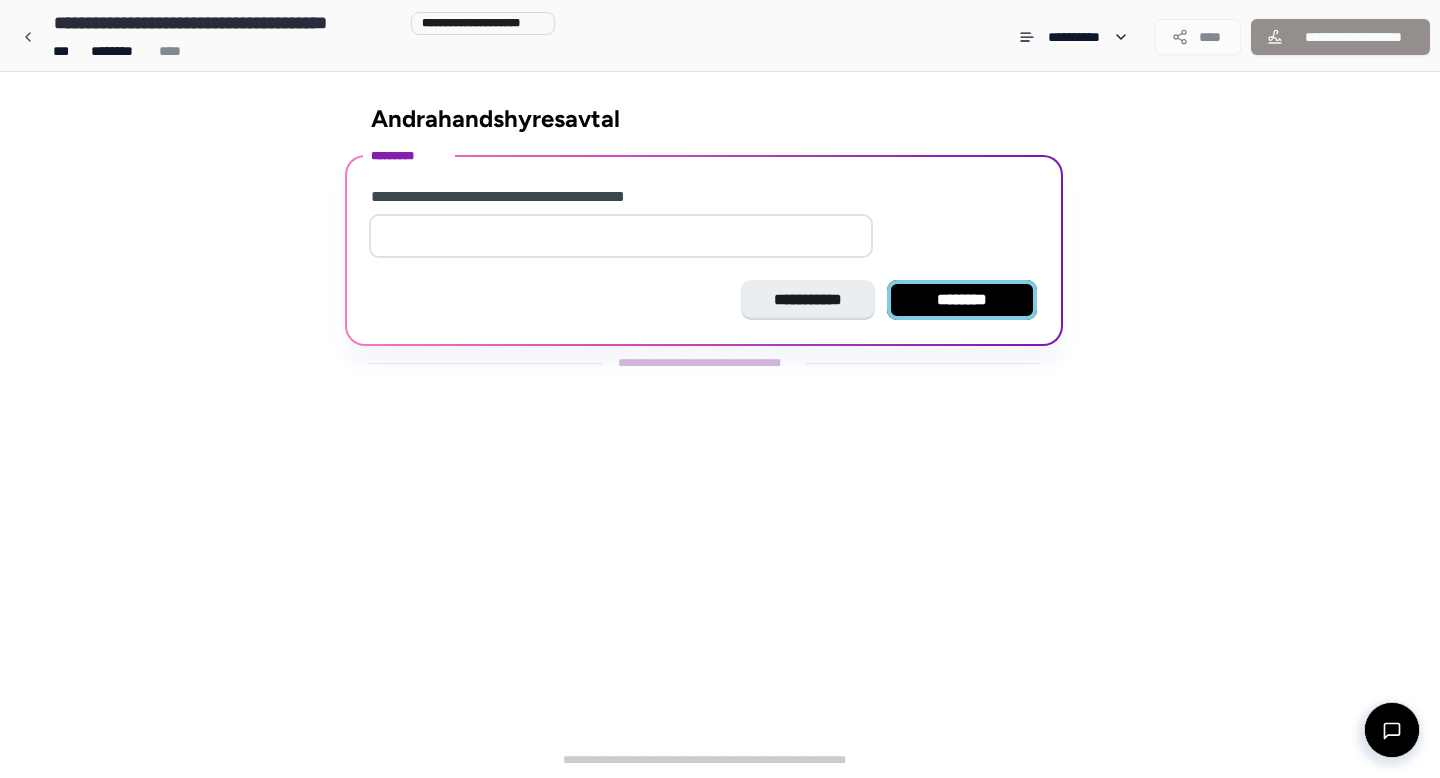 type on "*" 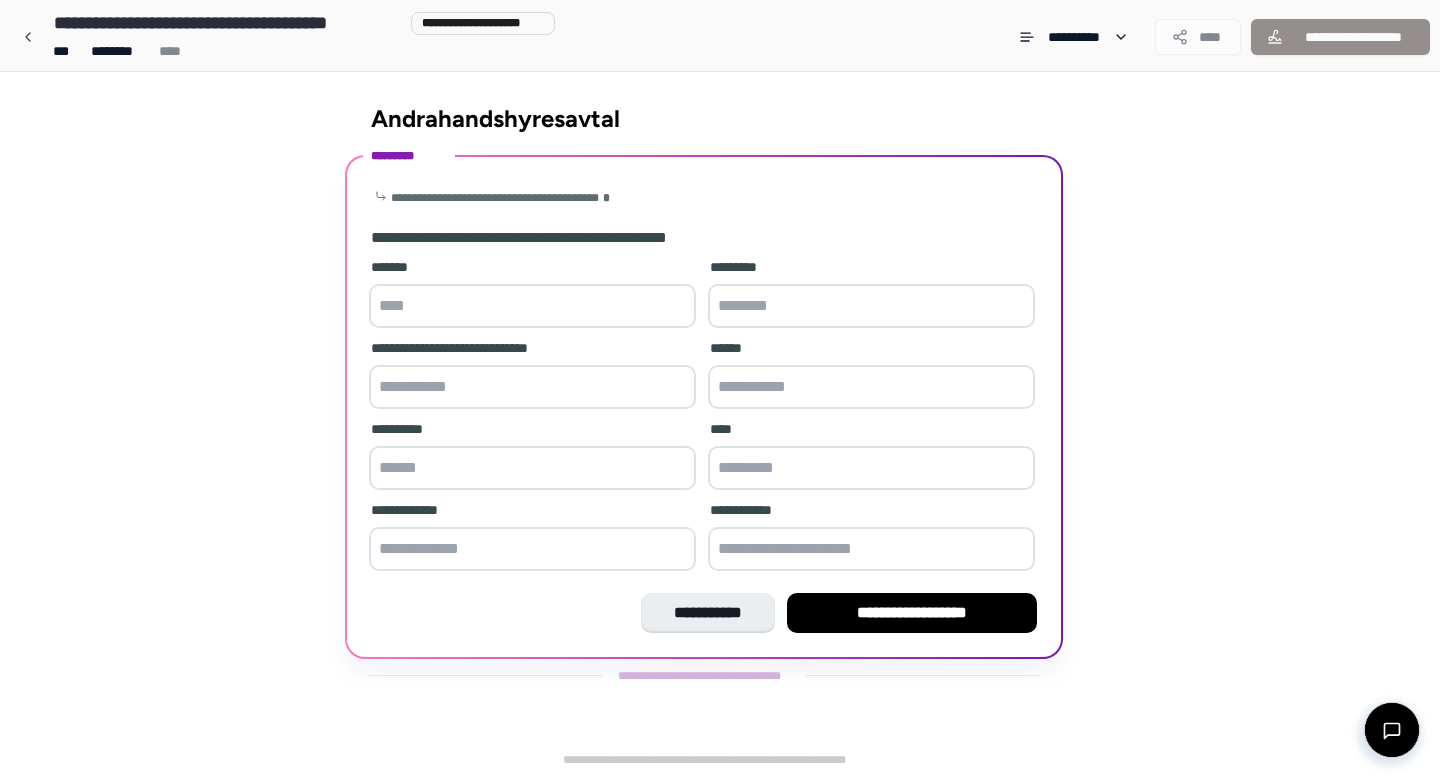 click at bounding box center (532, 306) 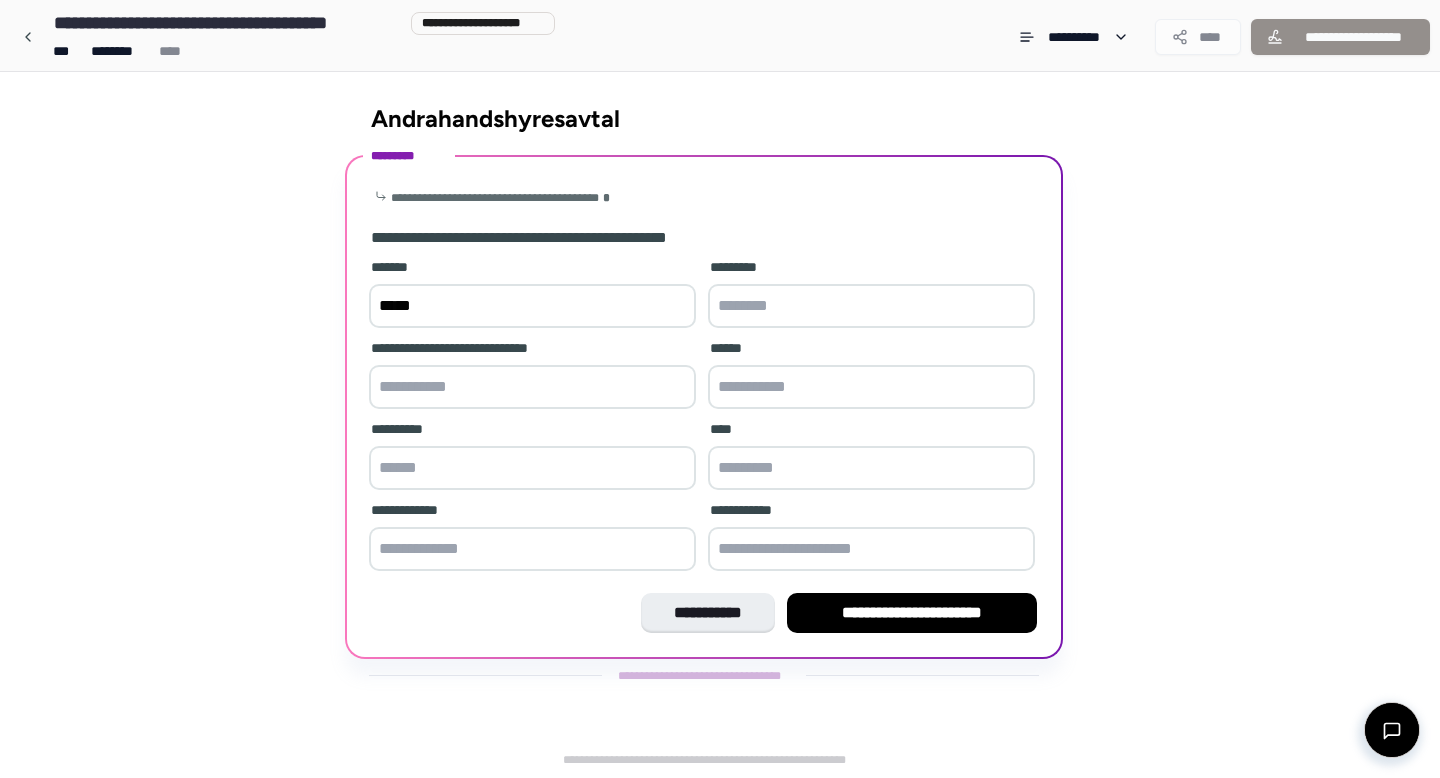 type on "*****" 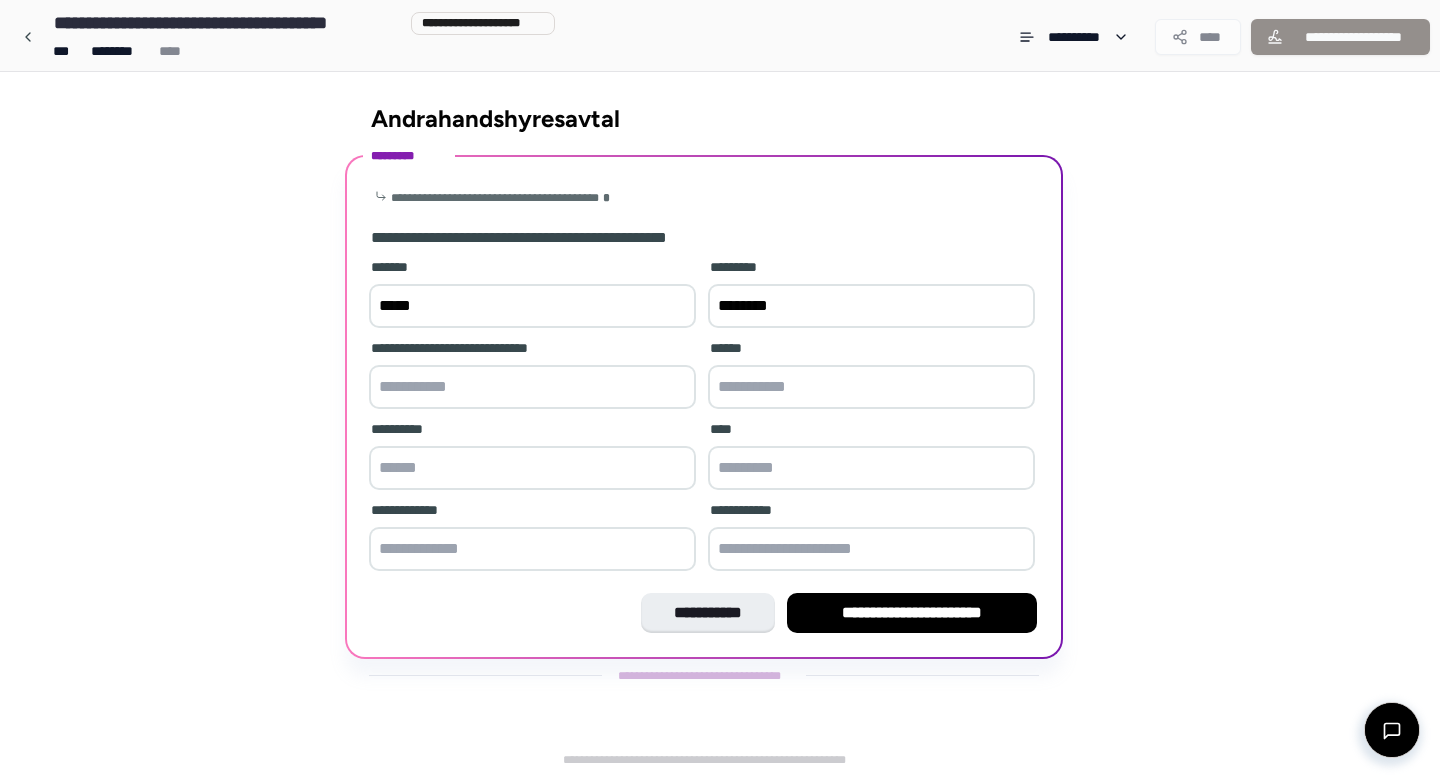 type on "********" 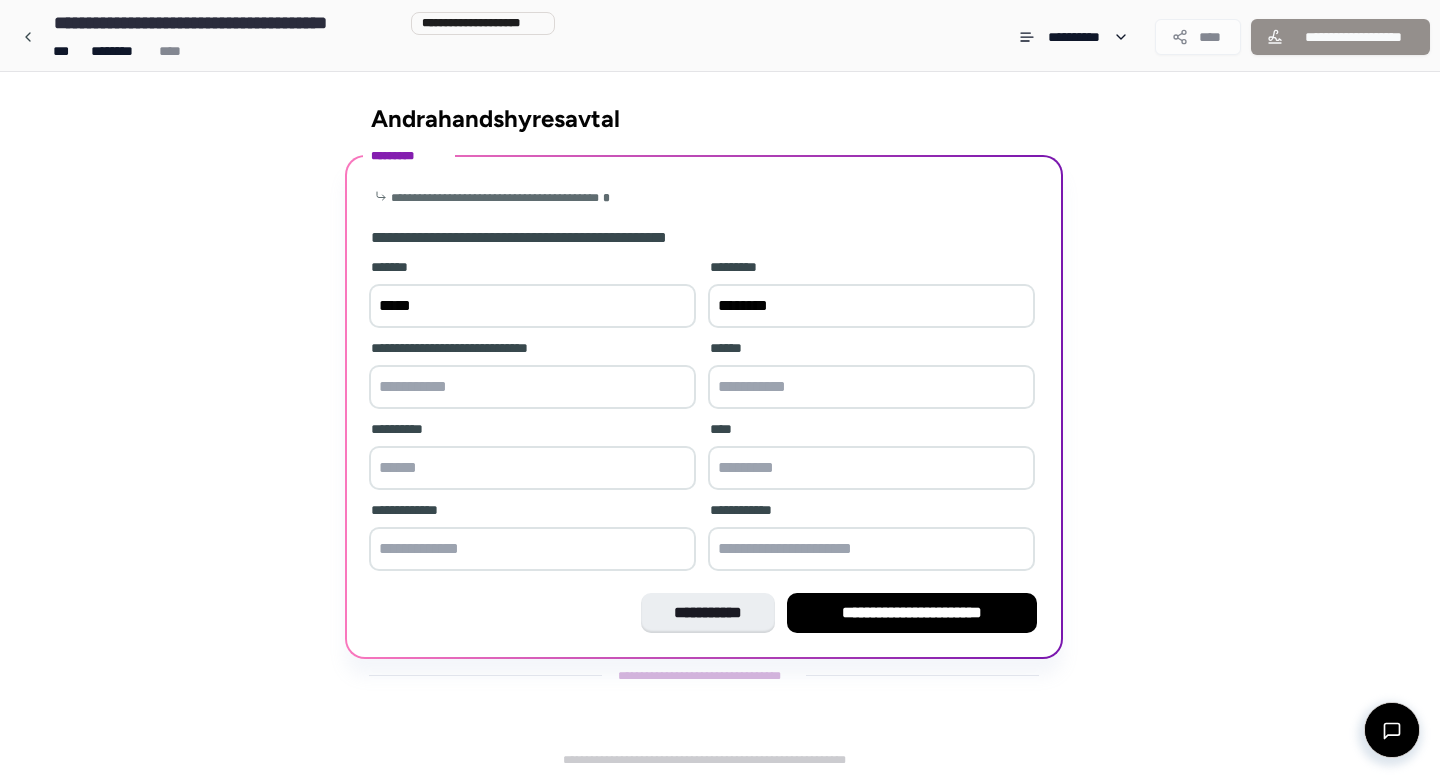 type on "*" 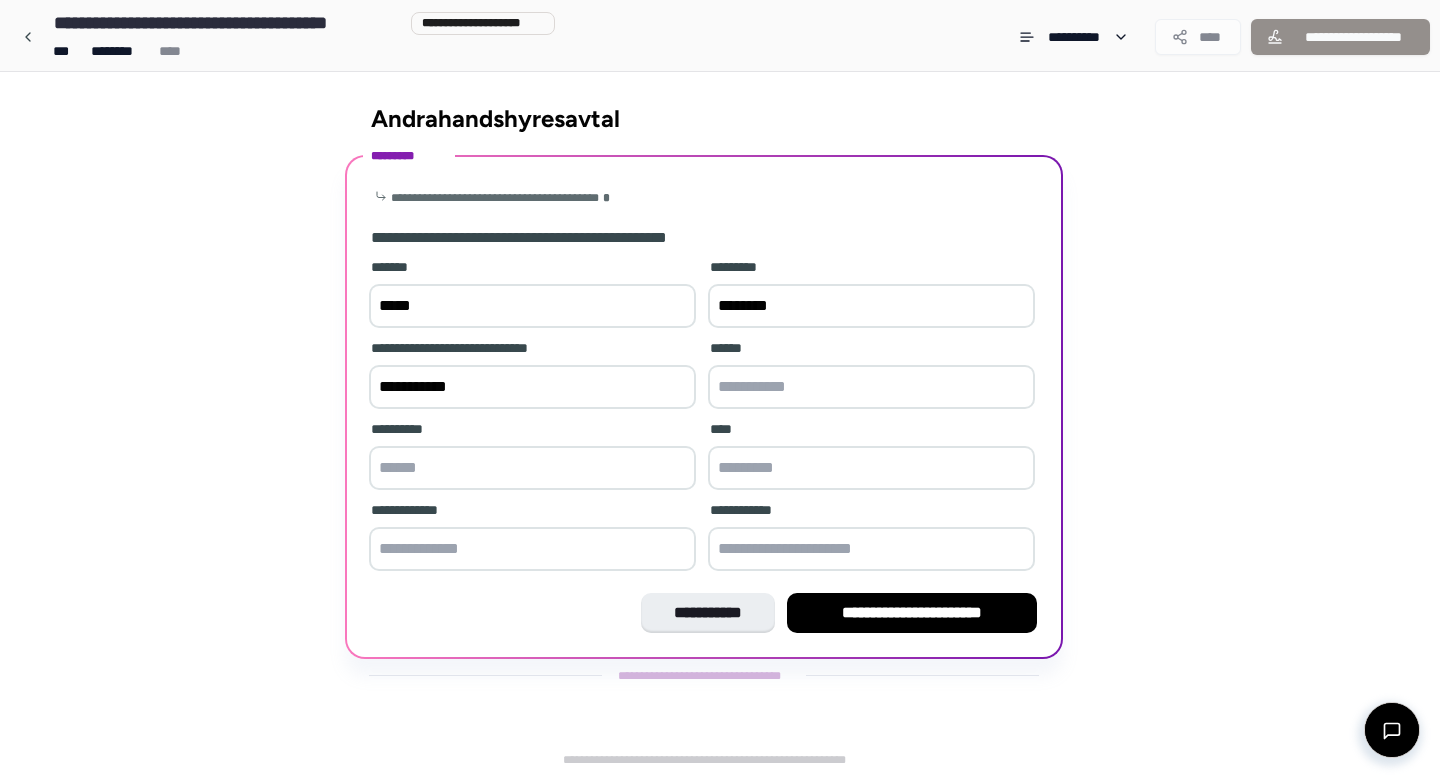 type on "**********" 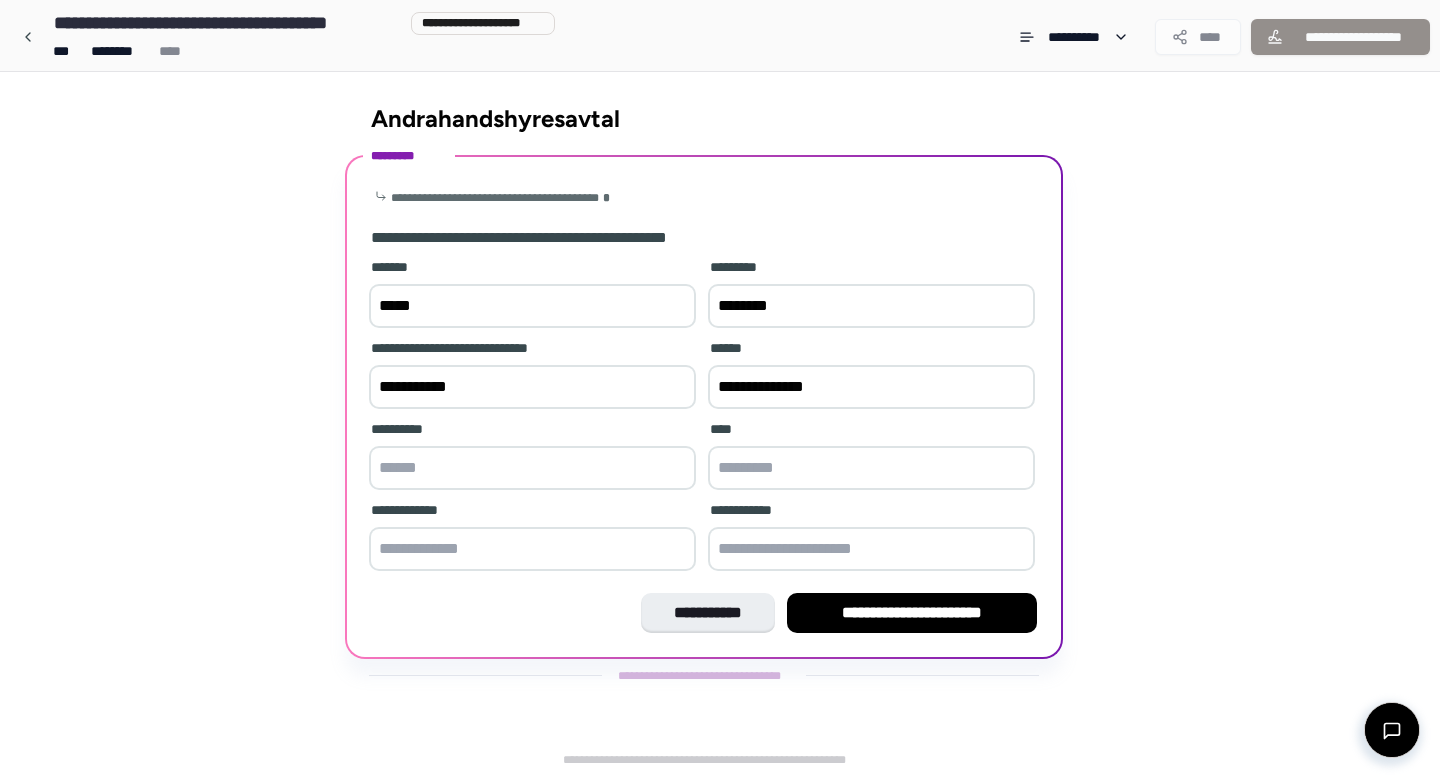 type on "**********" 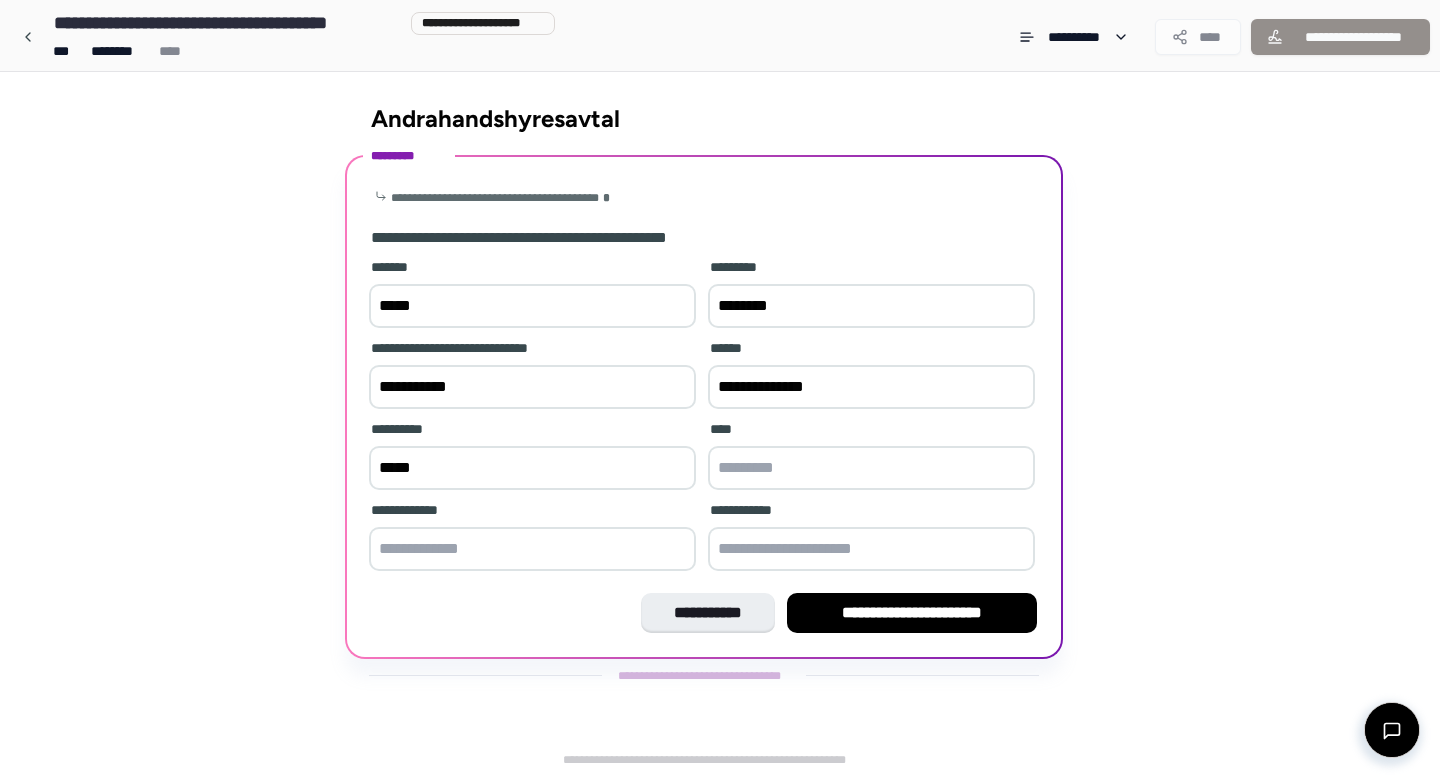 type on "*****" 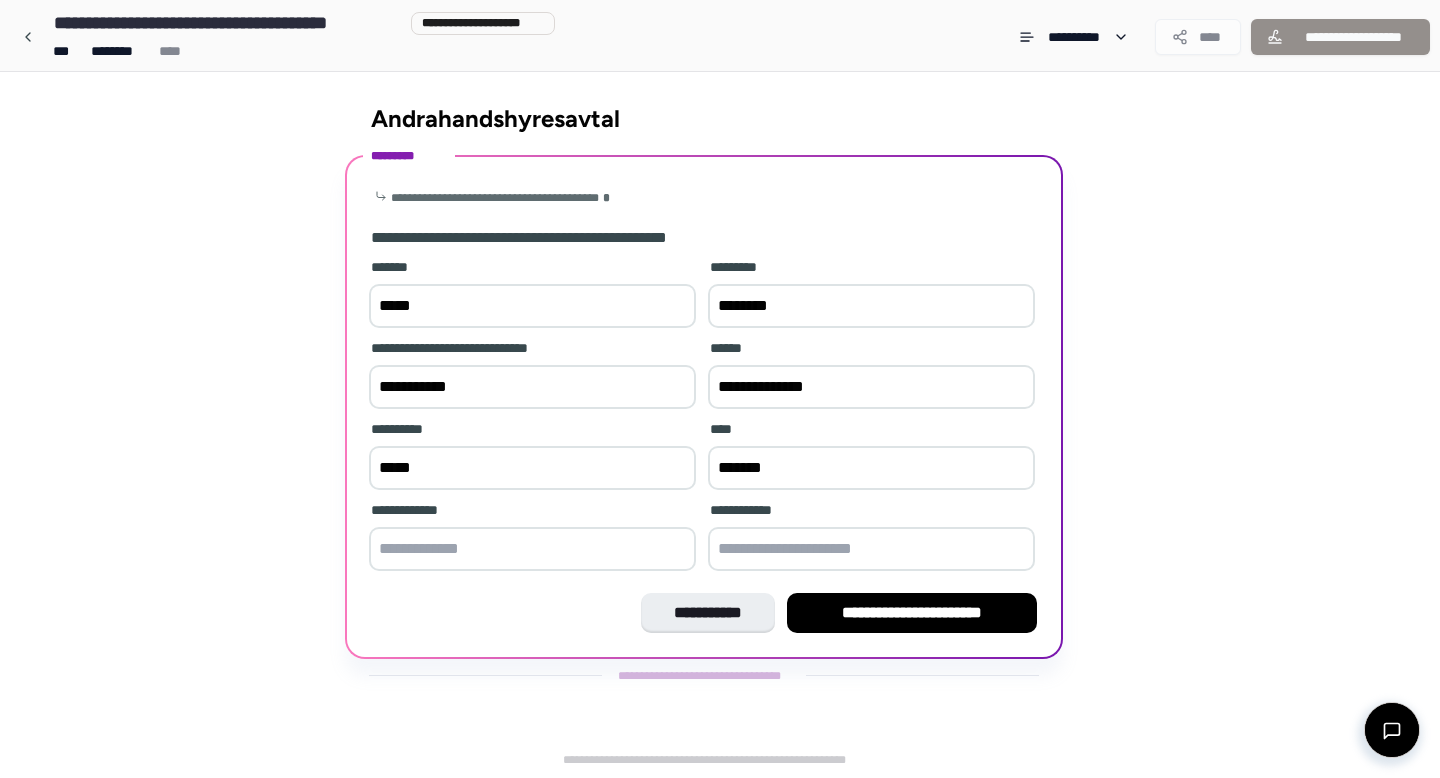 type on "*******" 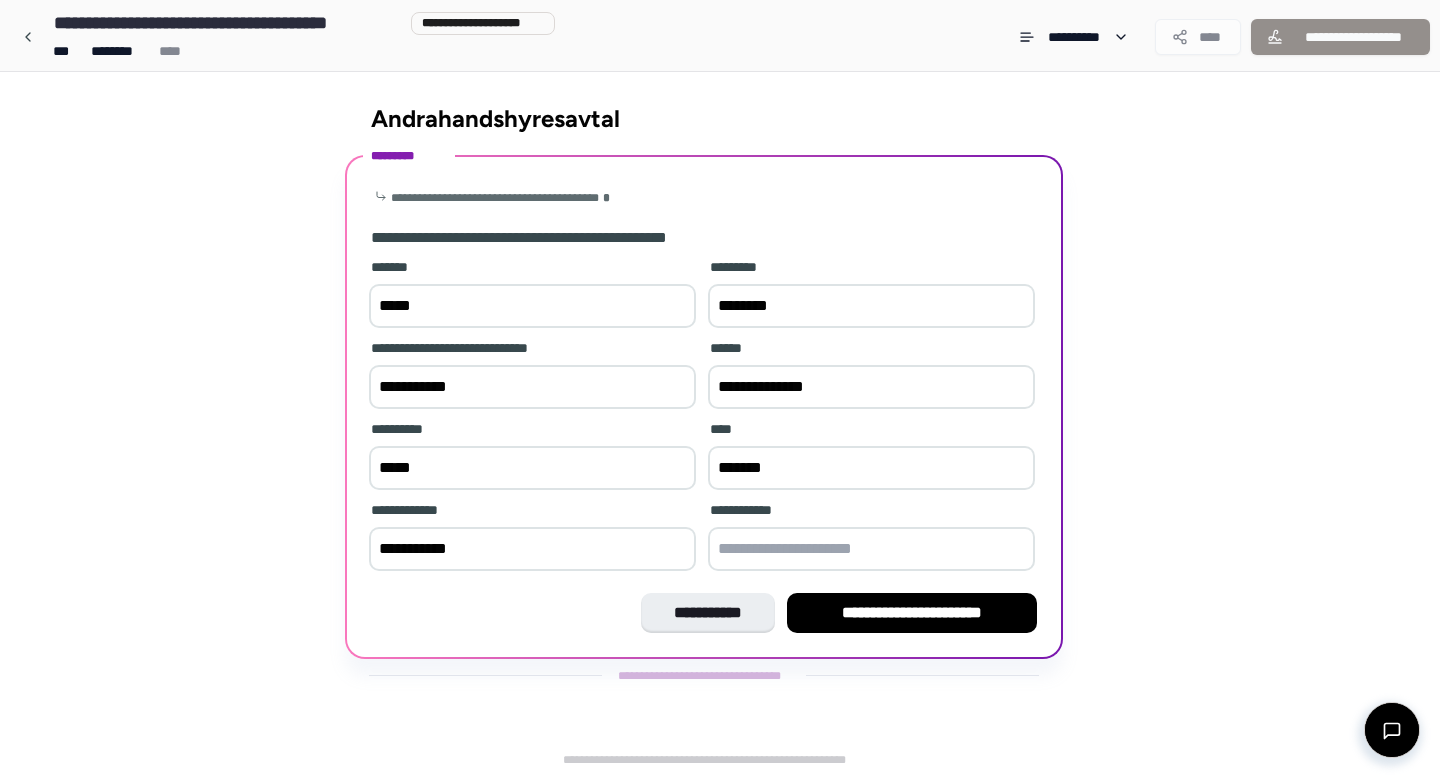 type on "**********" 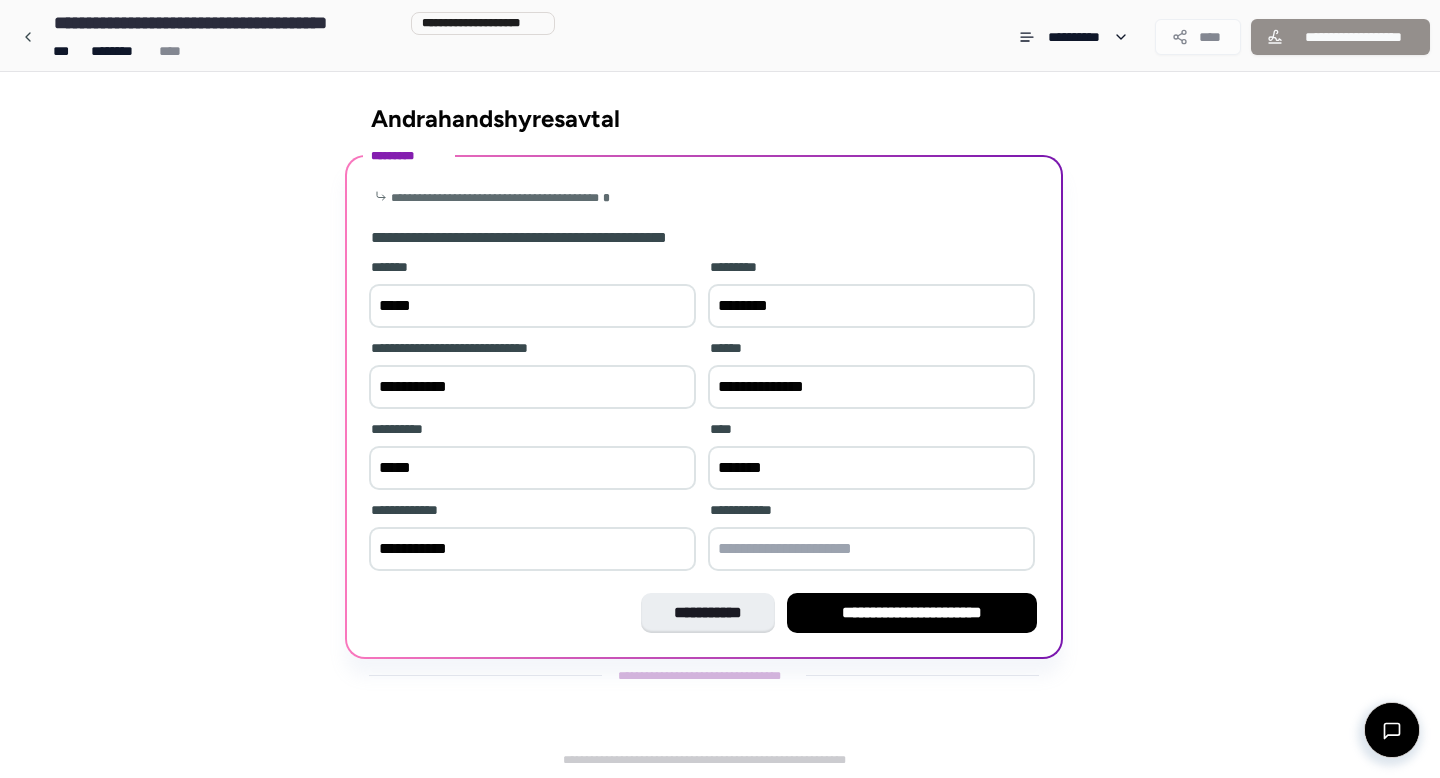 click at bounding box center (871, 549) 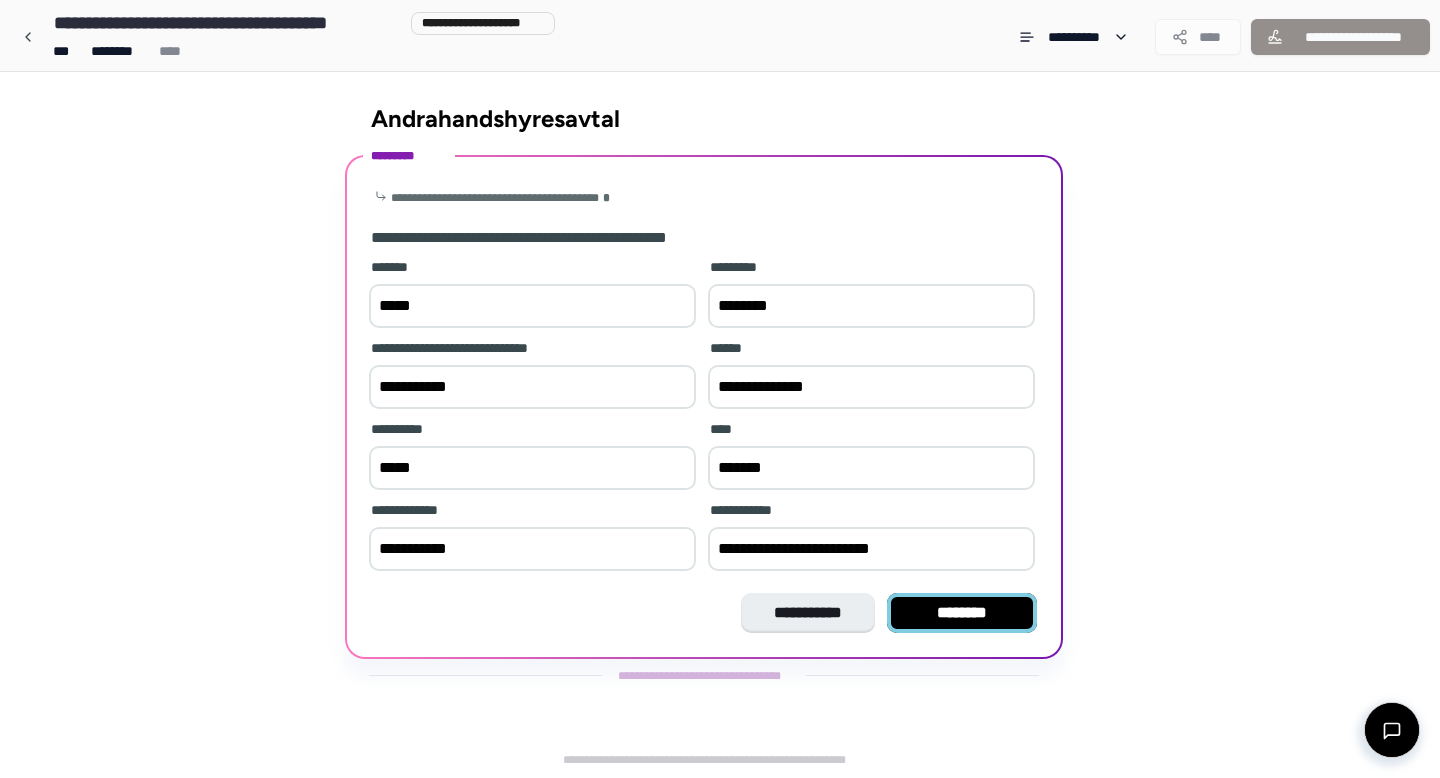 type on "**********" 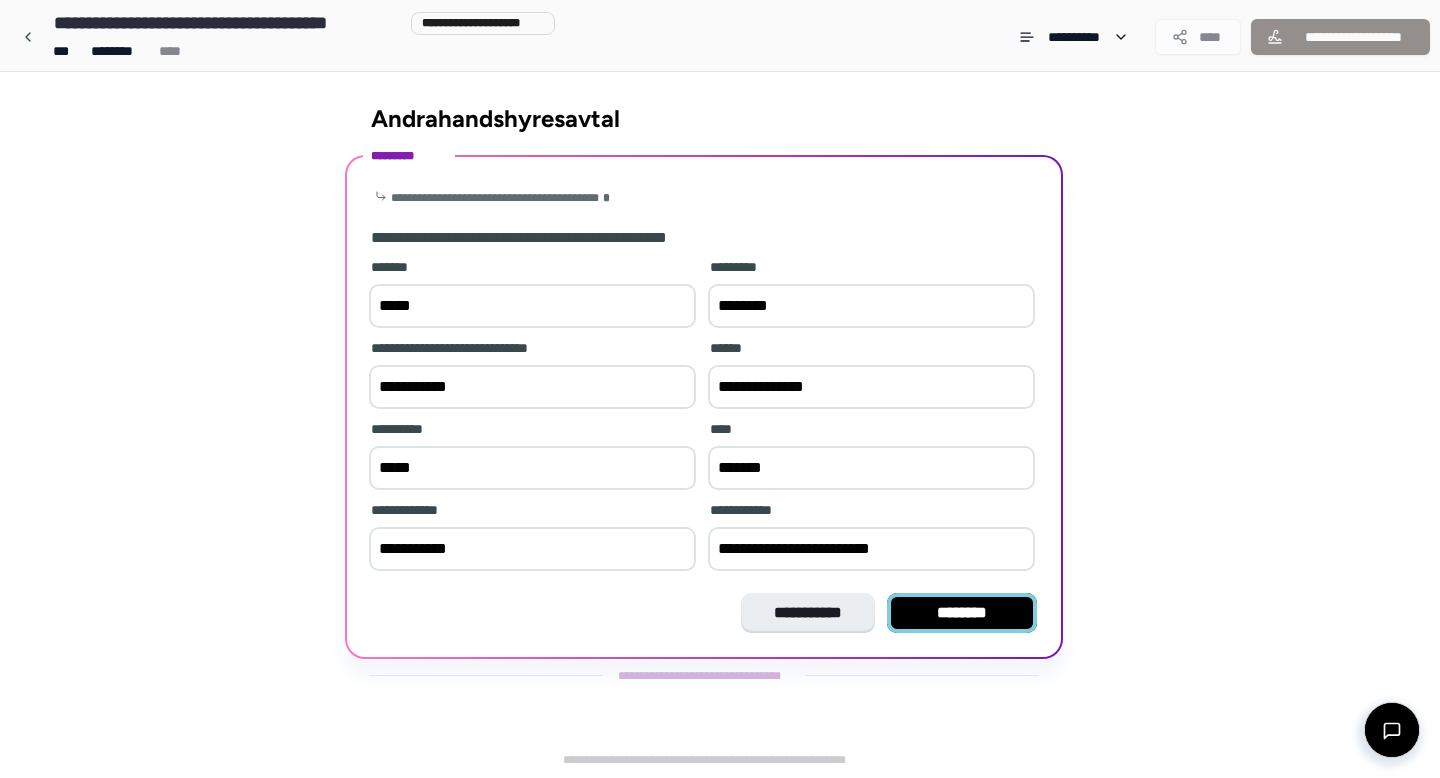 click on "********" at bounding box center [962, 613] 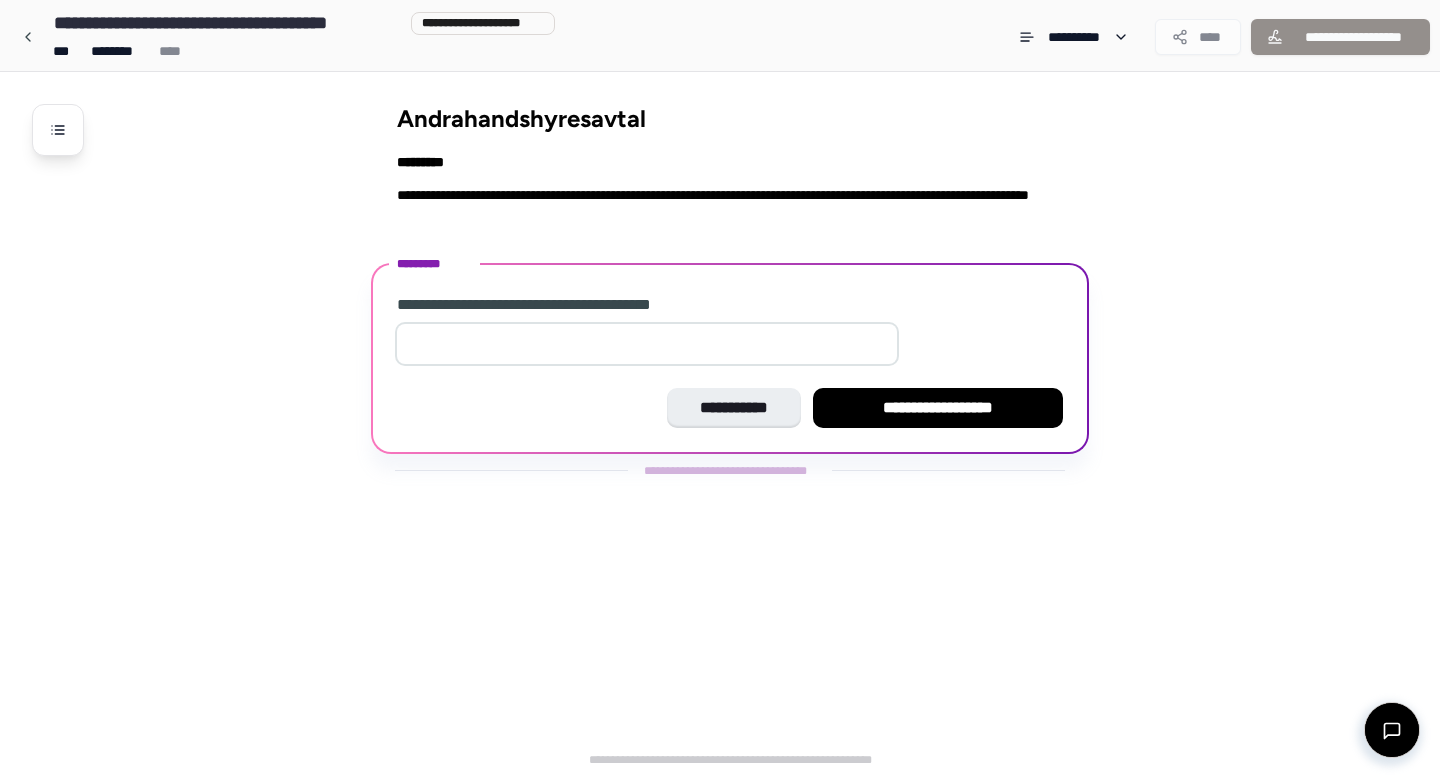 click at bounding box center (647, 344) 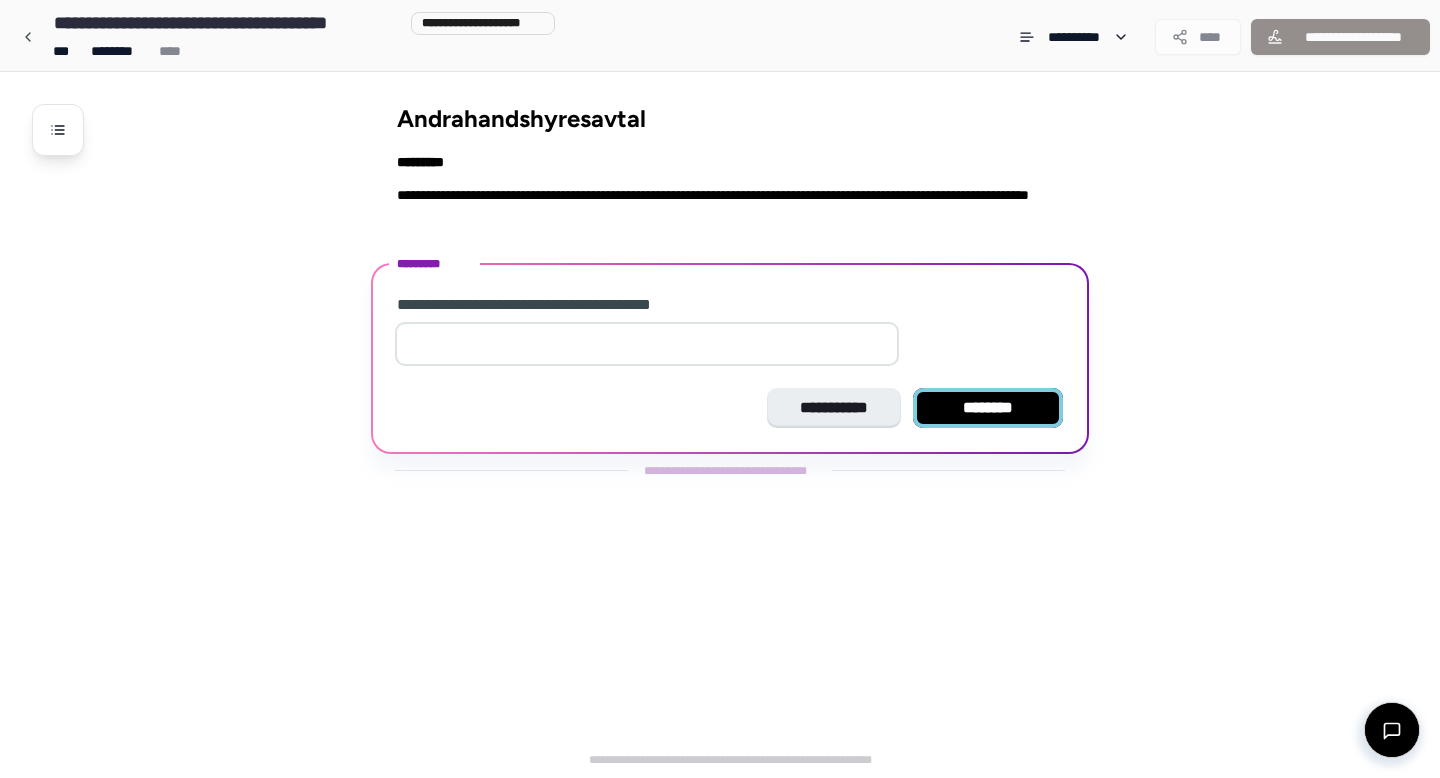 type on "*" 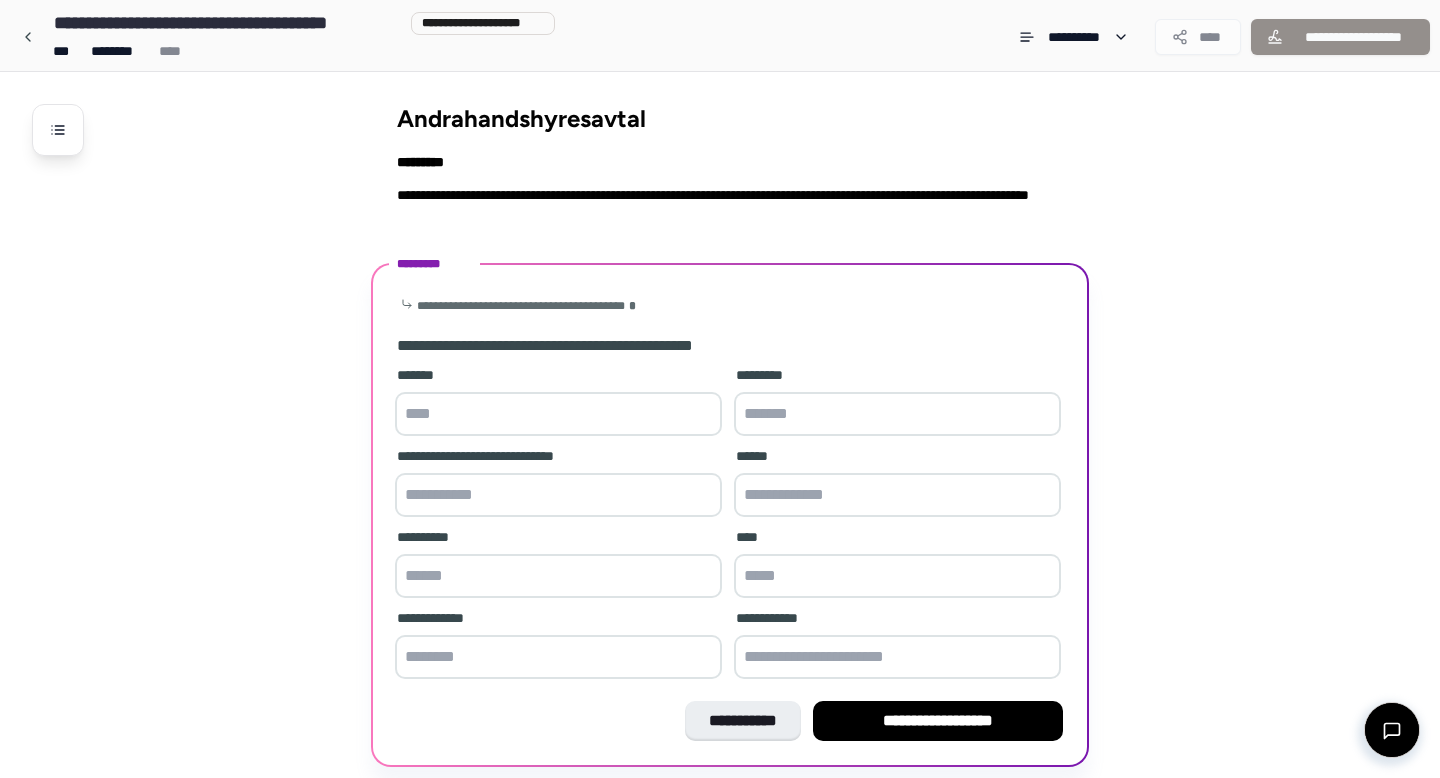 scroll, scrollTop: 67, scrollLeft: 0, axis: vertical 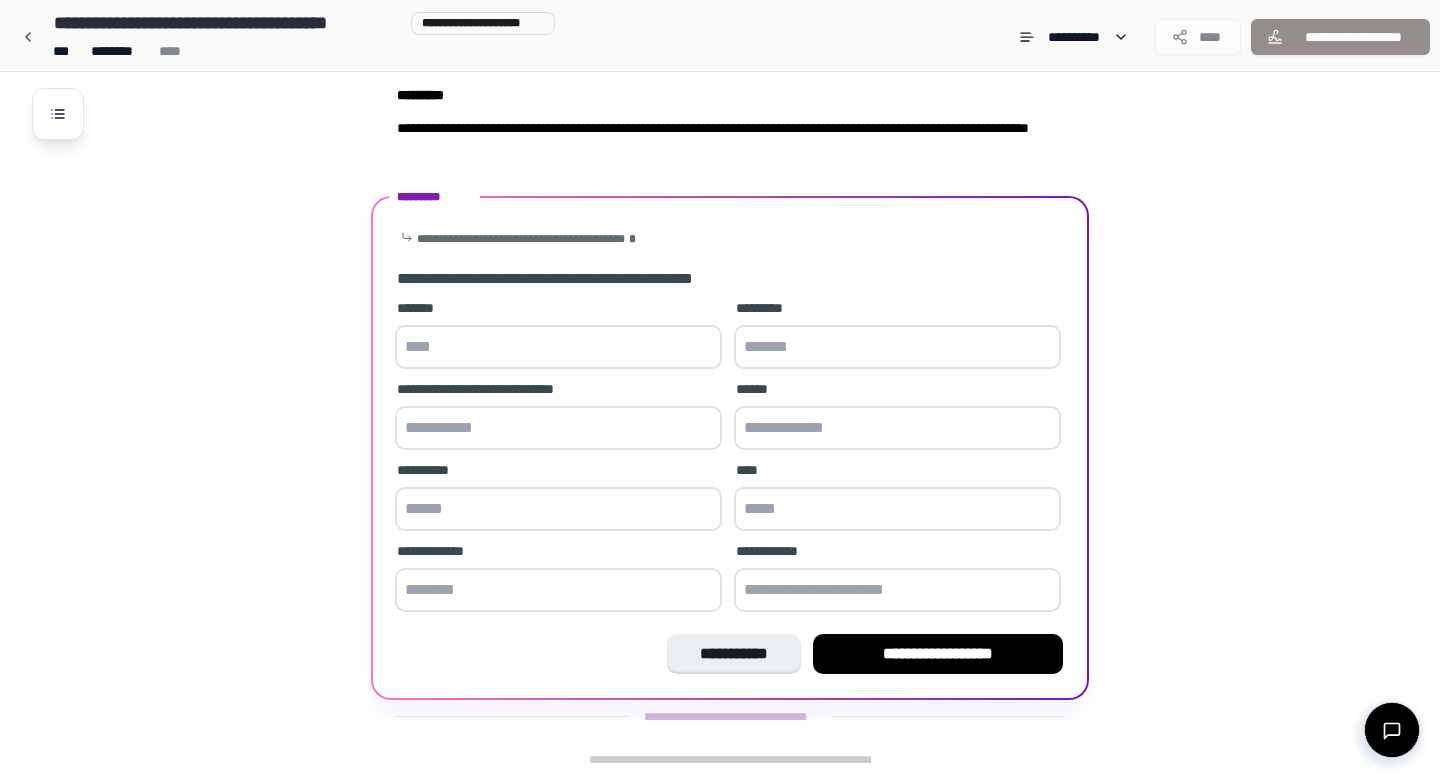 click at bounding box center [558, 347] 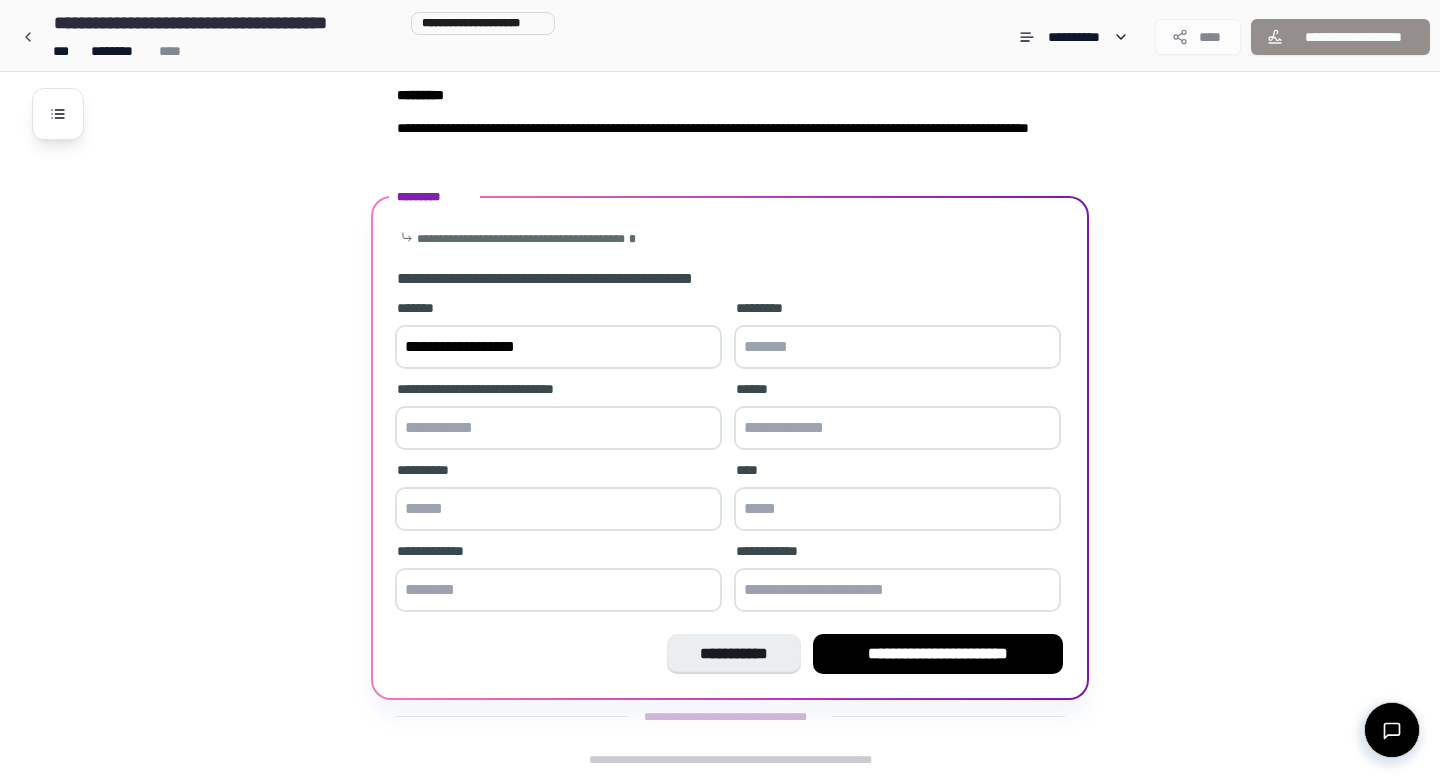 drag, startPoint x: 540, startPoint y: 345, endPoint x: 459, endPoint y: 353, distance: 81.394104 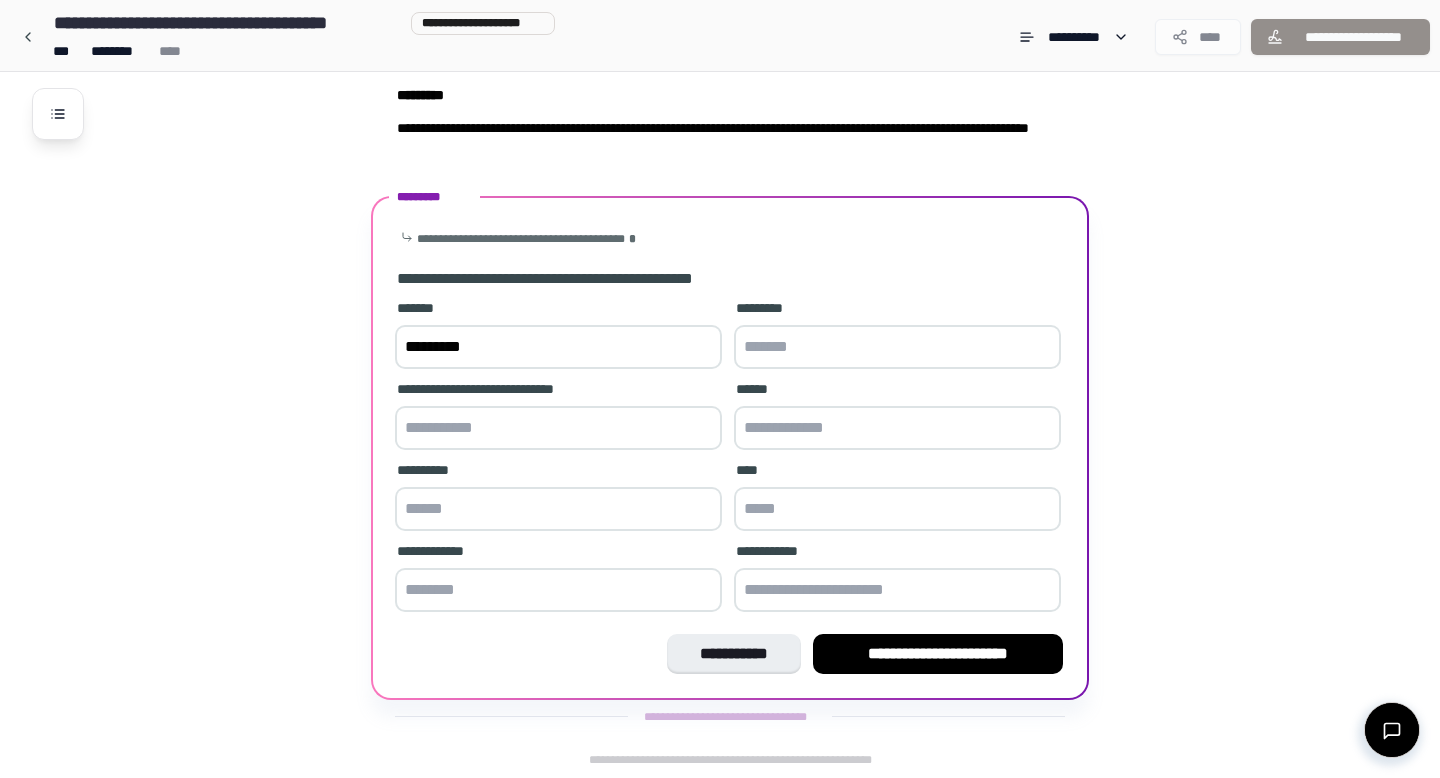 type on "********" 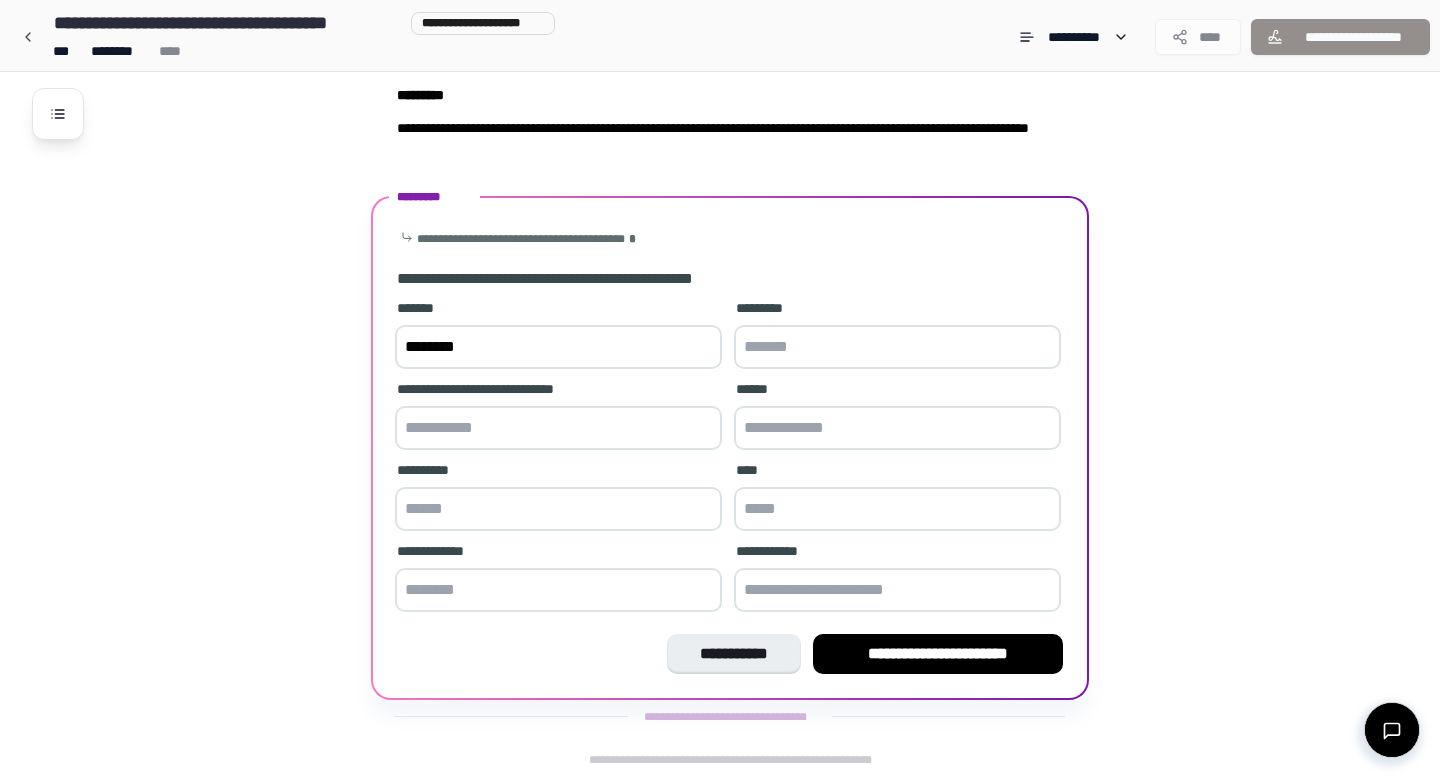 click at bounding box center (897, 347) 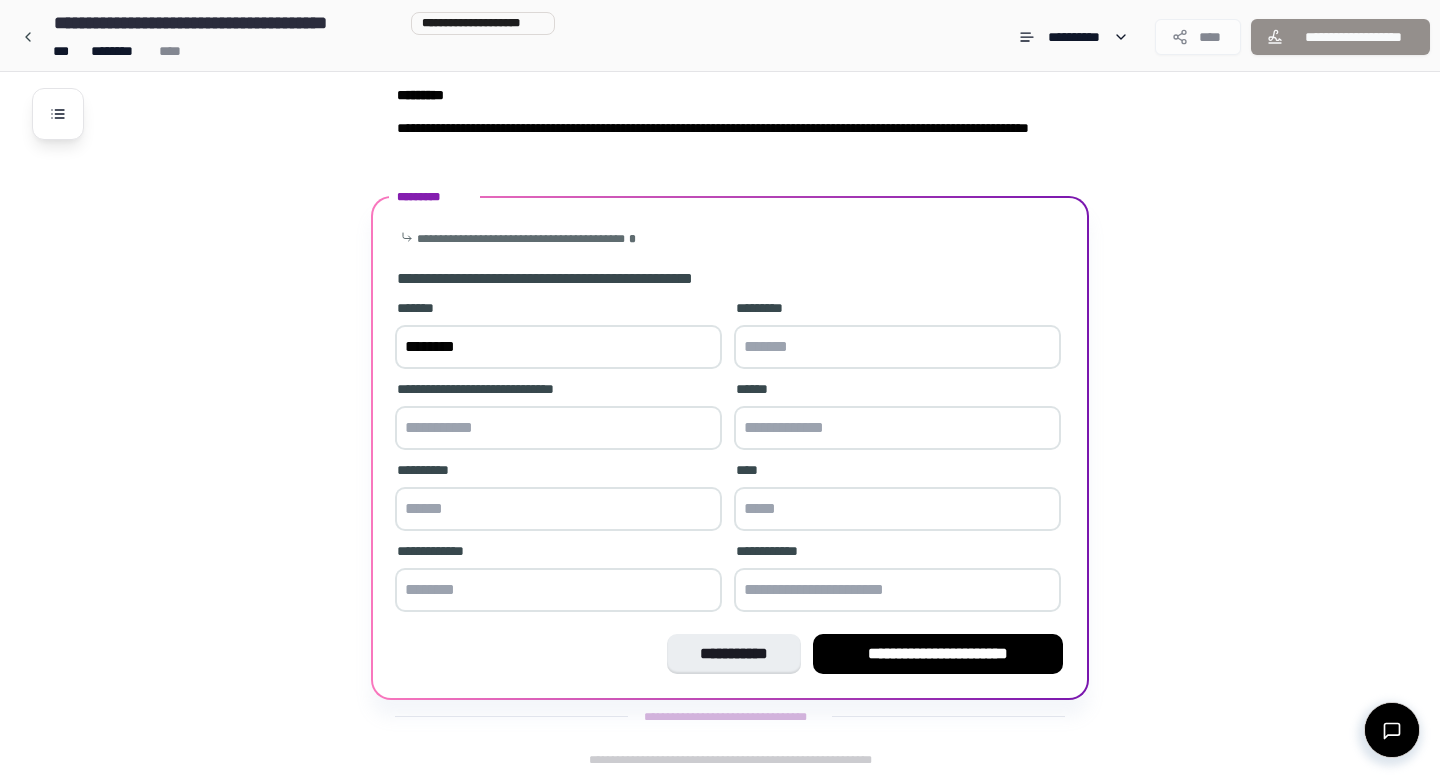 paste on "*********" 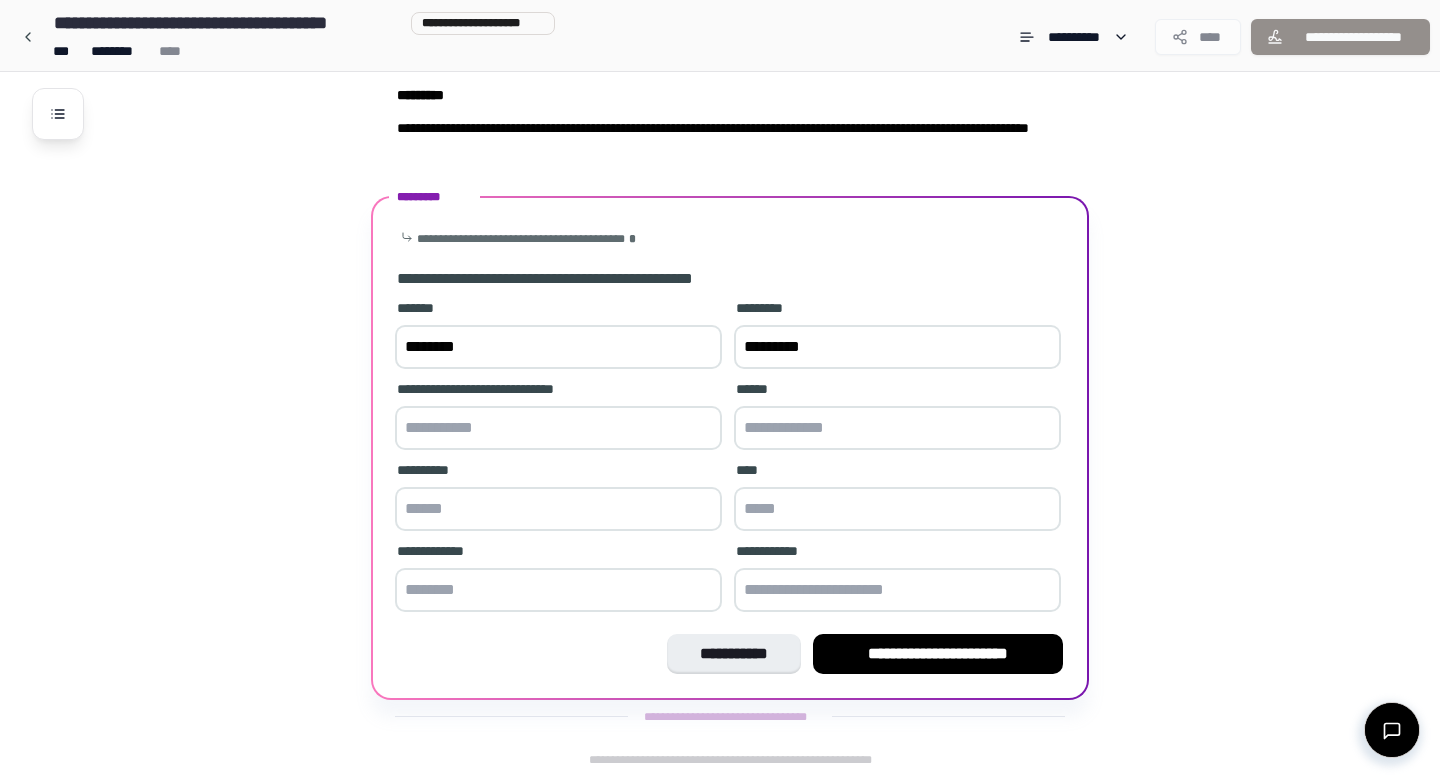 type on "*********" 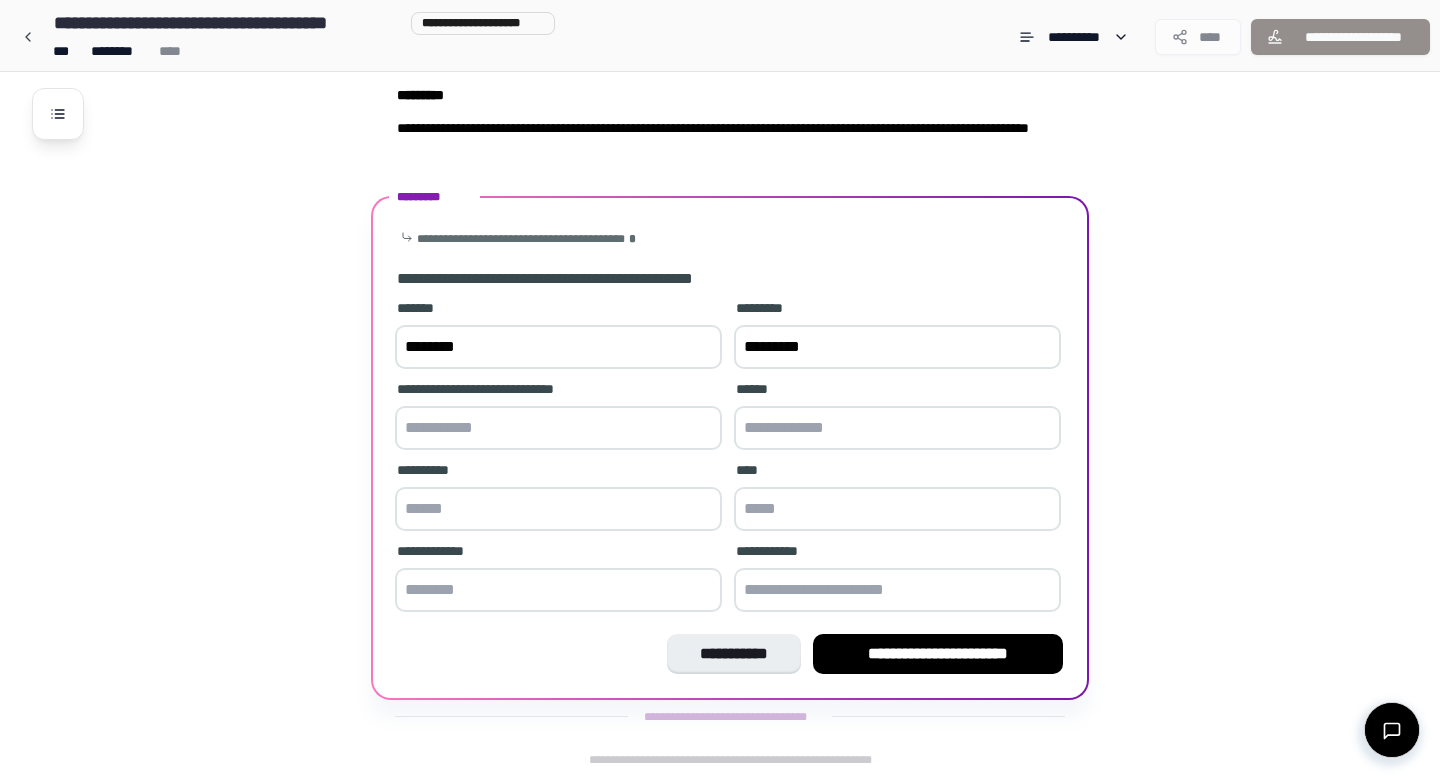 click at bounding box center (558, 428) 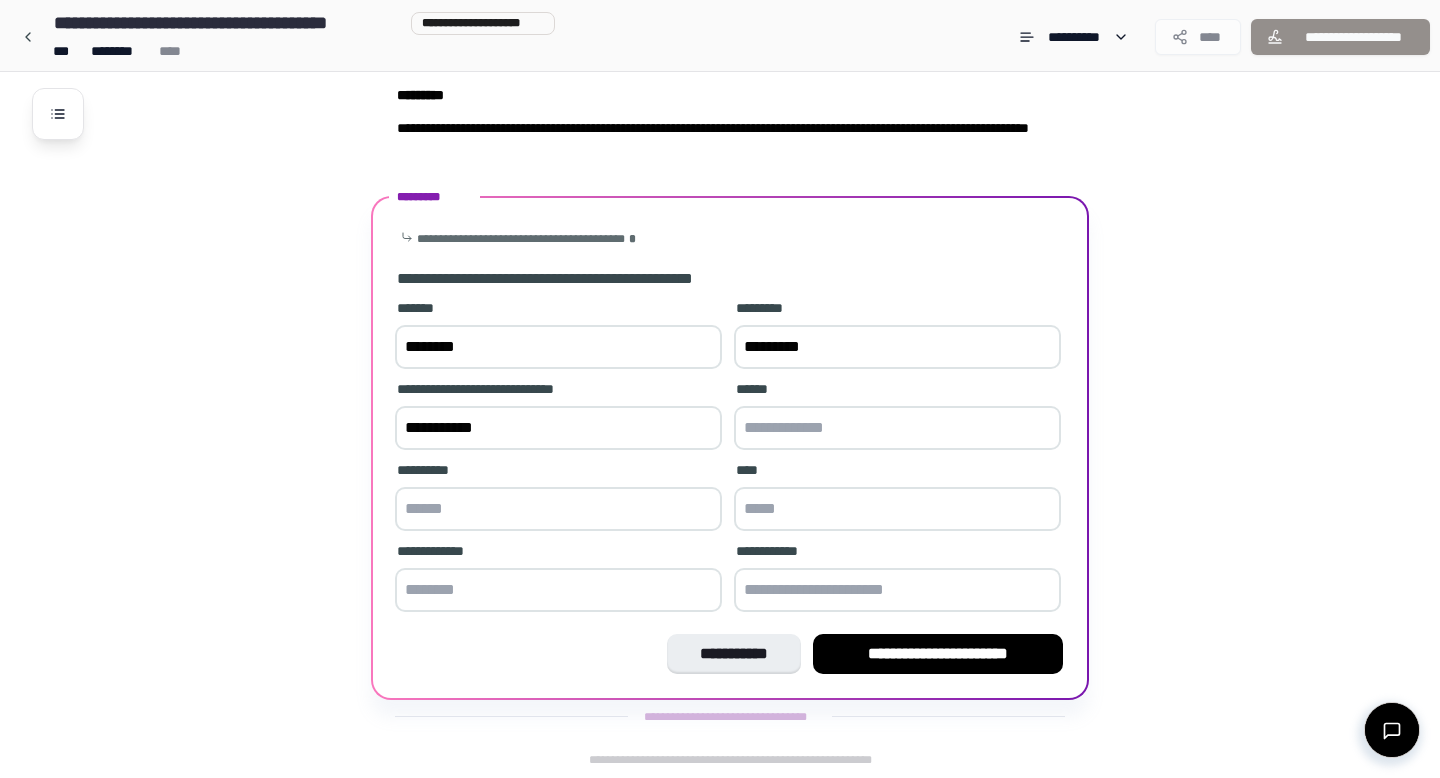 type on "**********" 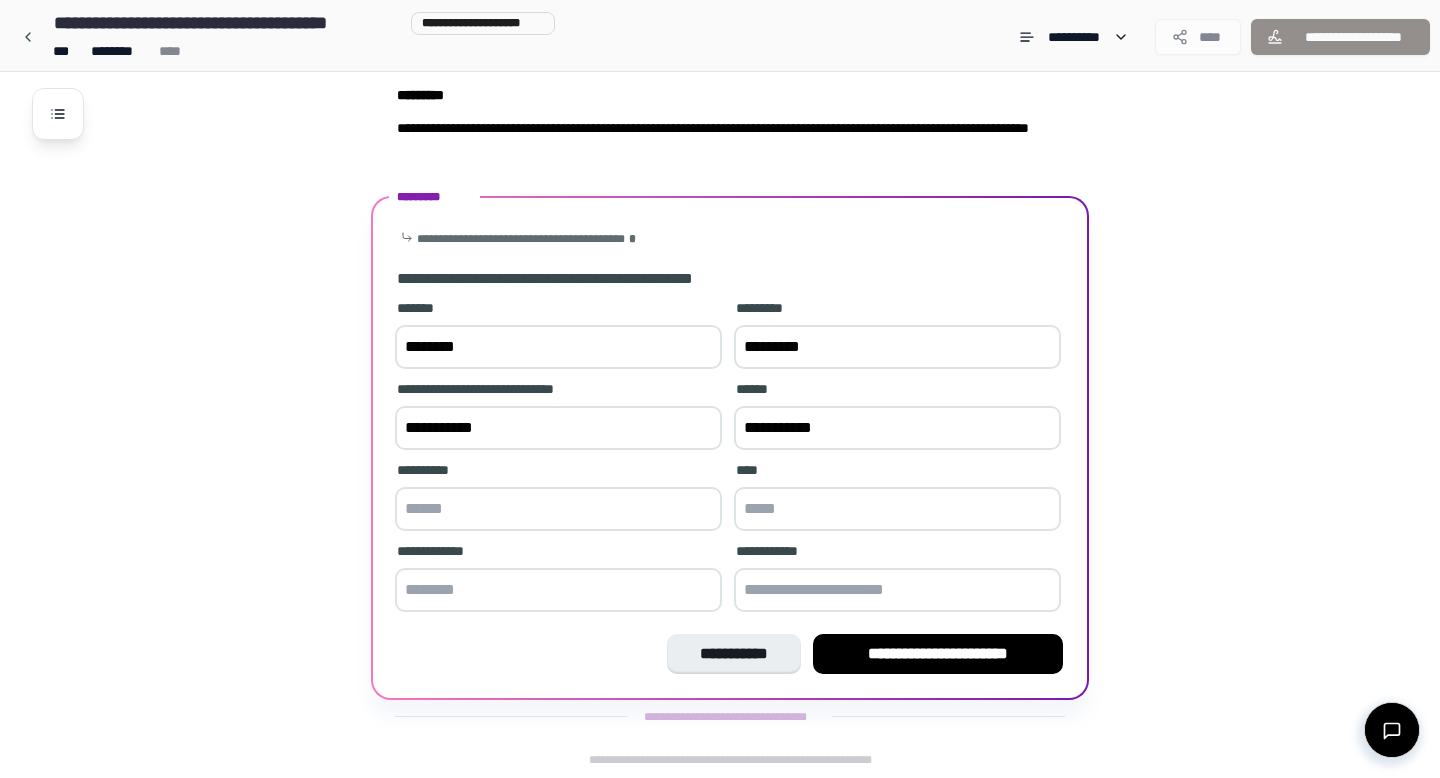 type on "**********" 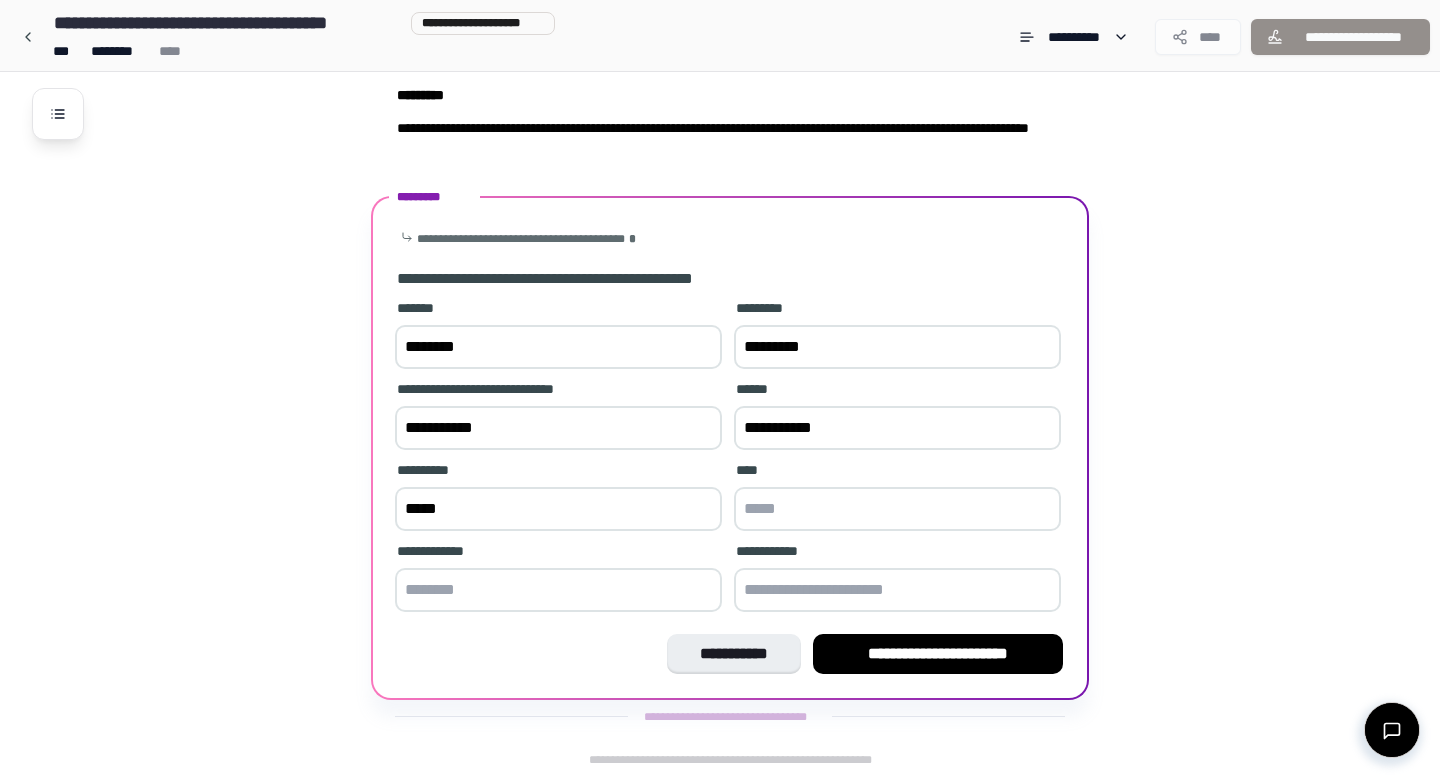 type on "*****" 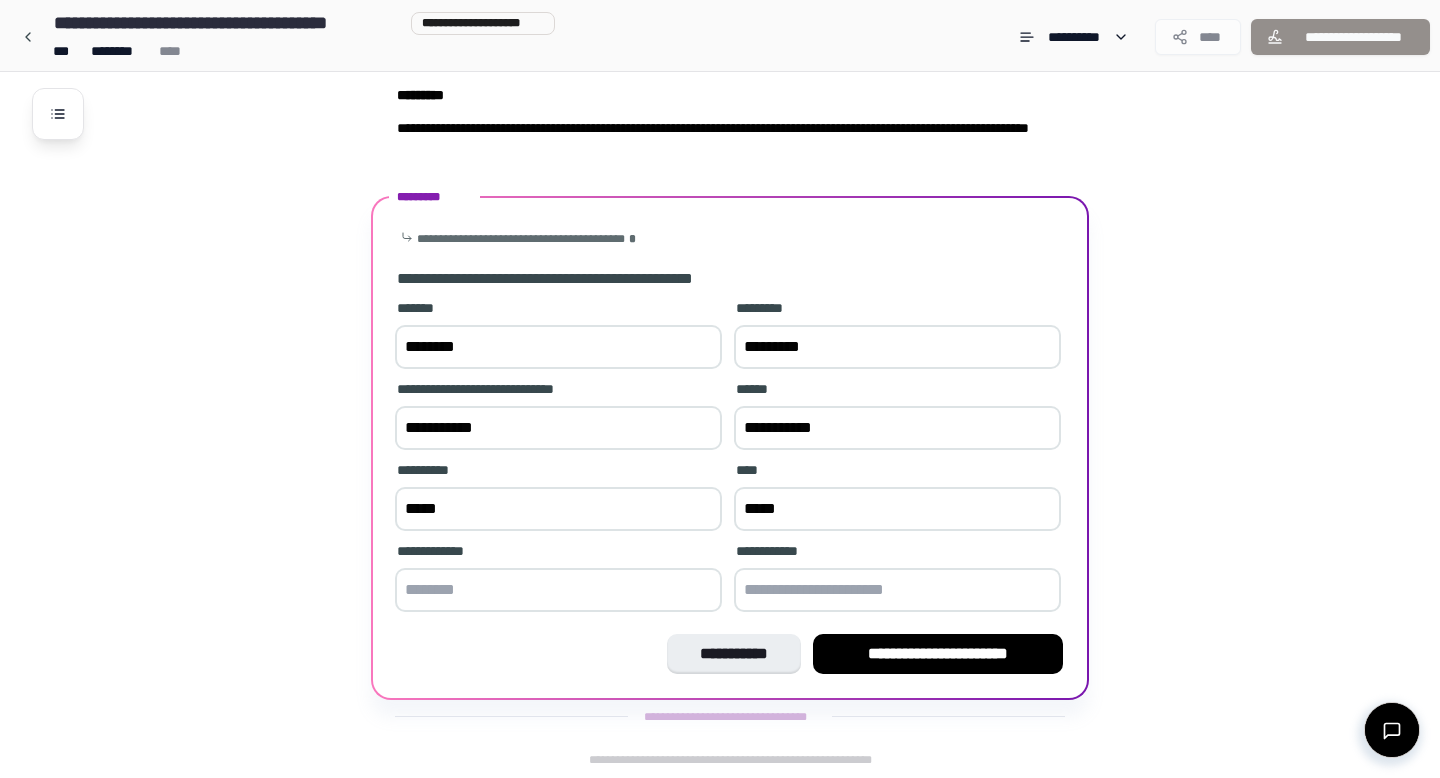type on "*****" 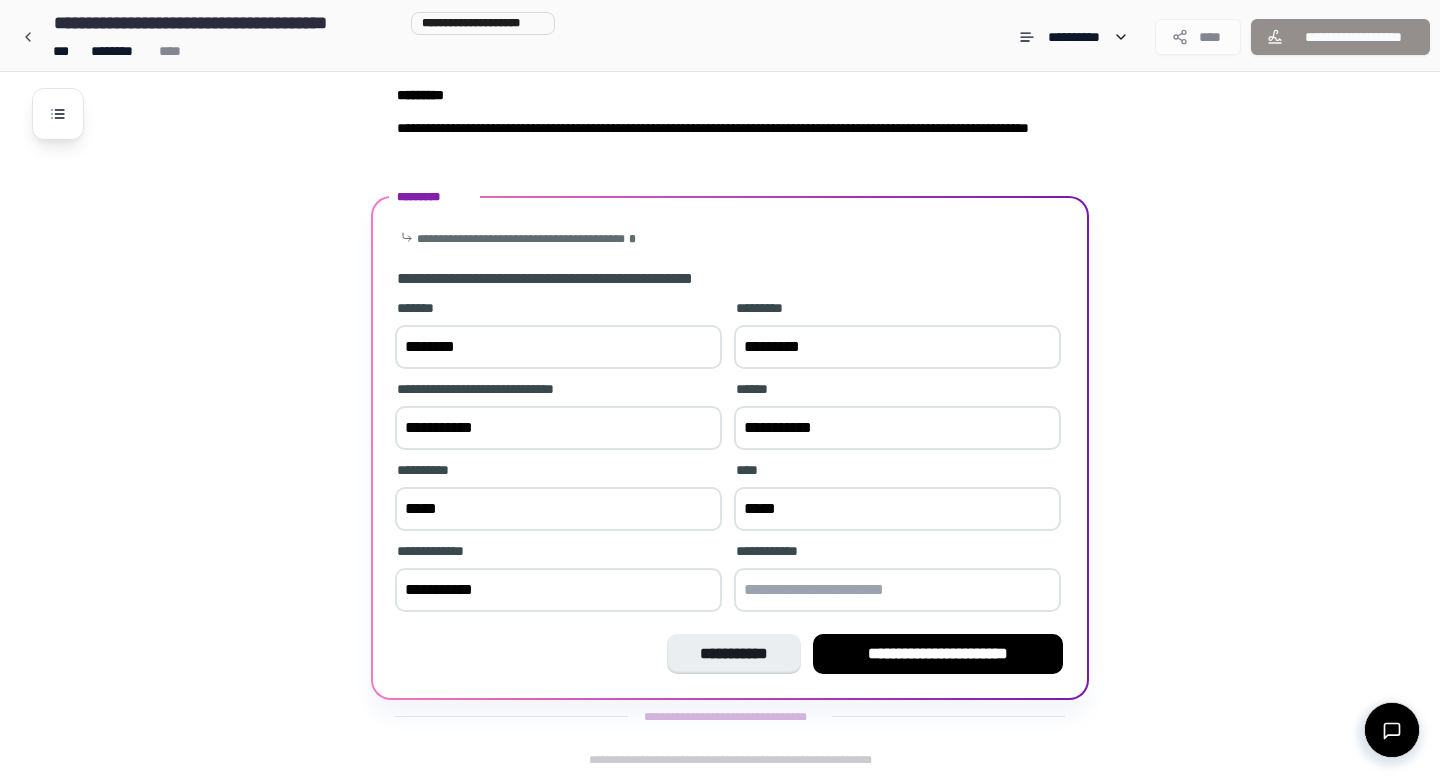 type on "**********" 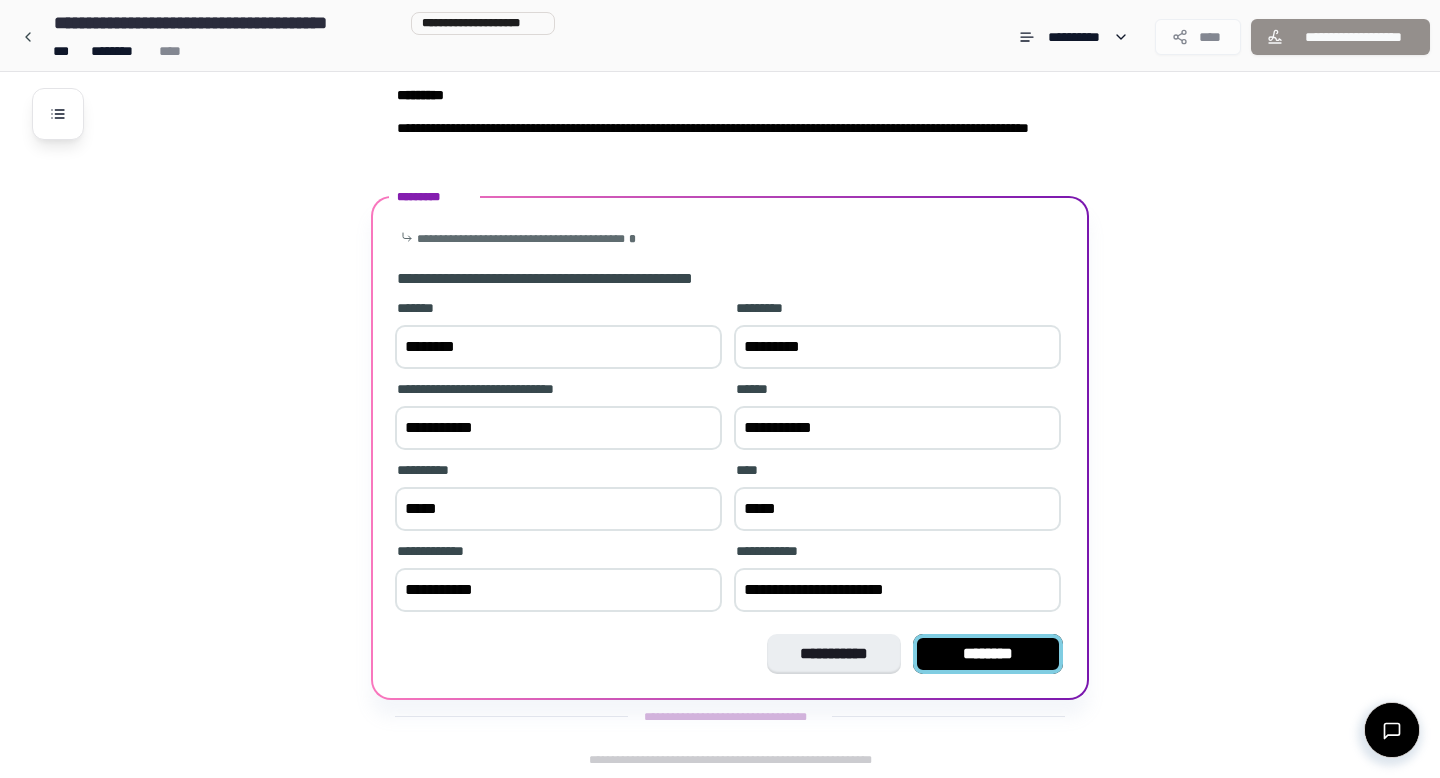 type on "**********" 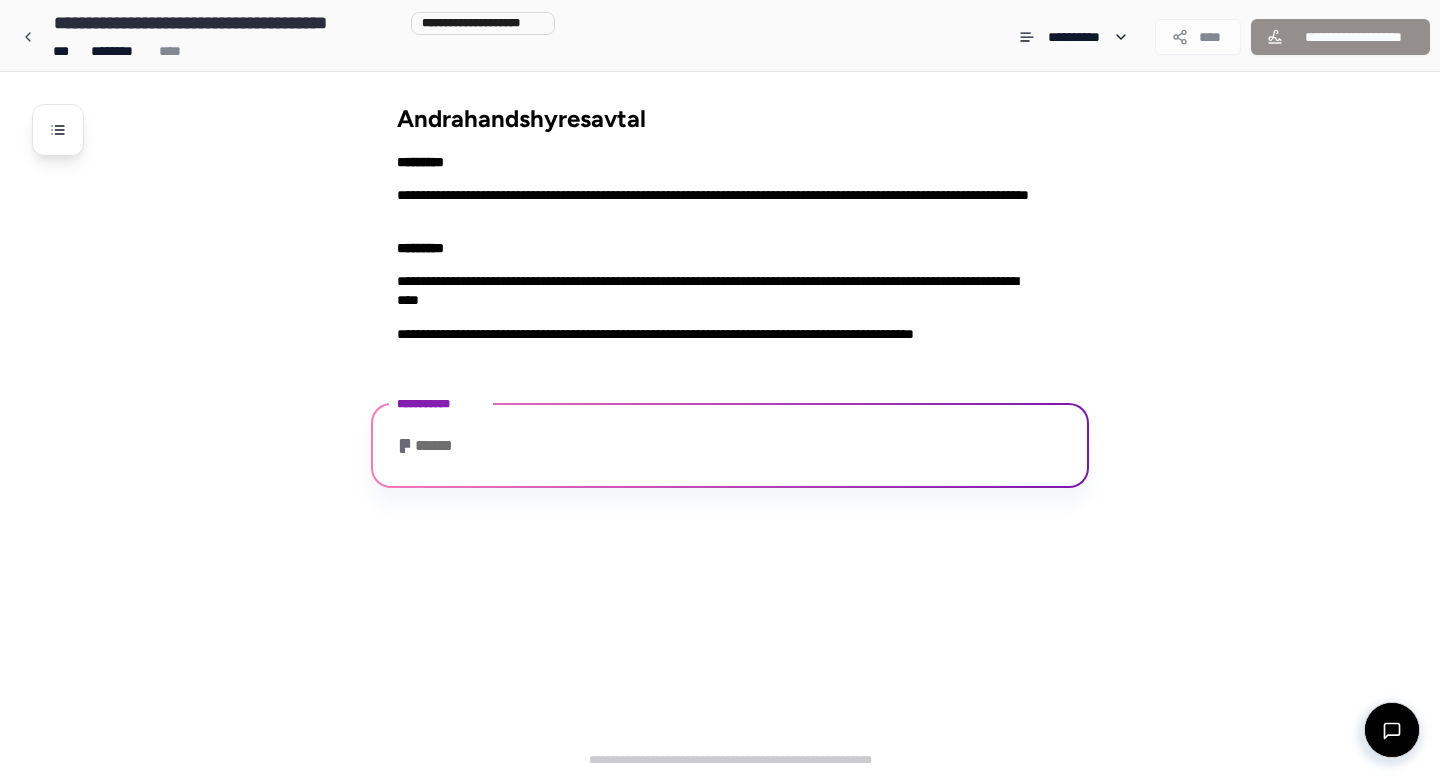 scroll, scrollTop: 327, scrollLeft: 0, axis: vertical 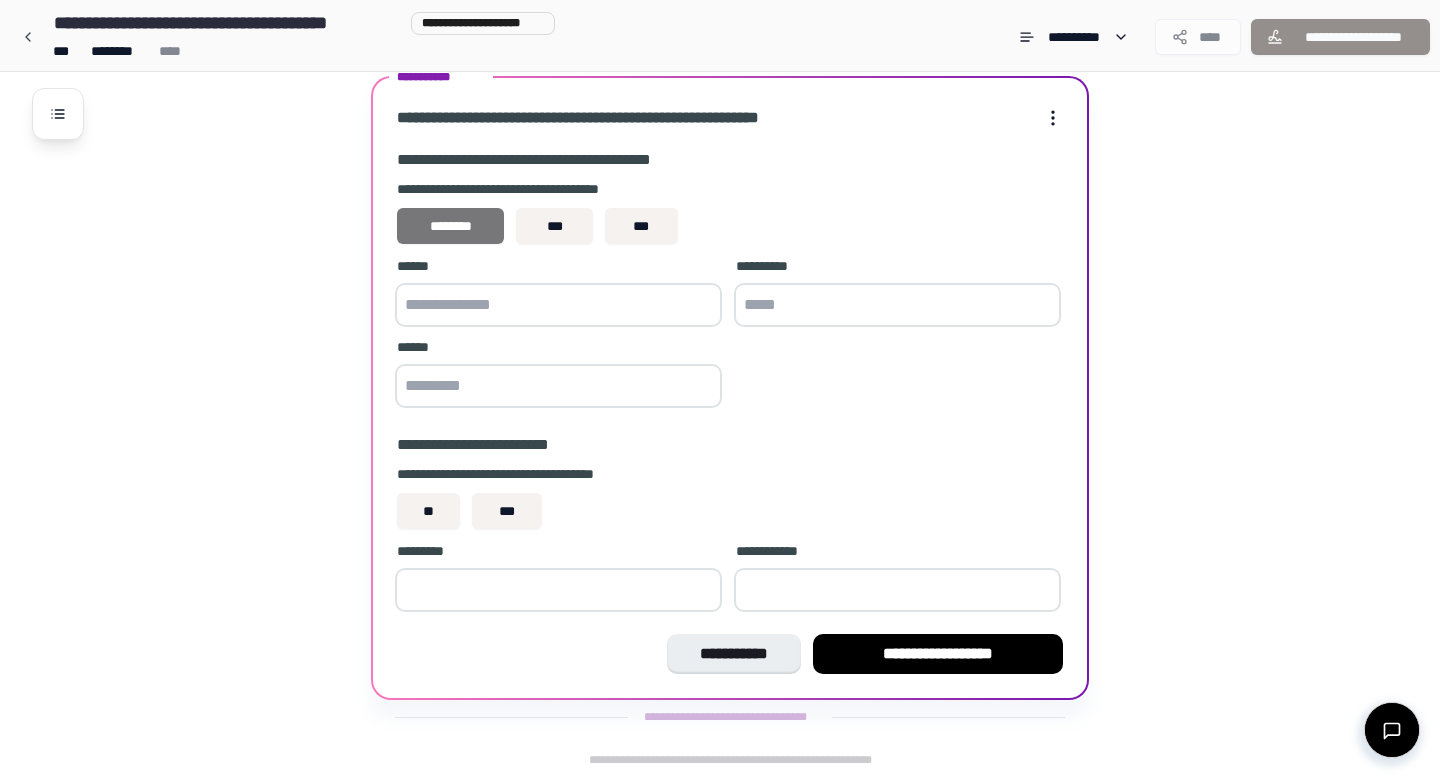 click on "********" at bounding box center (450, 226) 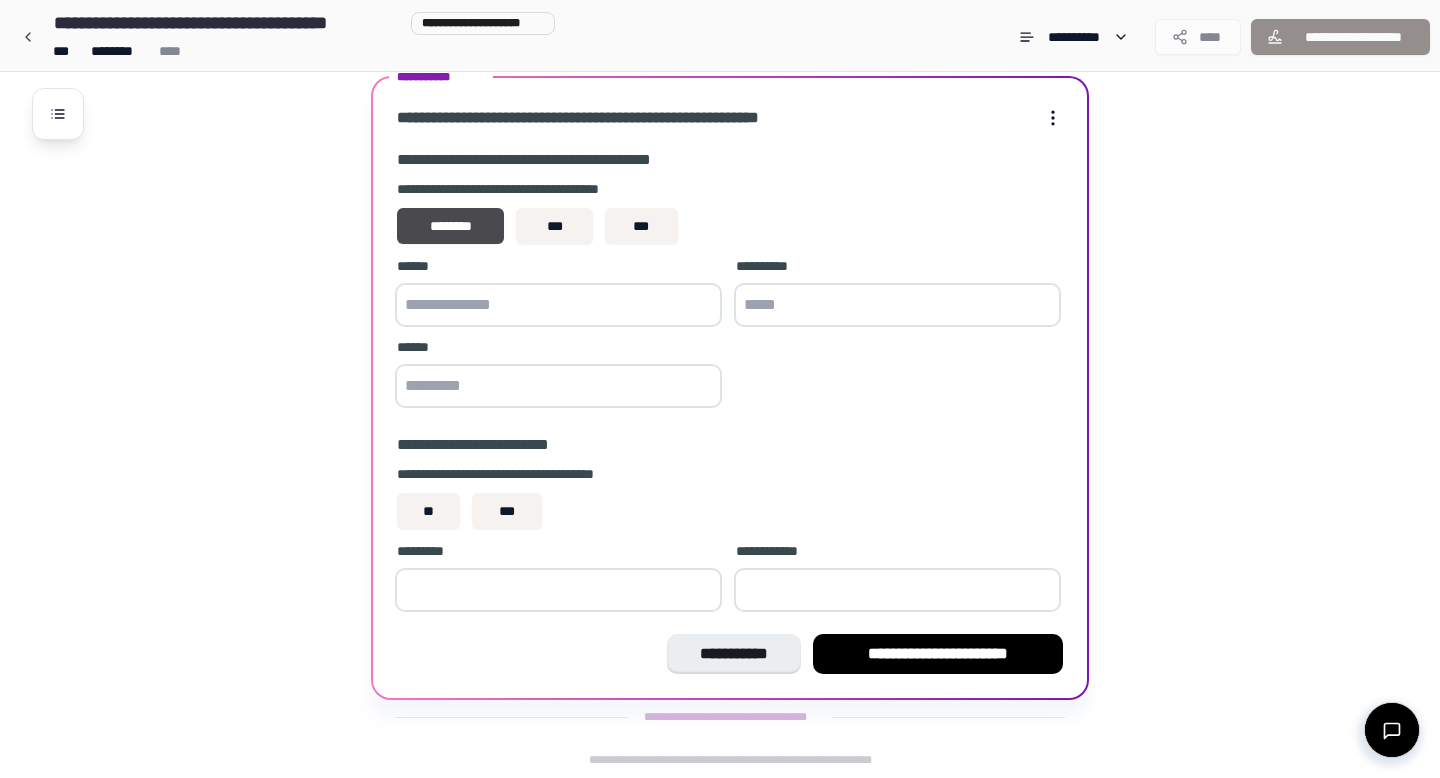 click at bounding box center (558, 305) 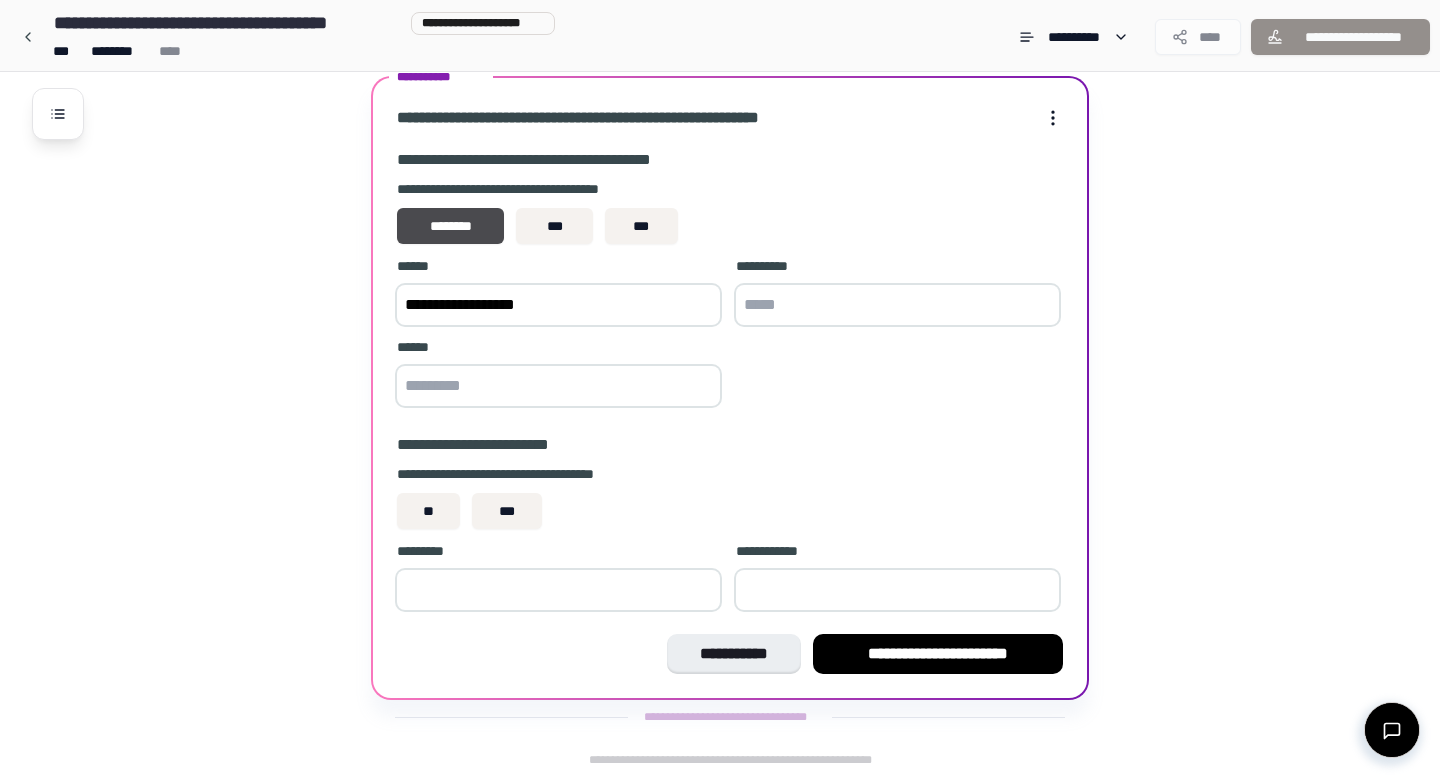 type on "**********" 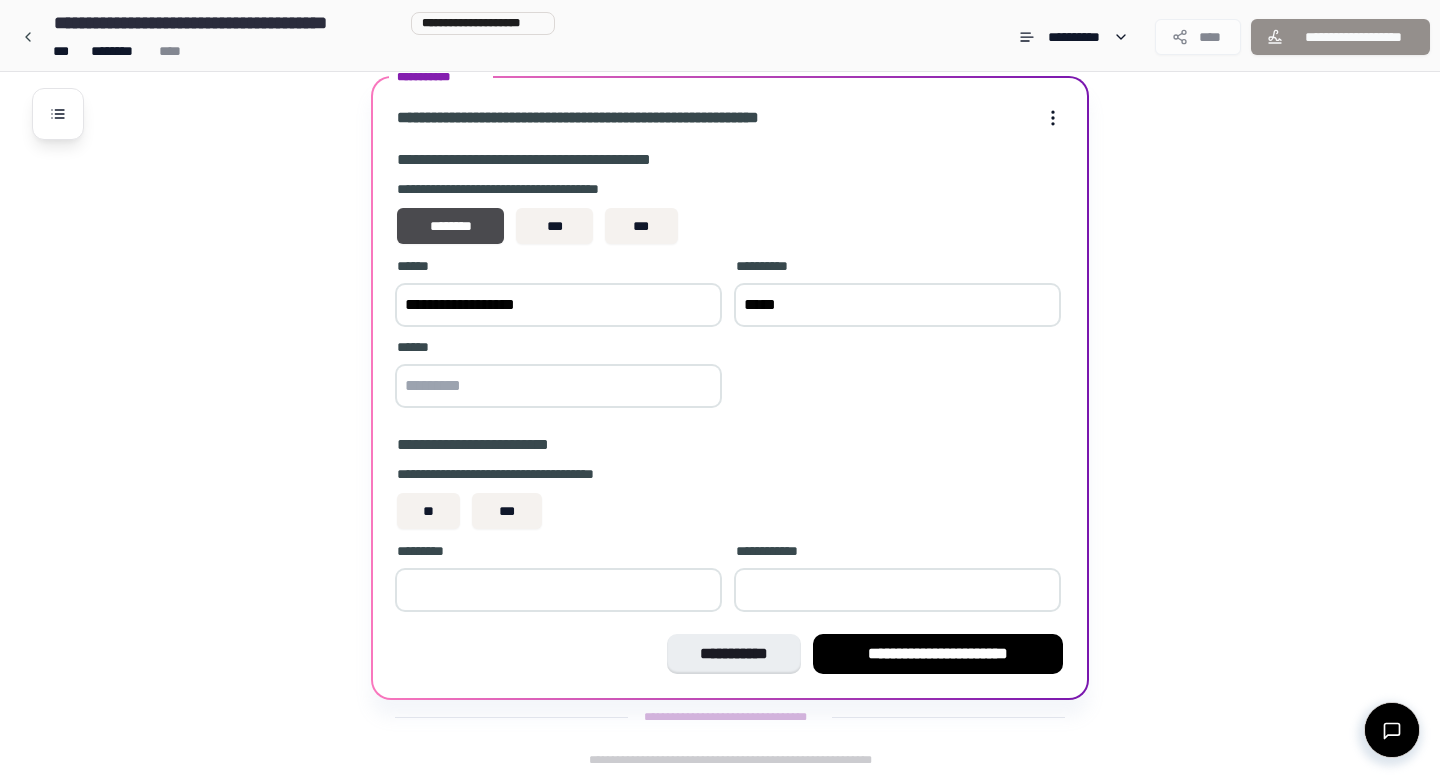 type on "*****" 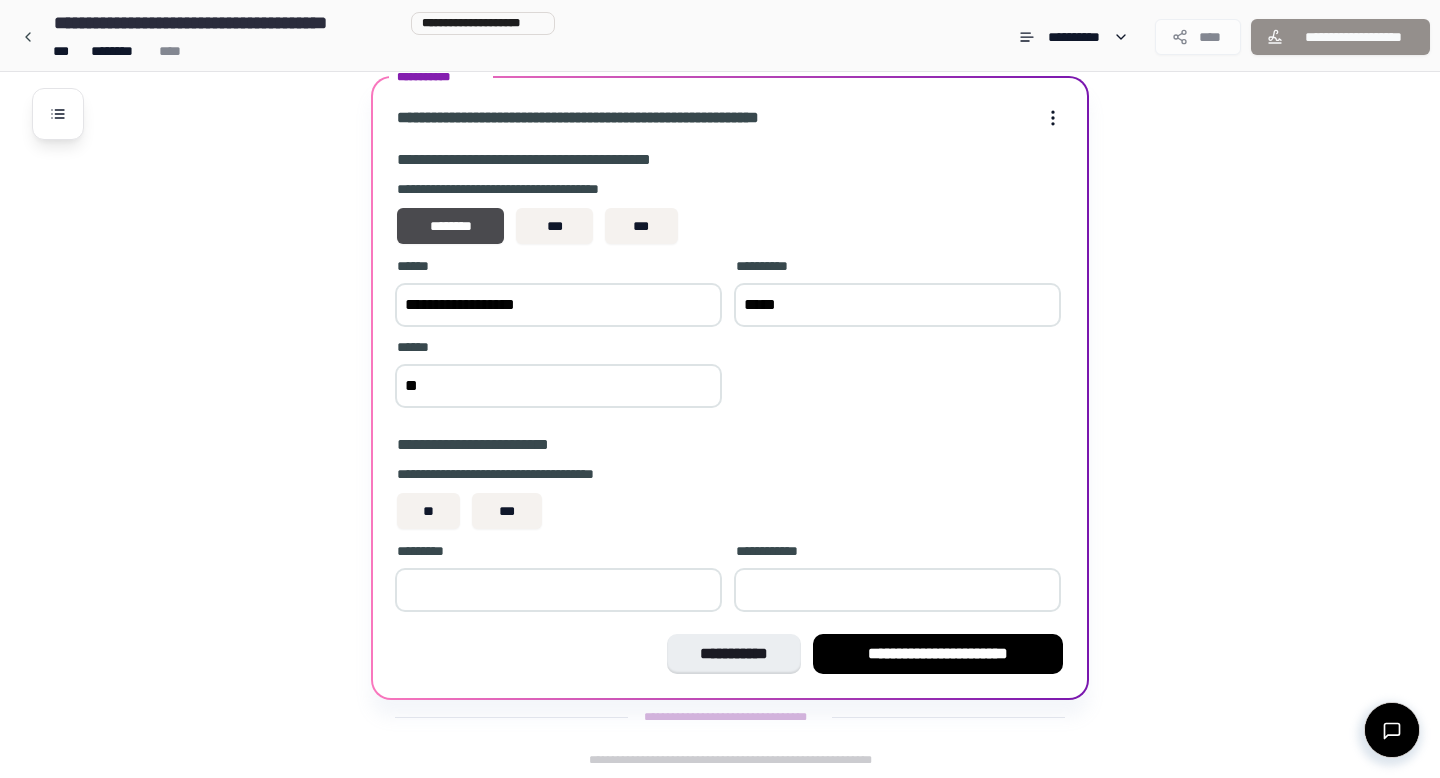 type on "*" 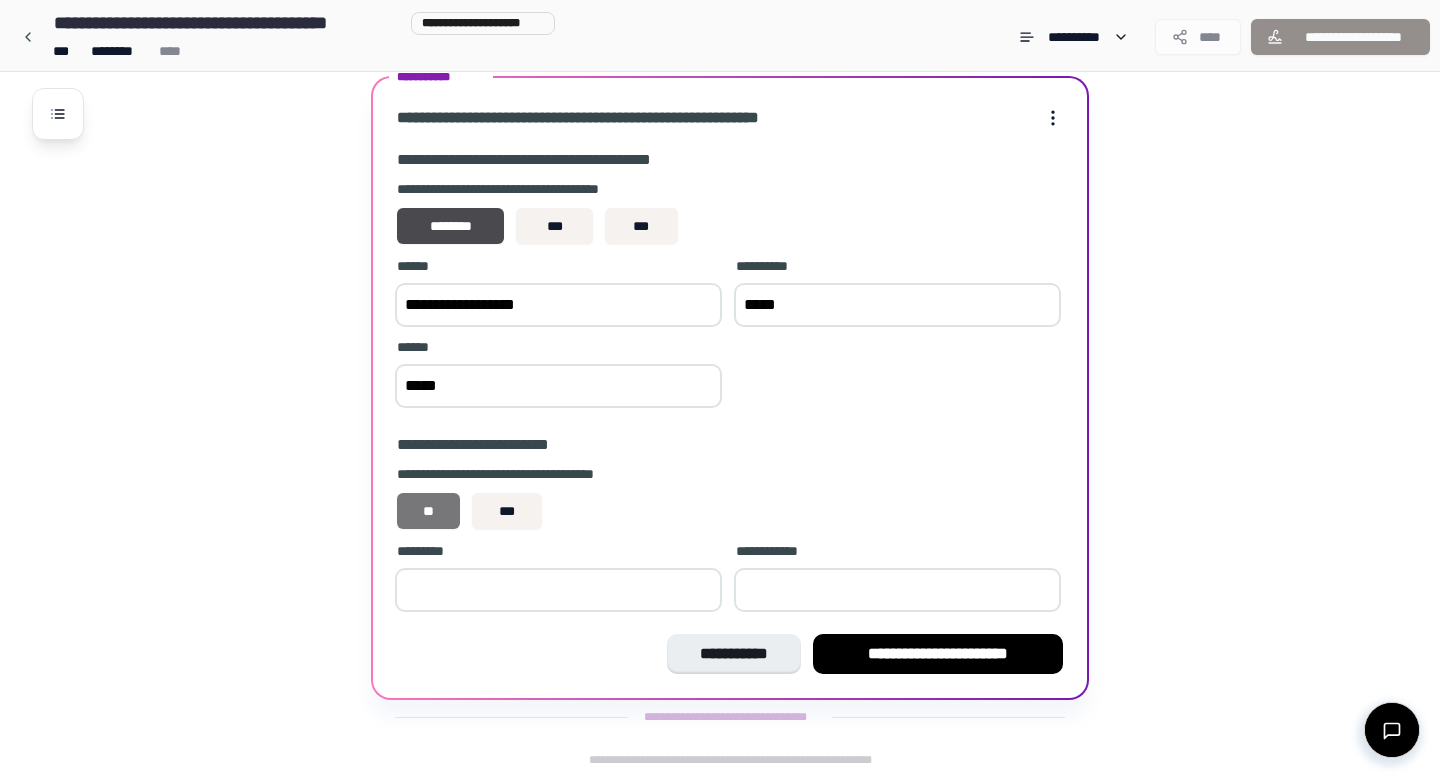 type on "*****" 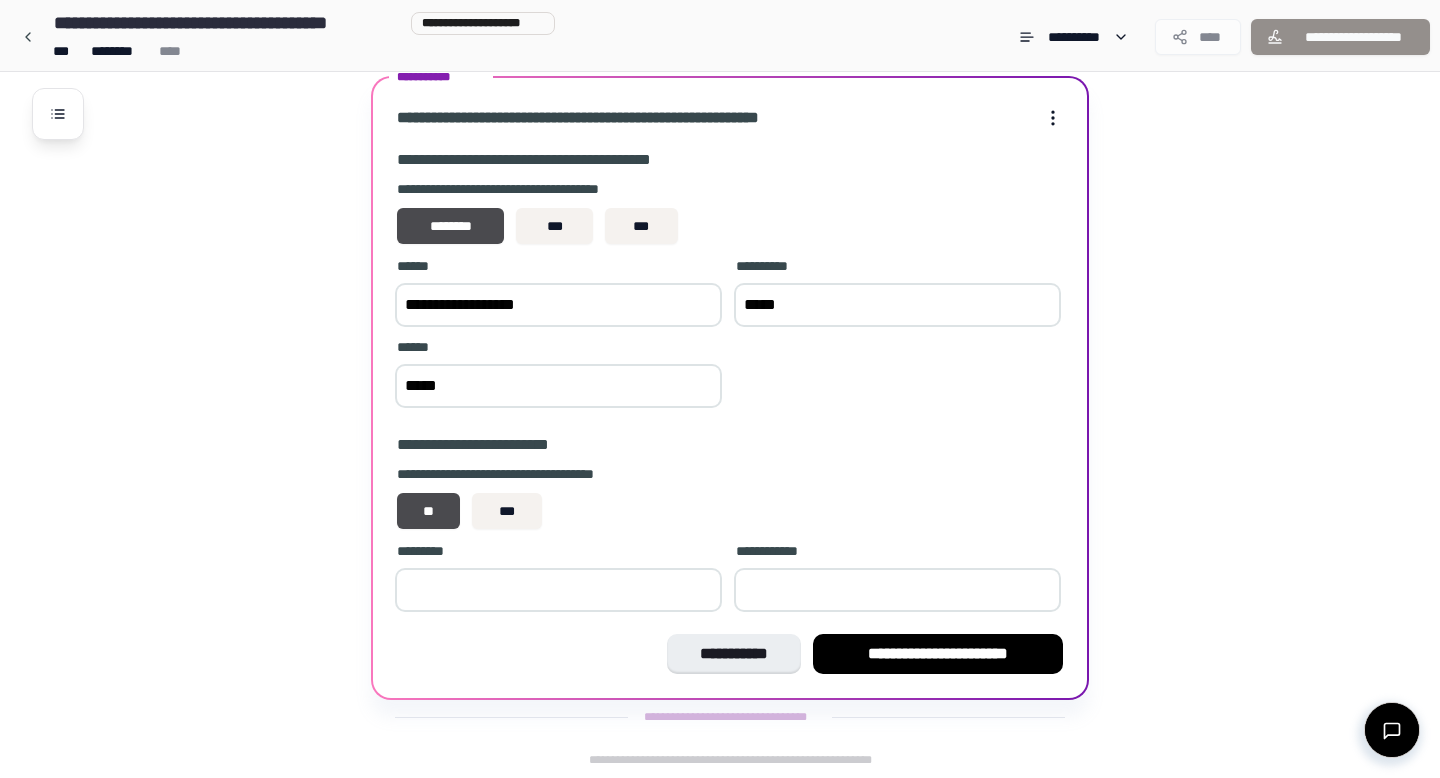 click at bounding box center [558, 590] 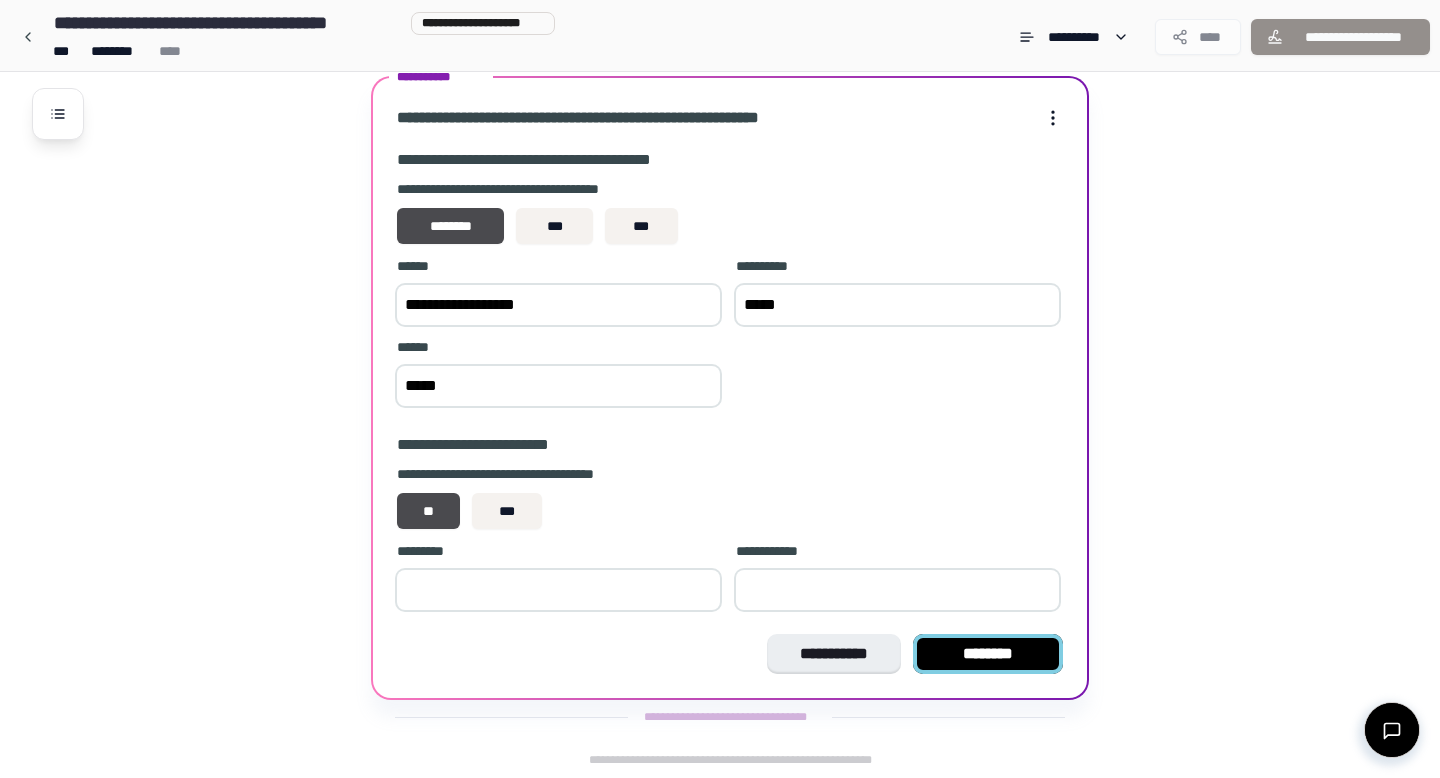type on "****" 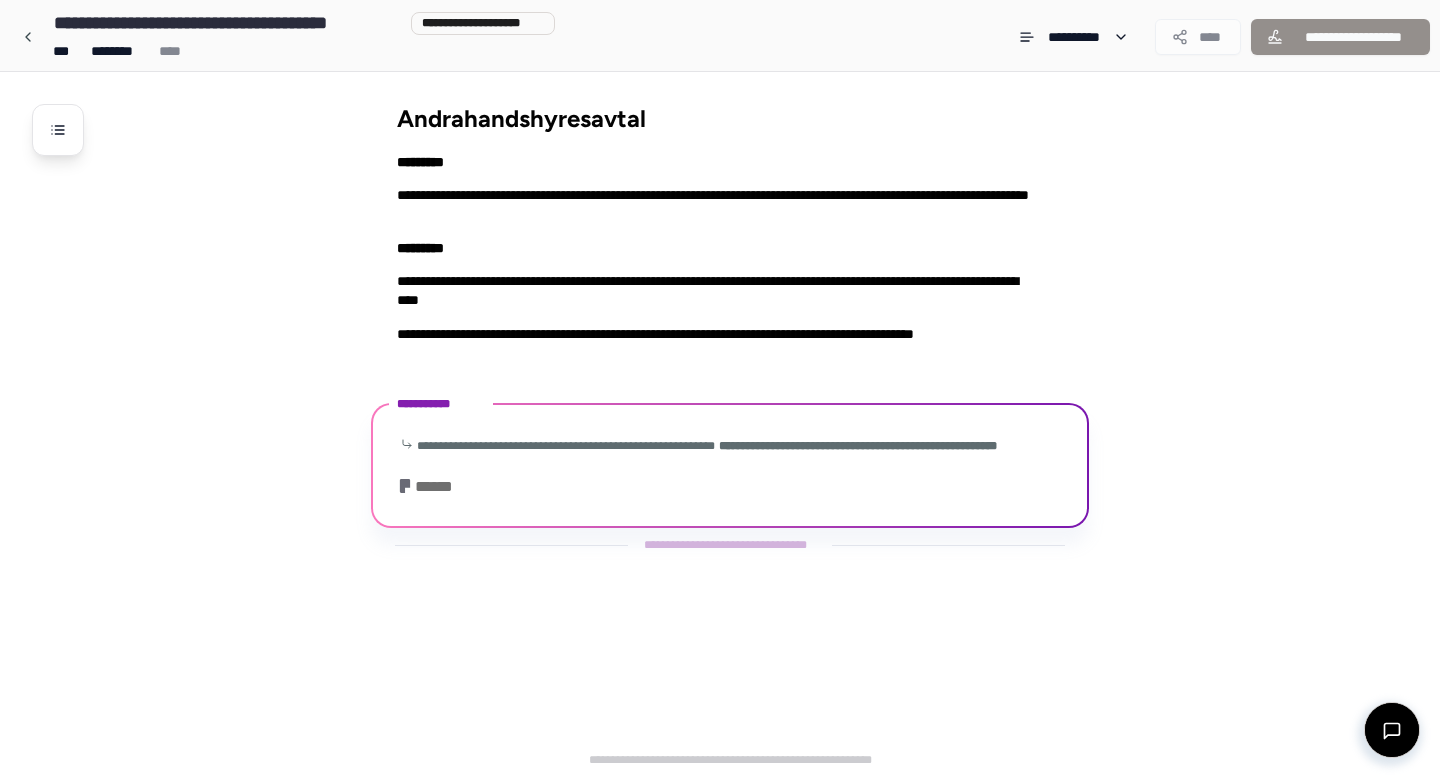 scroll, scrollTop: 0, scrollLeft: 0, axis: both 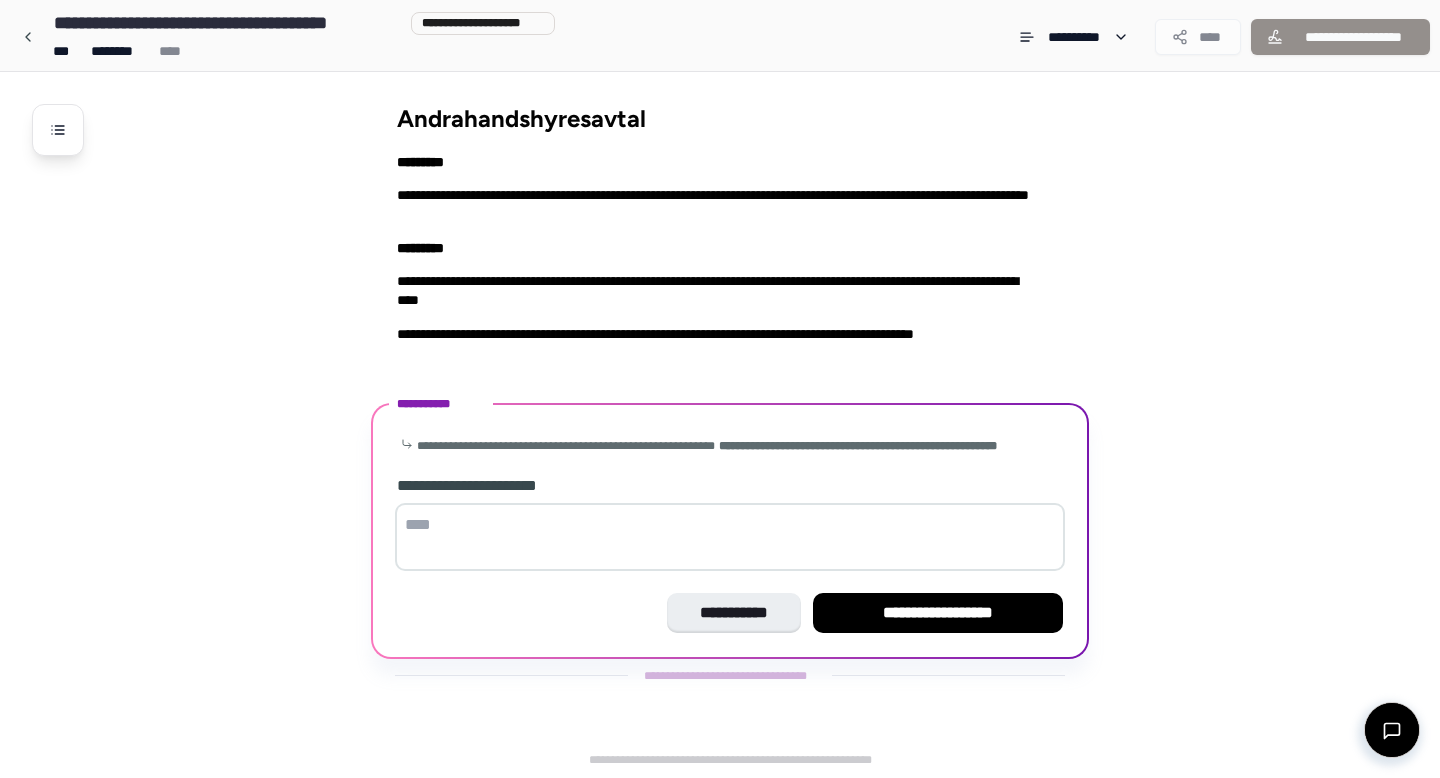 click at bounding box center (730, 537) 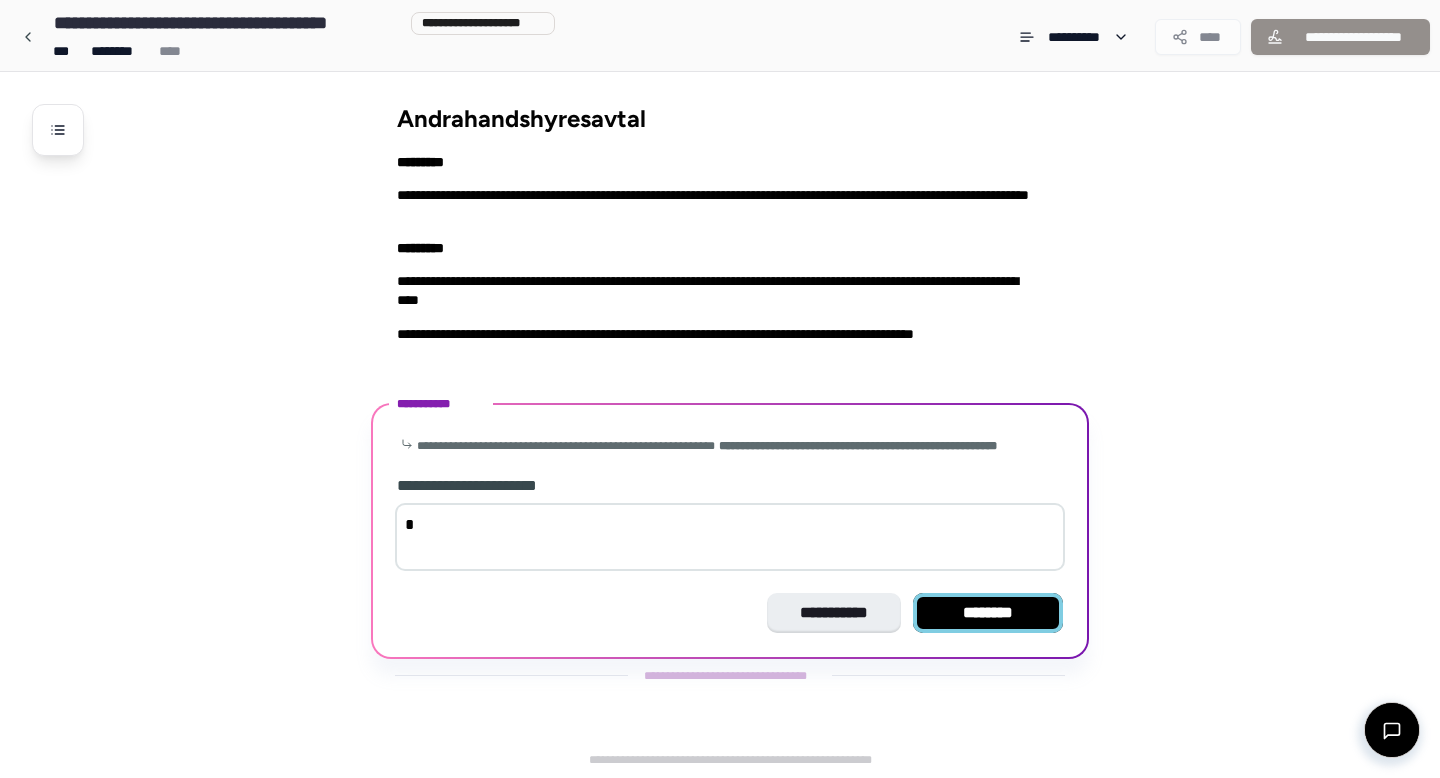 type on "*" 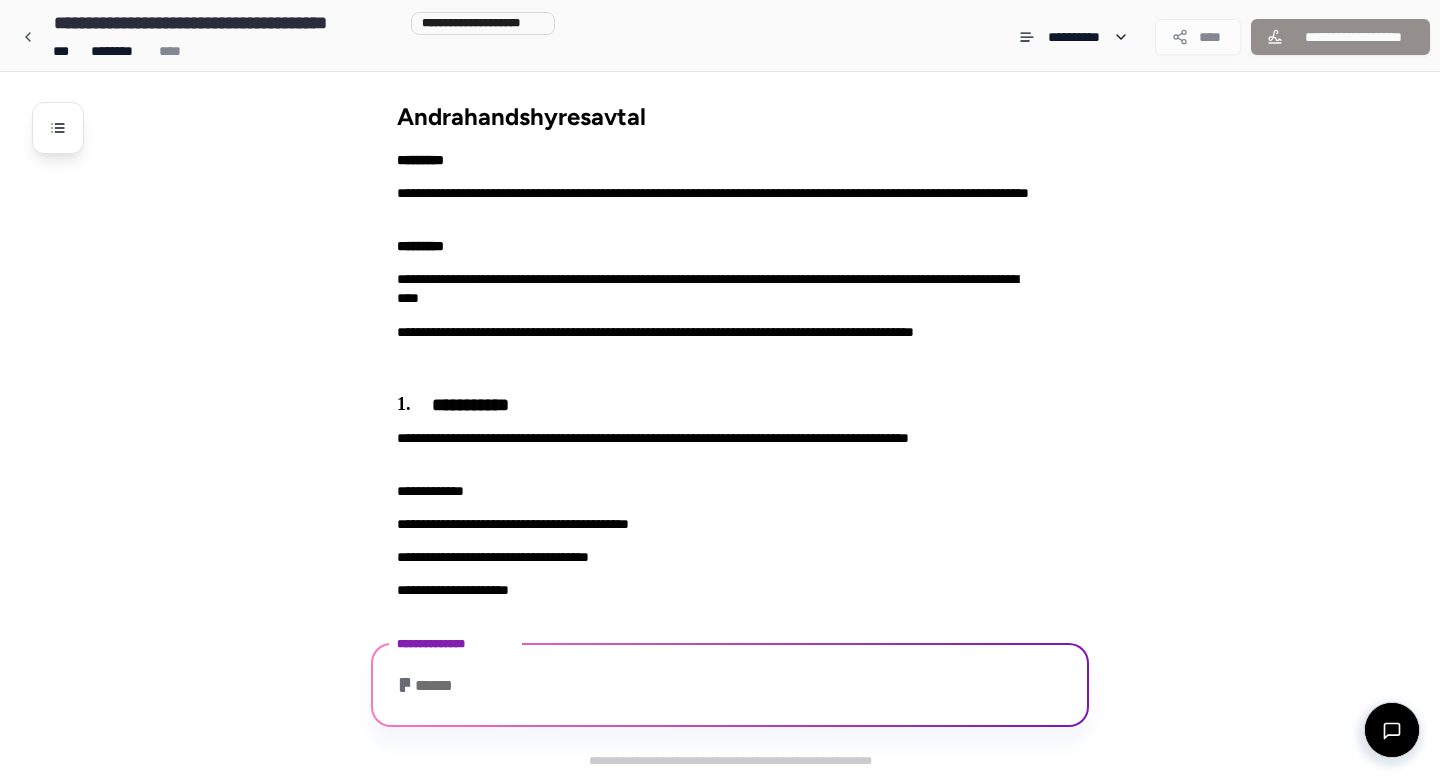 scroll, scrollTop: 120, scrollLeft: 0, axis: vertical 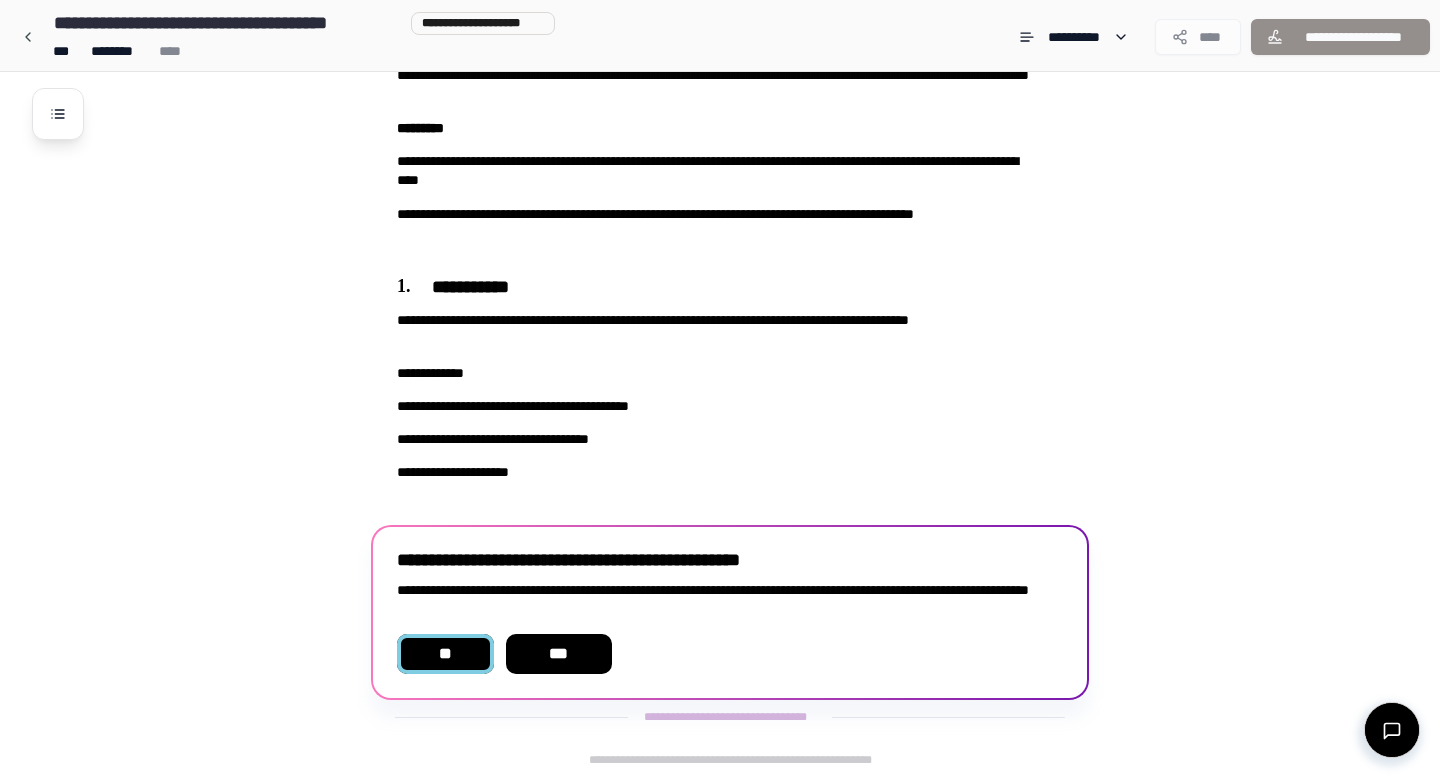 click on "**" at bounding box center (445, 654) 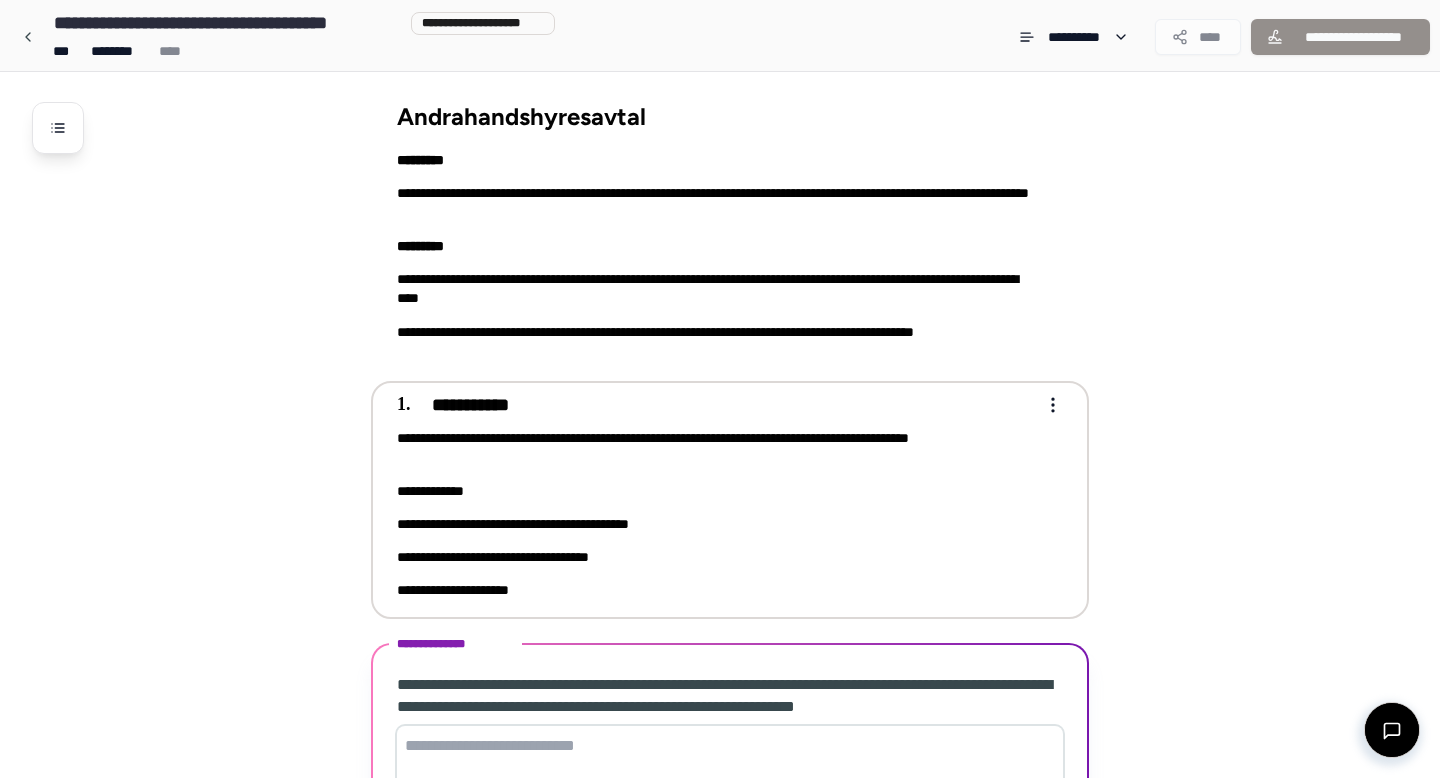 scroll, scrollTop: 182, scrollLeft: 0, axis: vertical 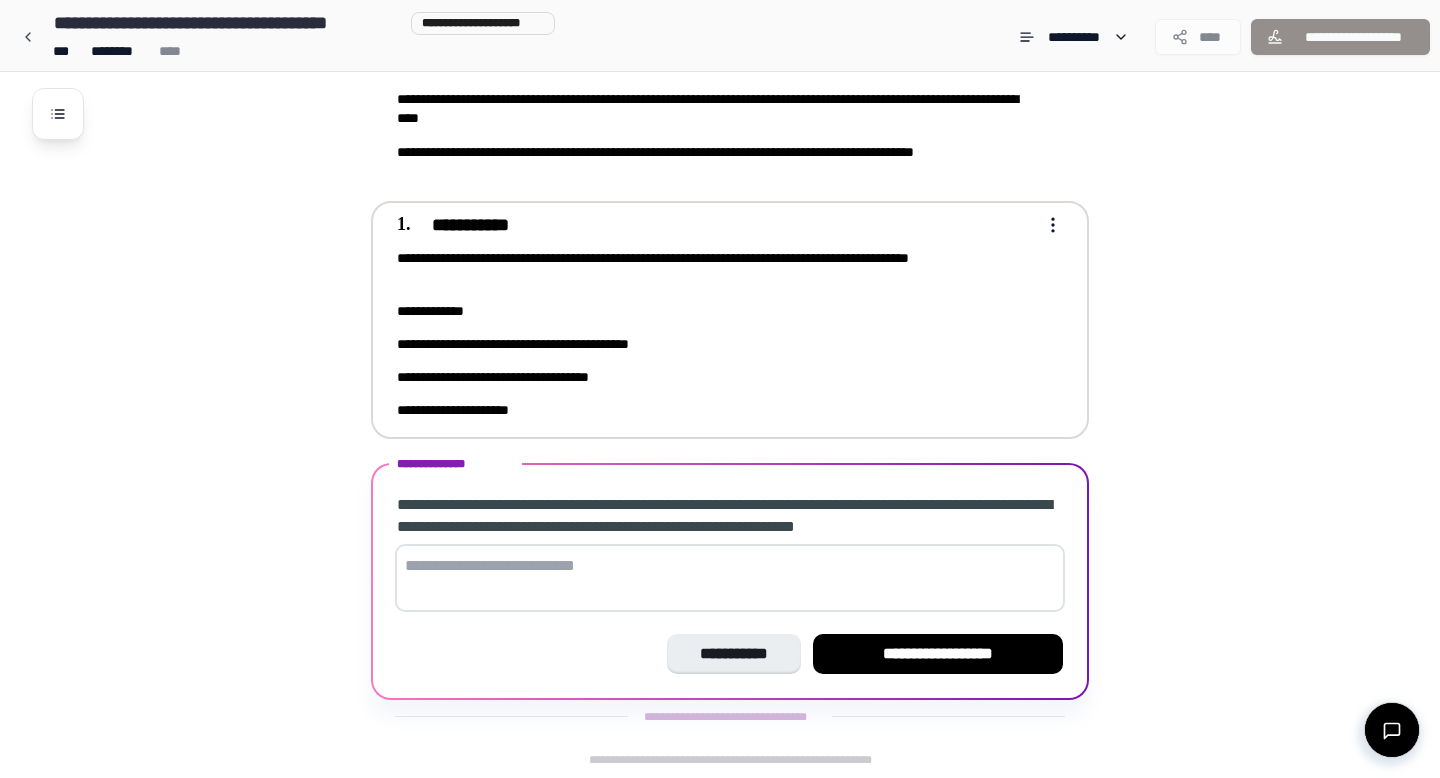 click on "Andrahandshyresavtal [FIRST] [LAST]
[STREET]
[CITY]
[STATE]
[ZIP]
[COUNTRY]
[PHONE]
[EMAIL]
[CREDIT_CARD]
[PASSPORT]
[DRIVER_LICENSE]
[BIRTH_DATE]" at bounding box center [720, 298] 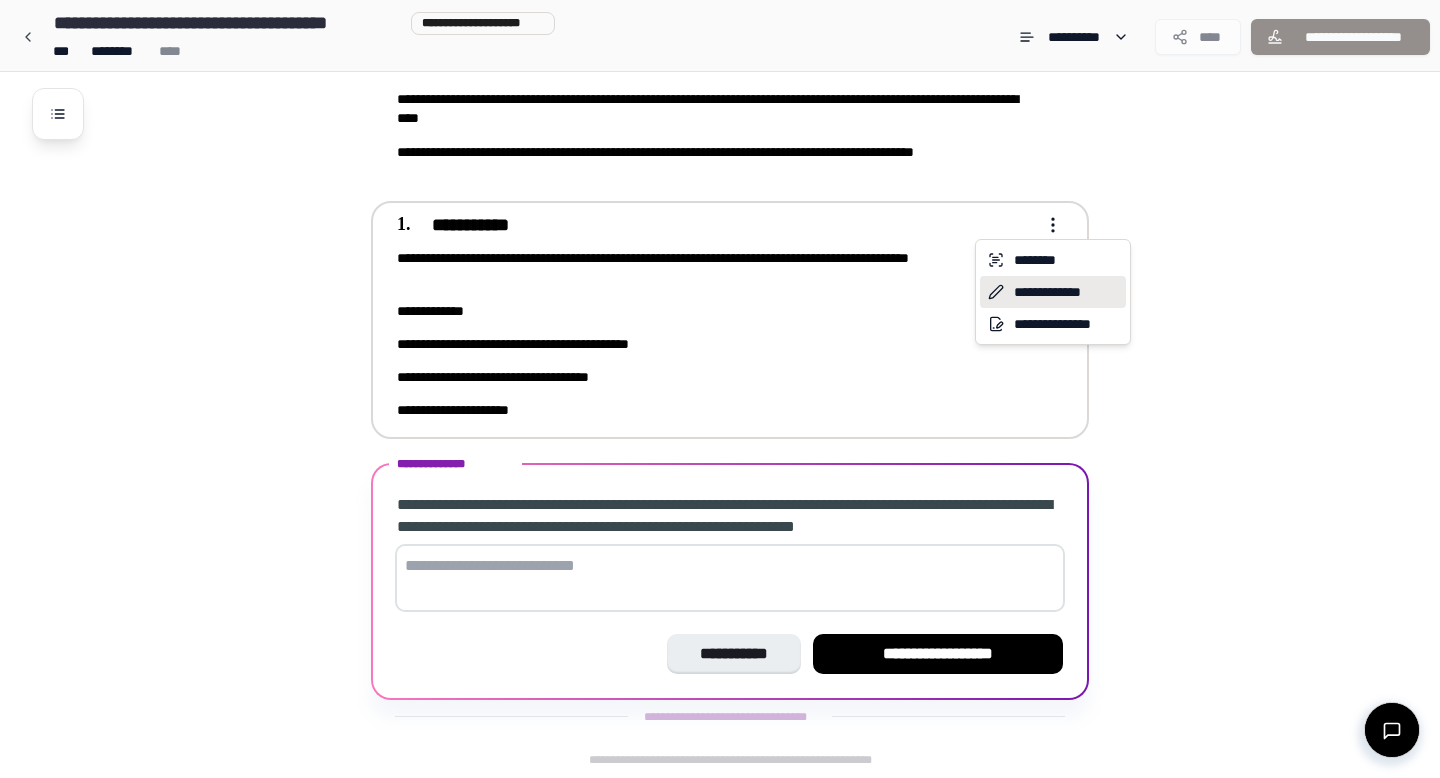 click on "**********" at bounding box center [1053, 292] 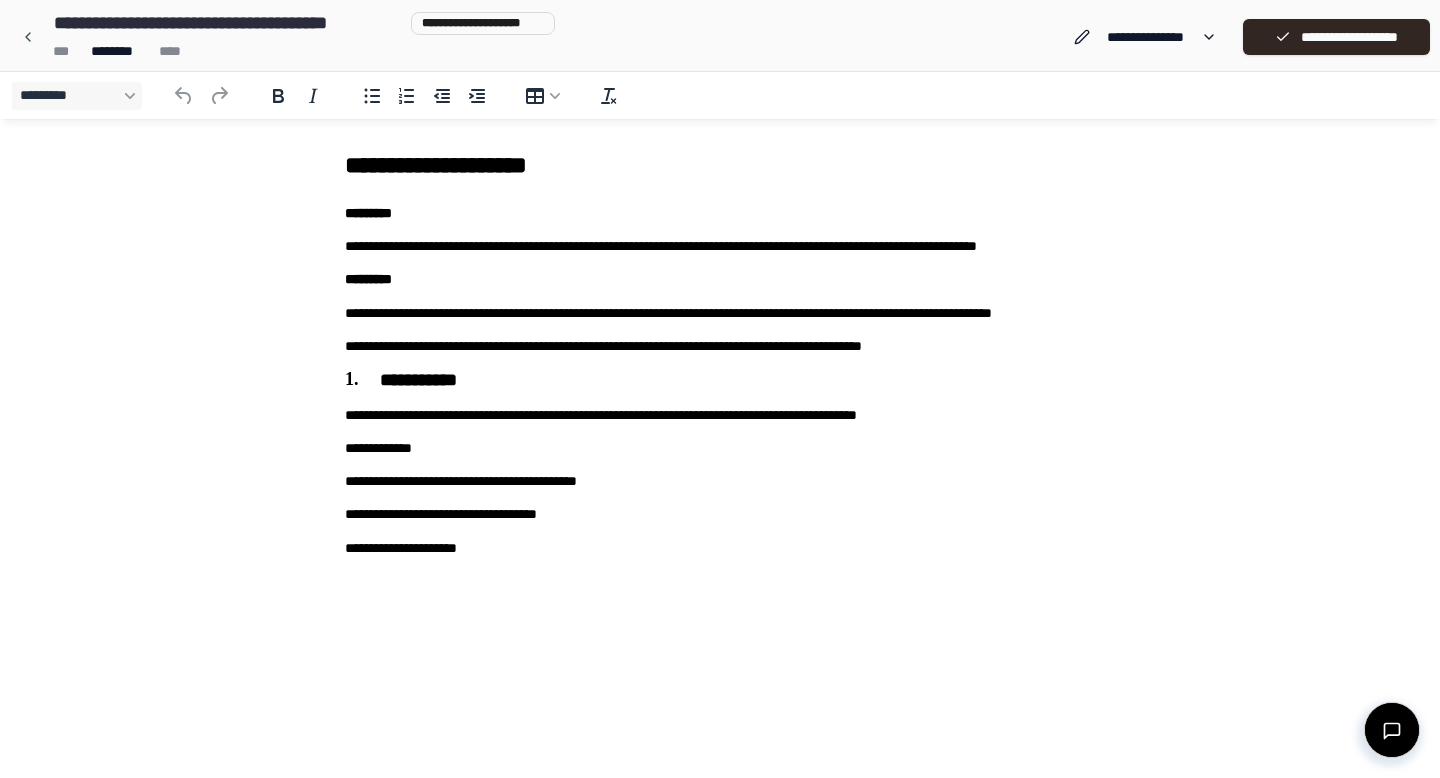 scroll, scrollTop: 0, scrollLeft: 0, axis: both 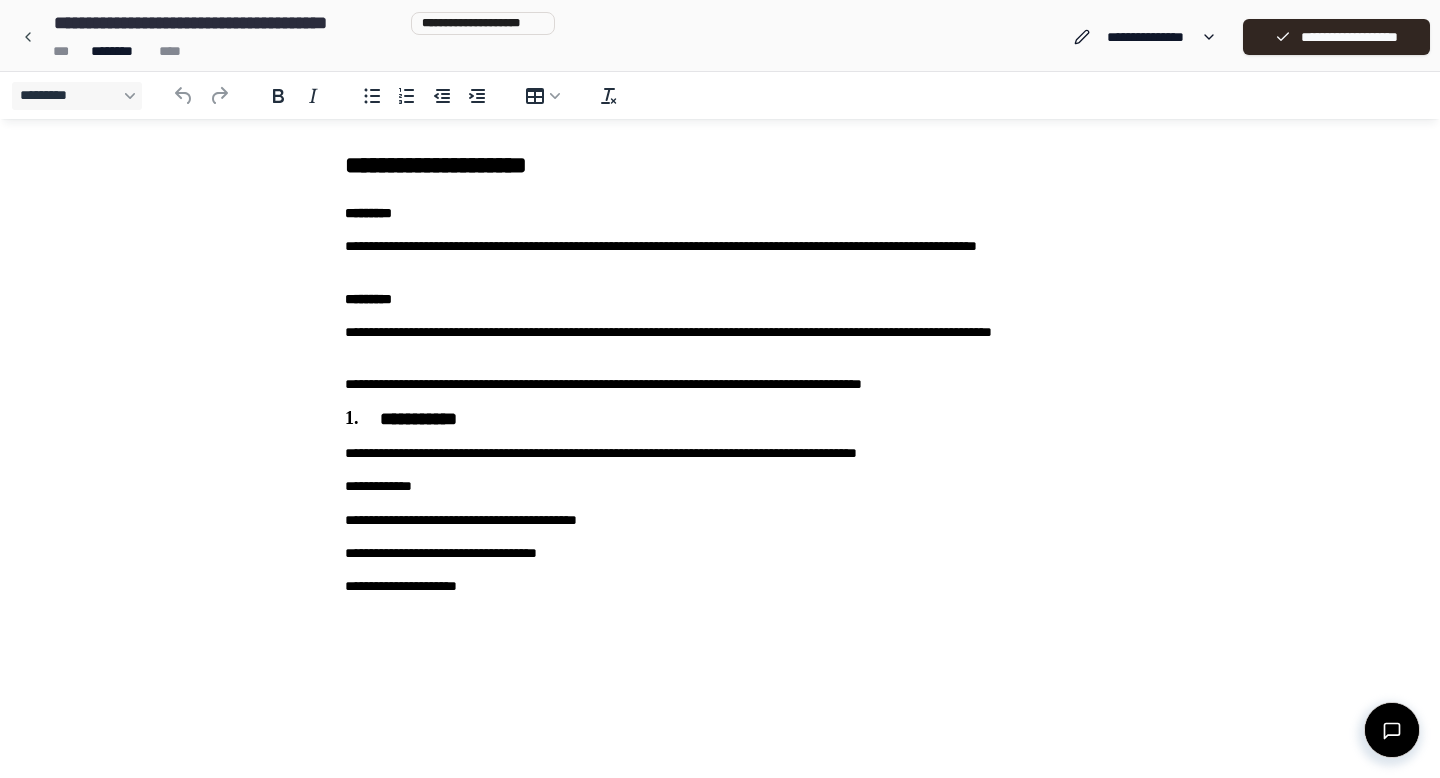 click on "**********" at bounding box center (720, 520) 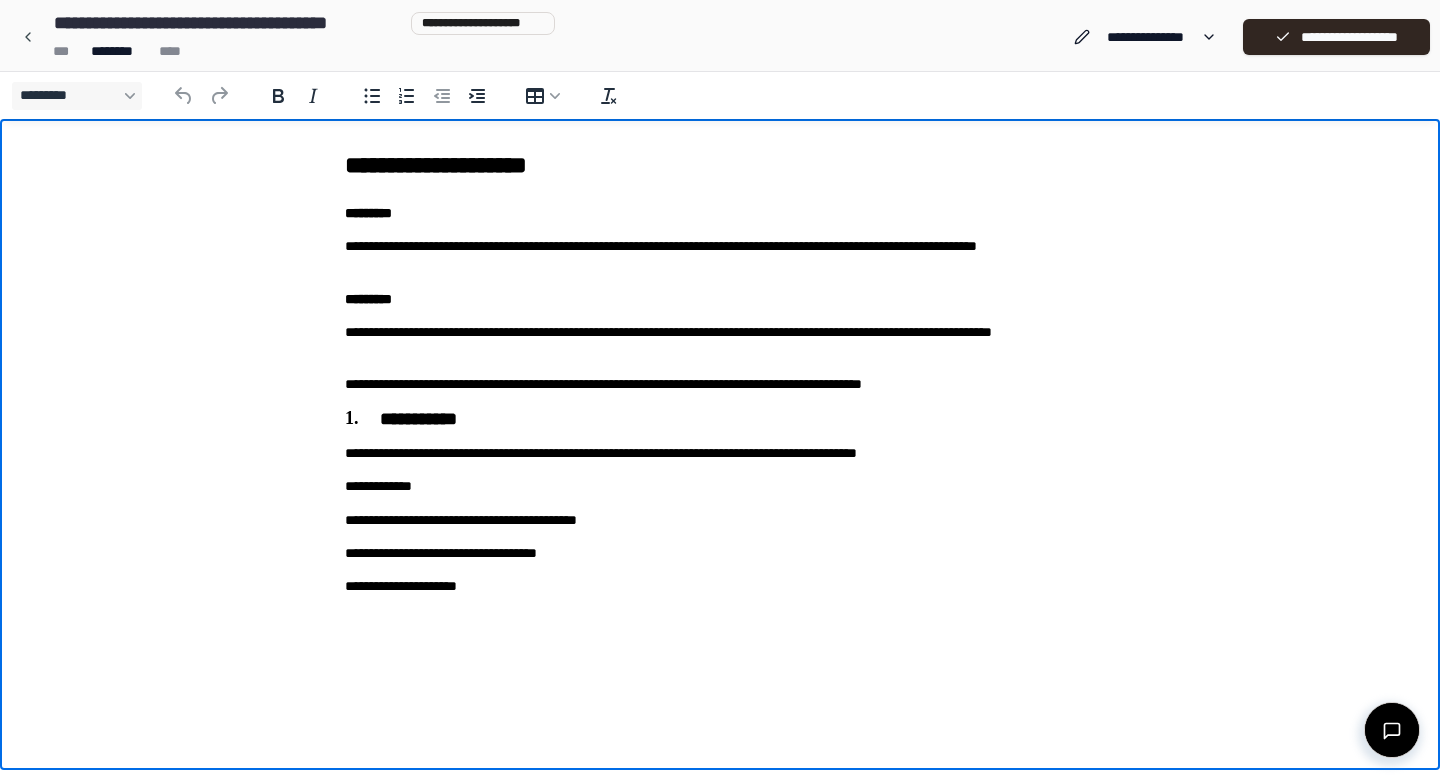 type 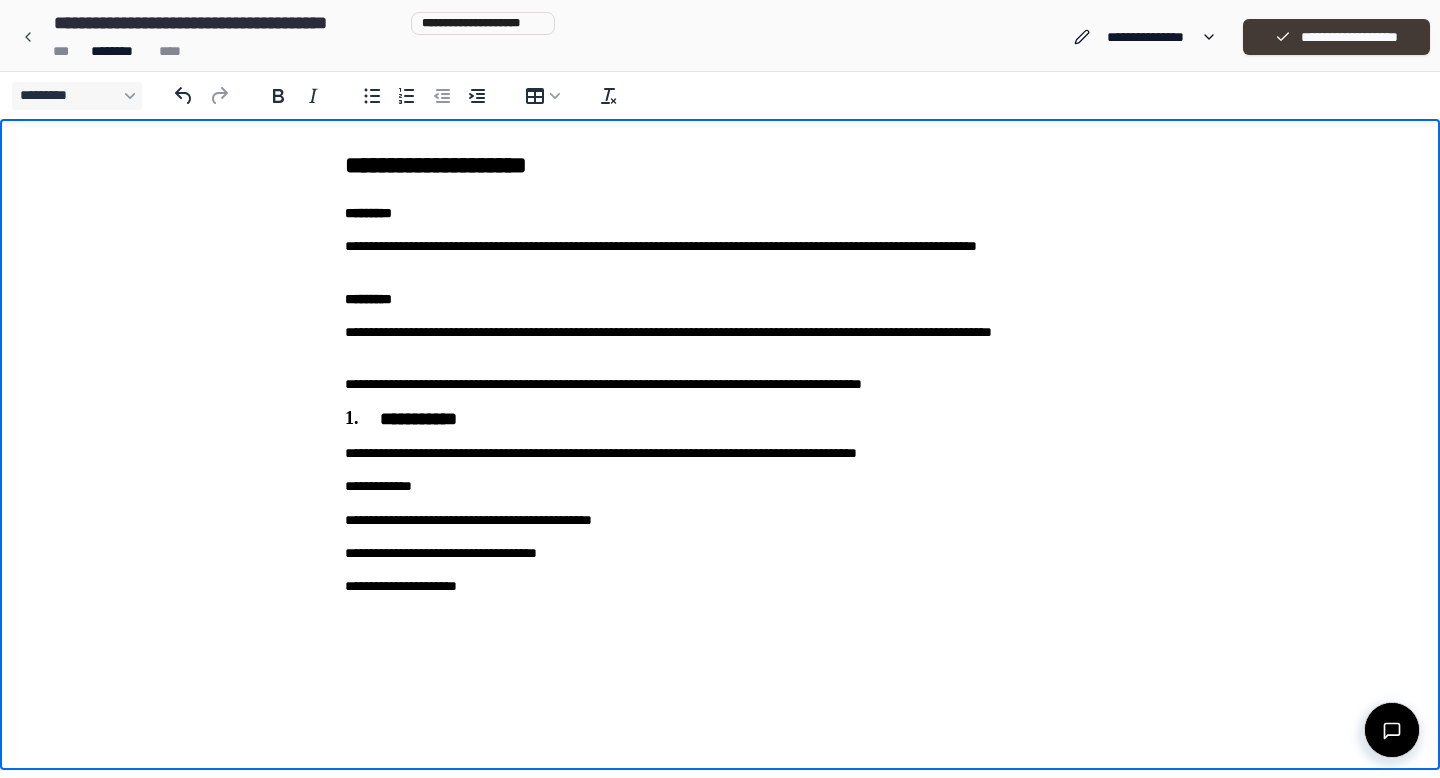 click on "**********" at bounding box center [1336, 37] 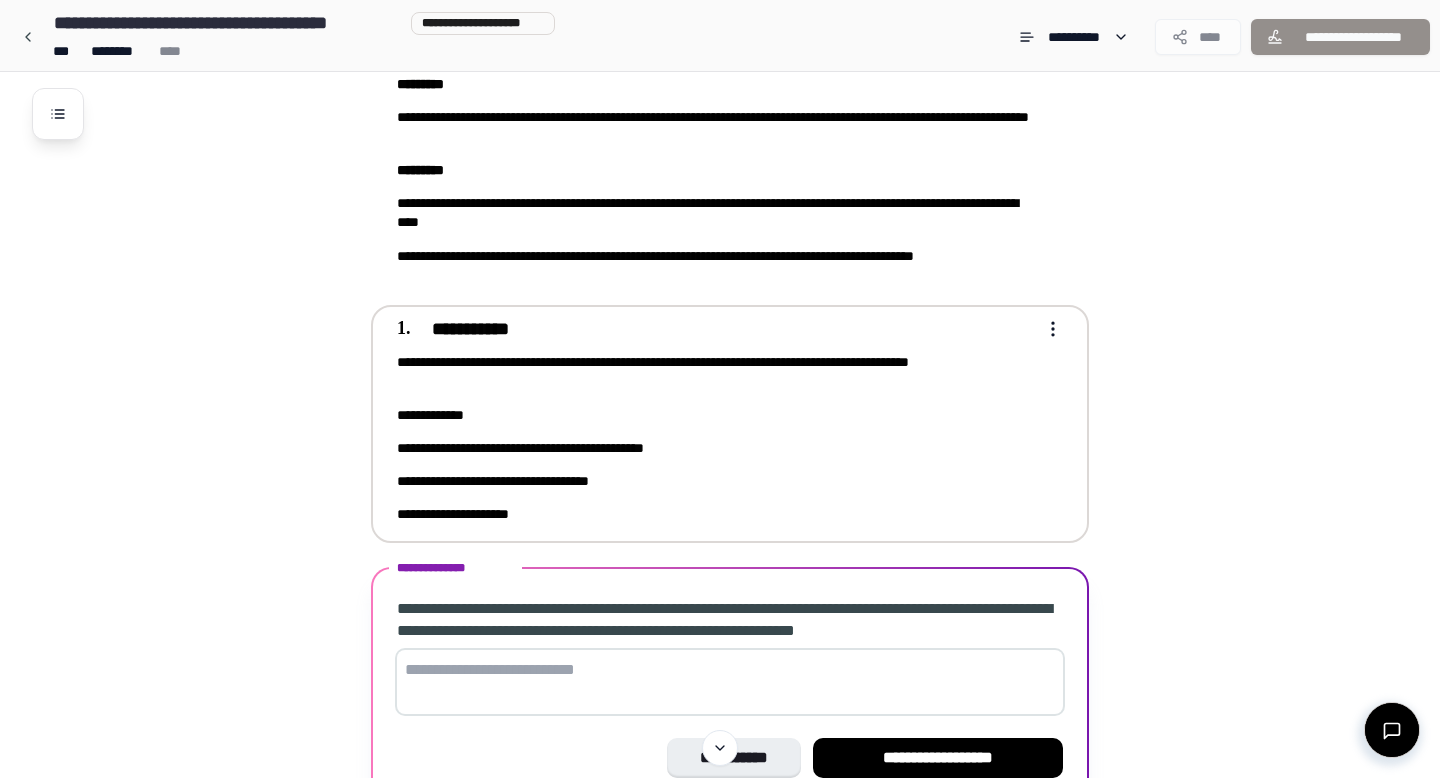 scroll, scrollTop: 182, scrollLeft: 0, axis: vertical 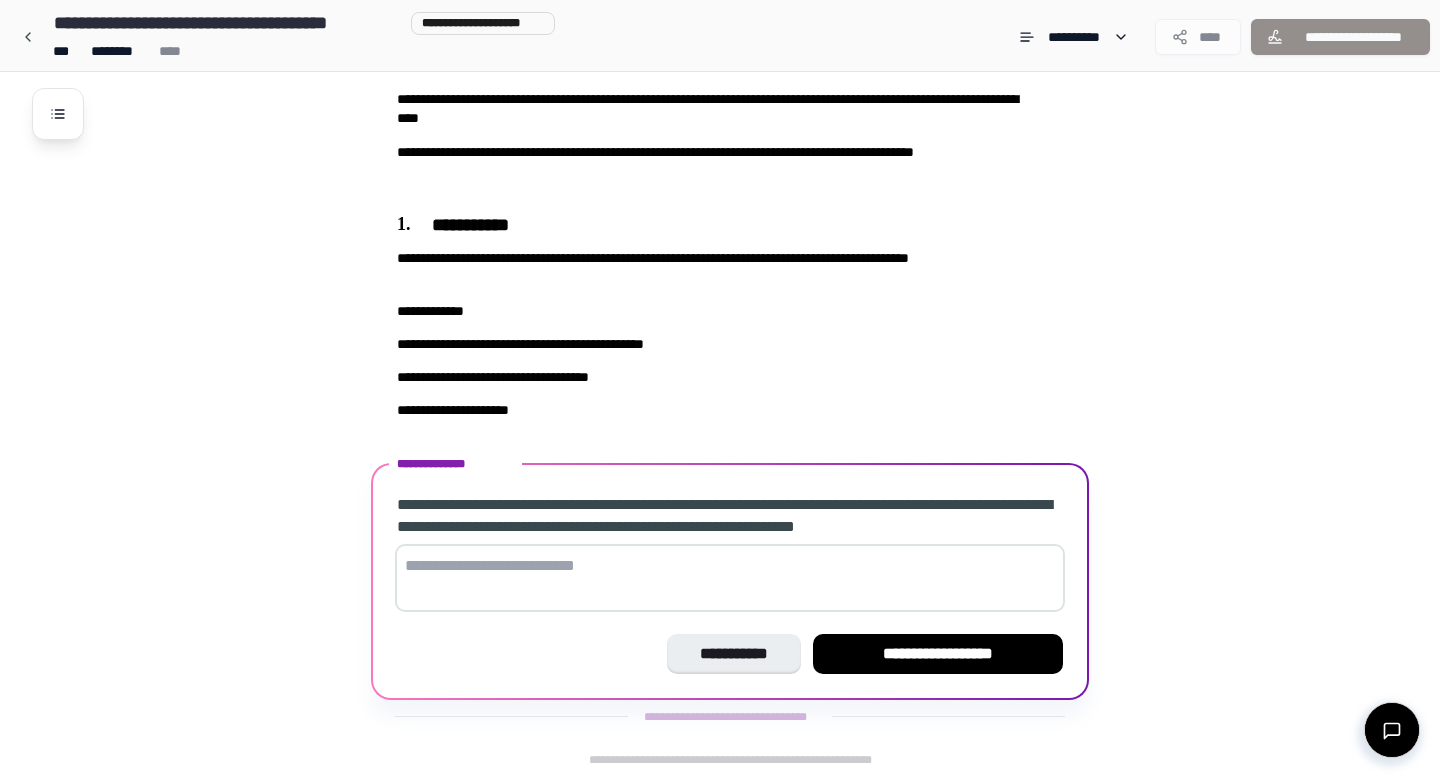 click at bounding box center (730, 578) 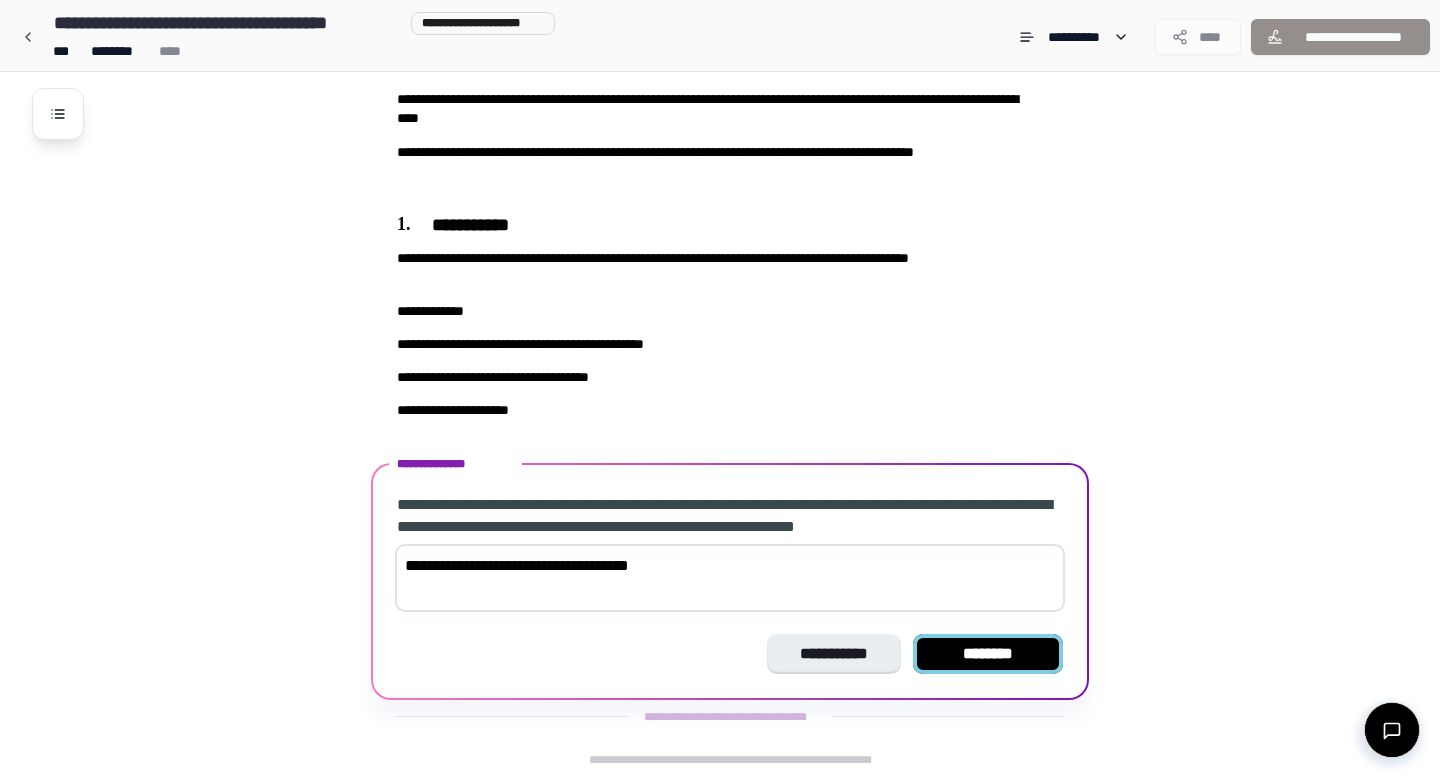 type on "**********" 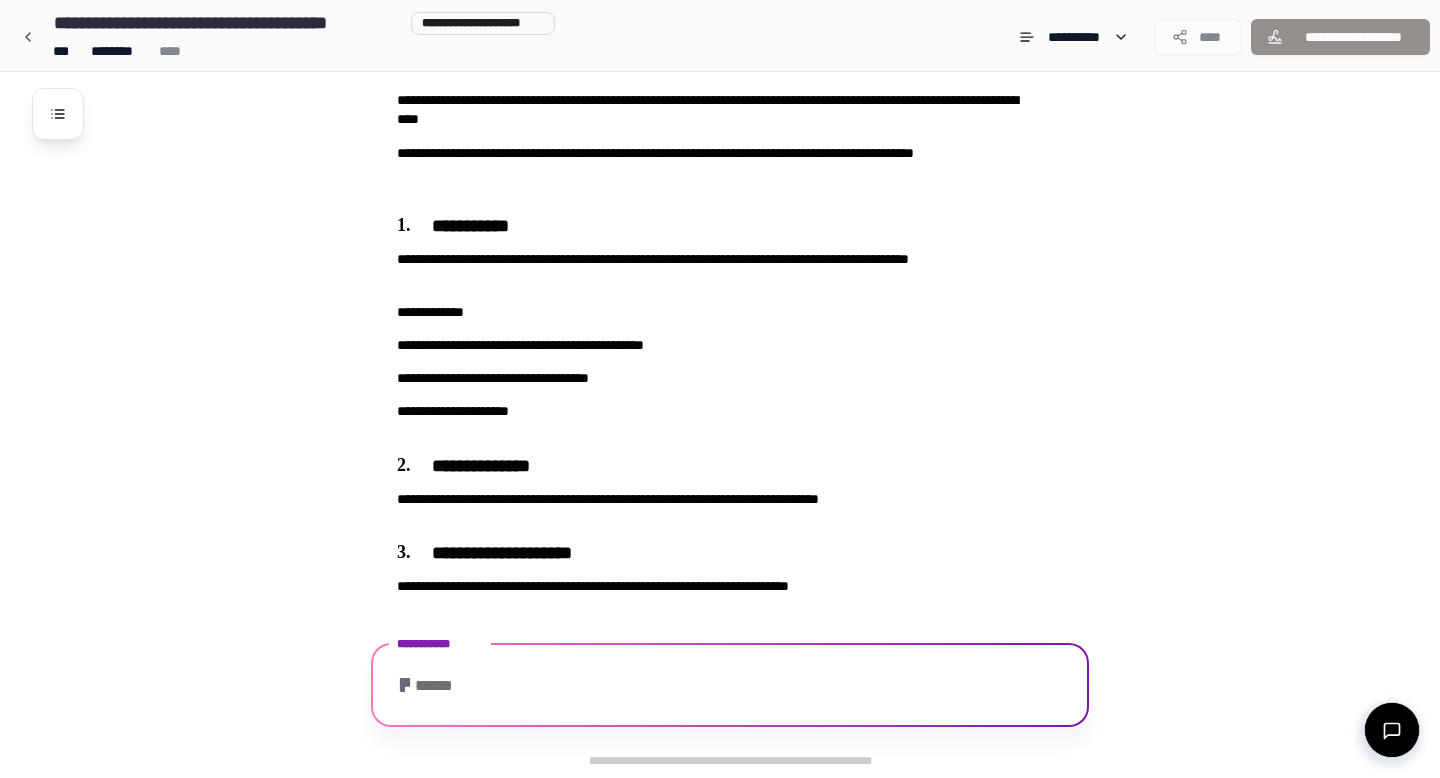 scroll, scrollTop: 251, scrollLeft: 0, axis: vertical 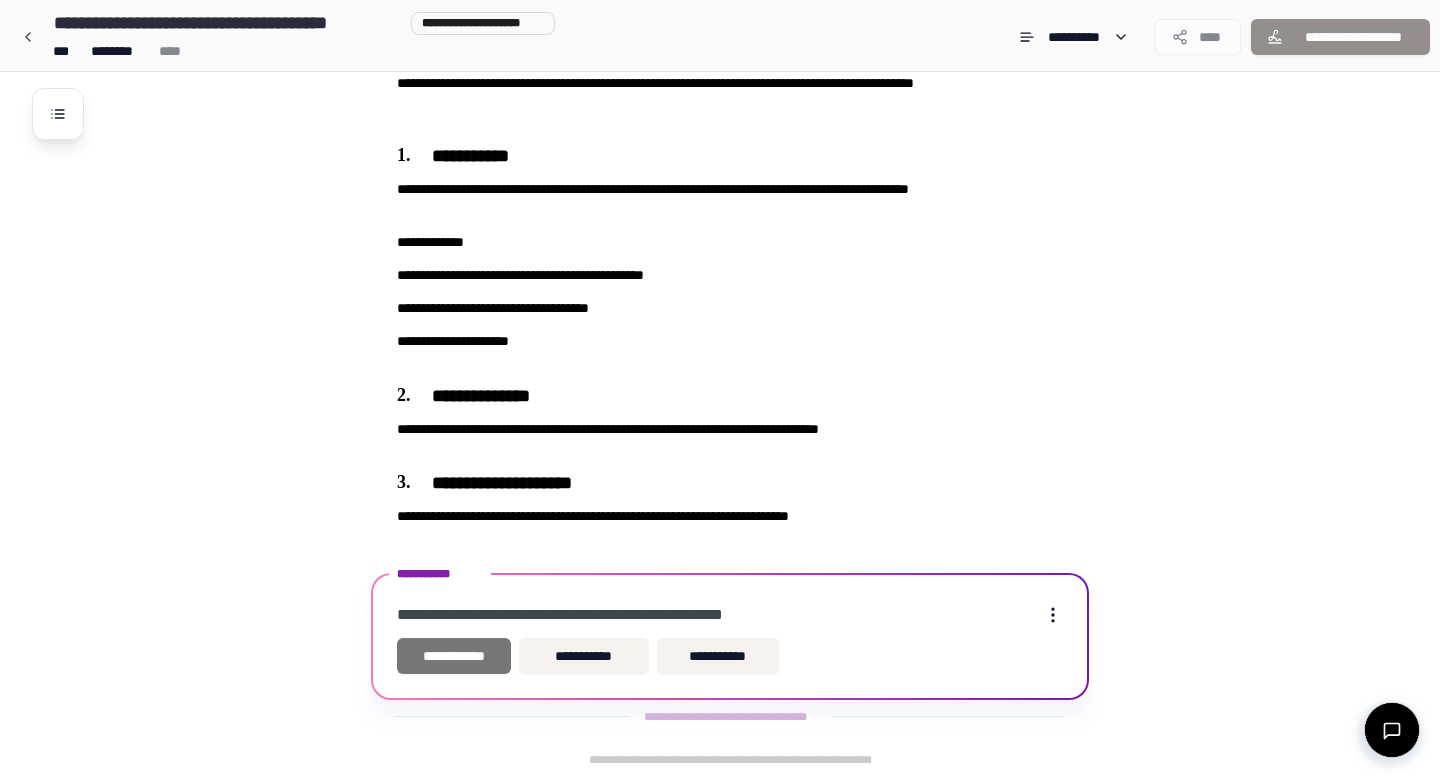 click on "**********" at bounding box center (454, 656) 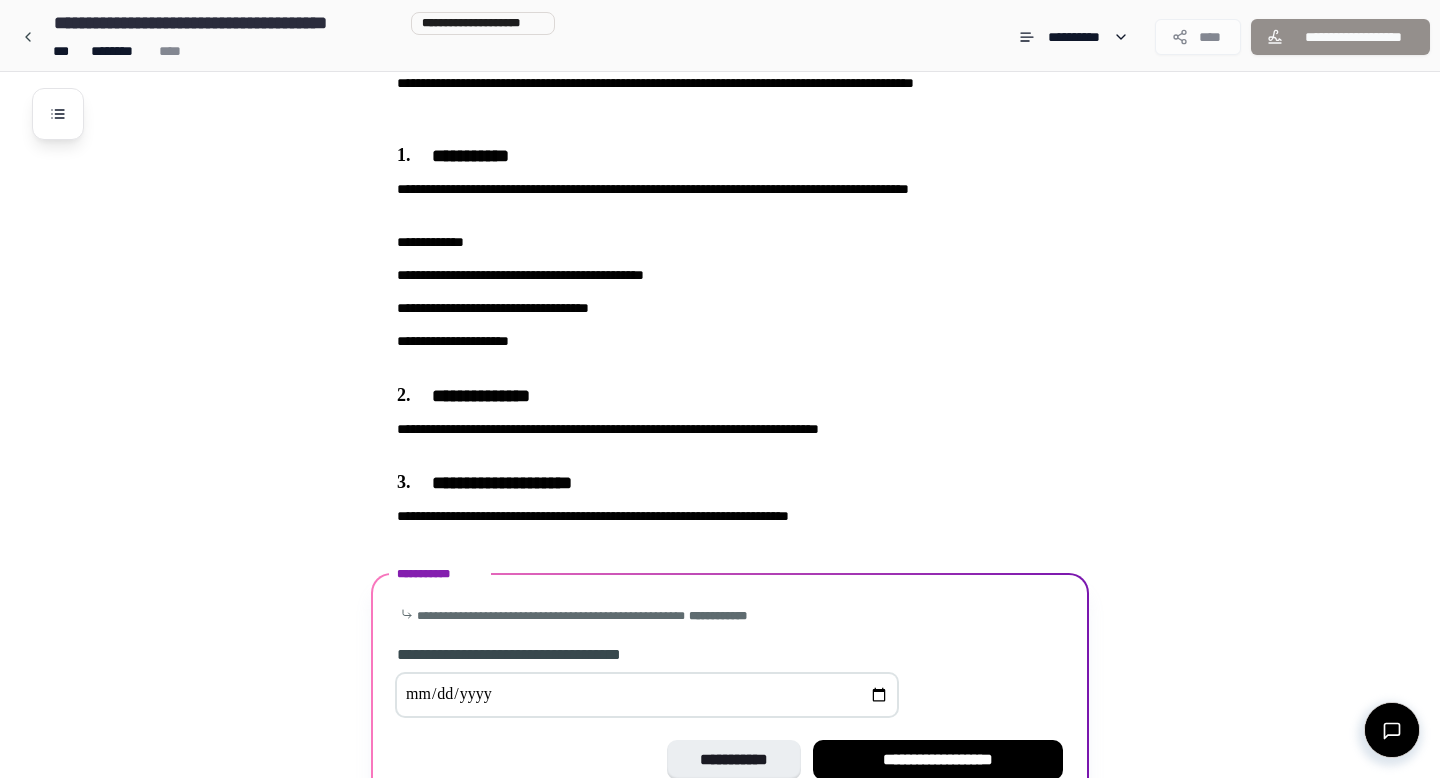 scroll, scrollTop: 358, scrollLeft: 0, axis: vertical 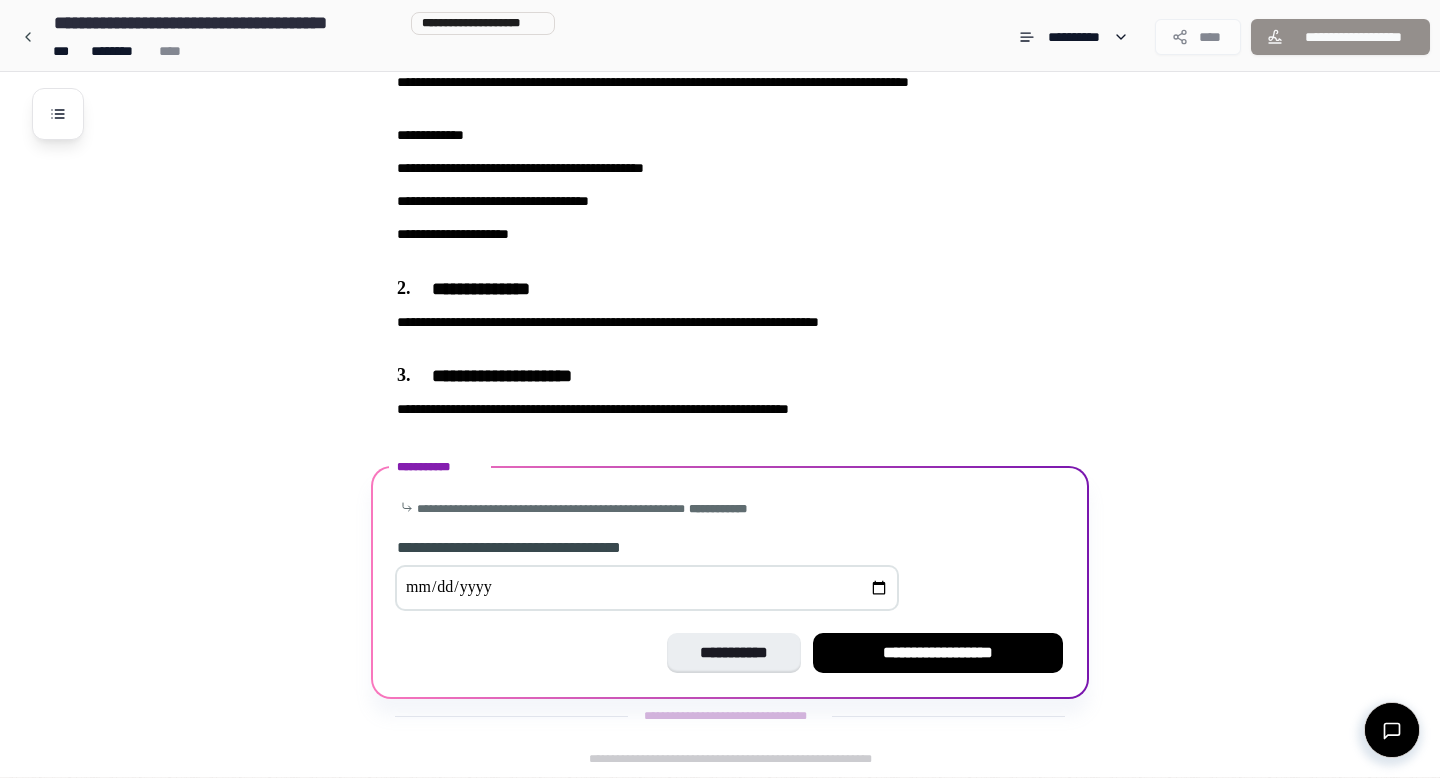 click at bounding box center (647, 588) 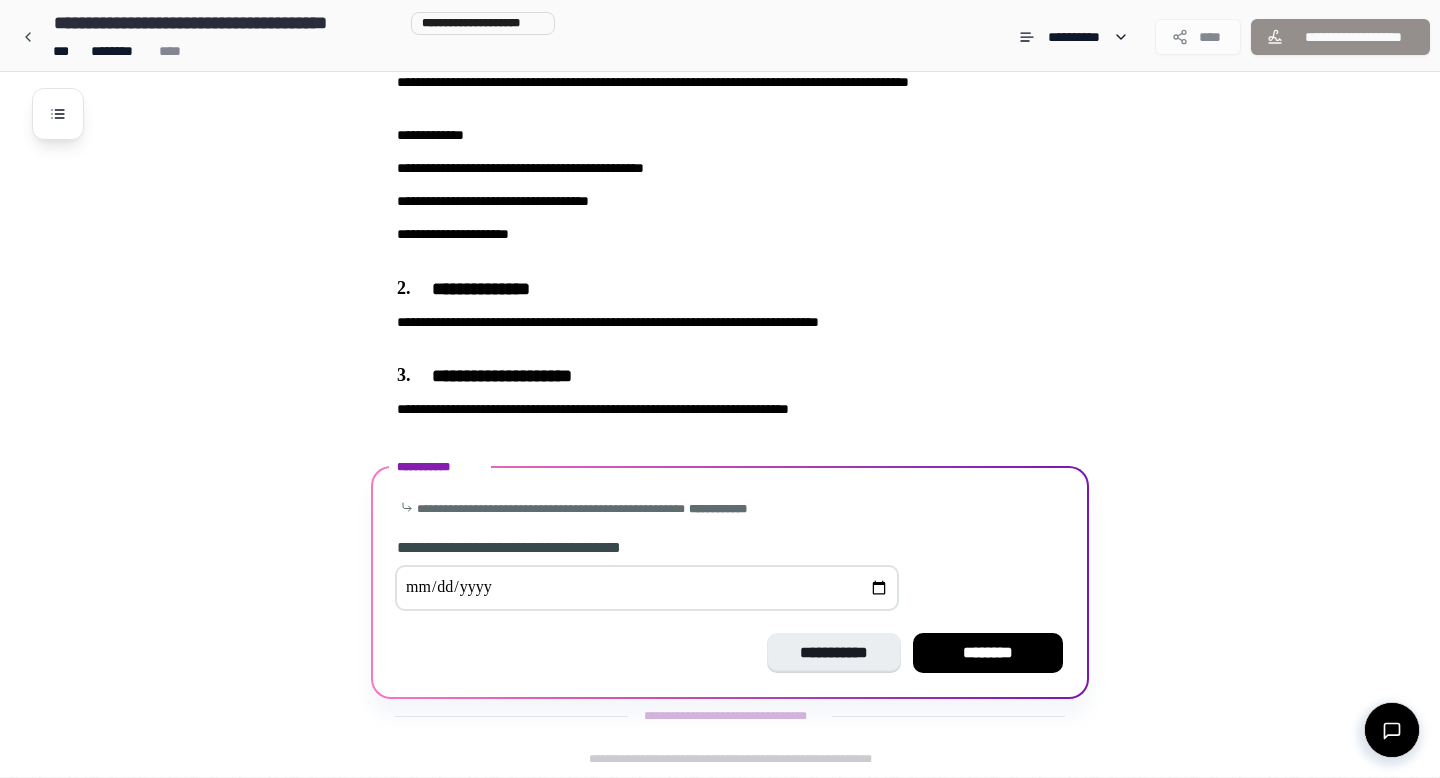 type on "**********" 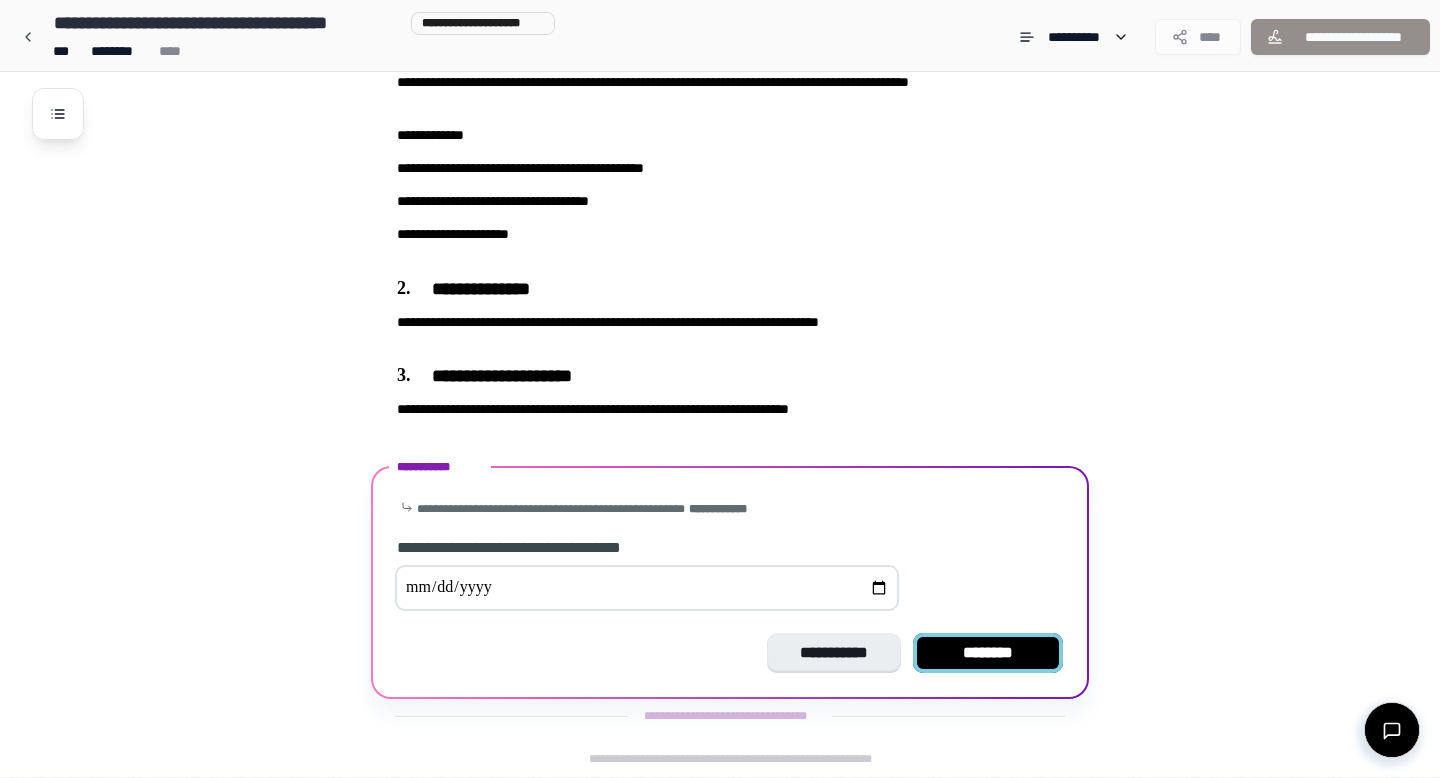 click on "********" at bounding box center [988, 653] 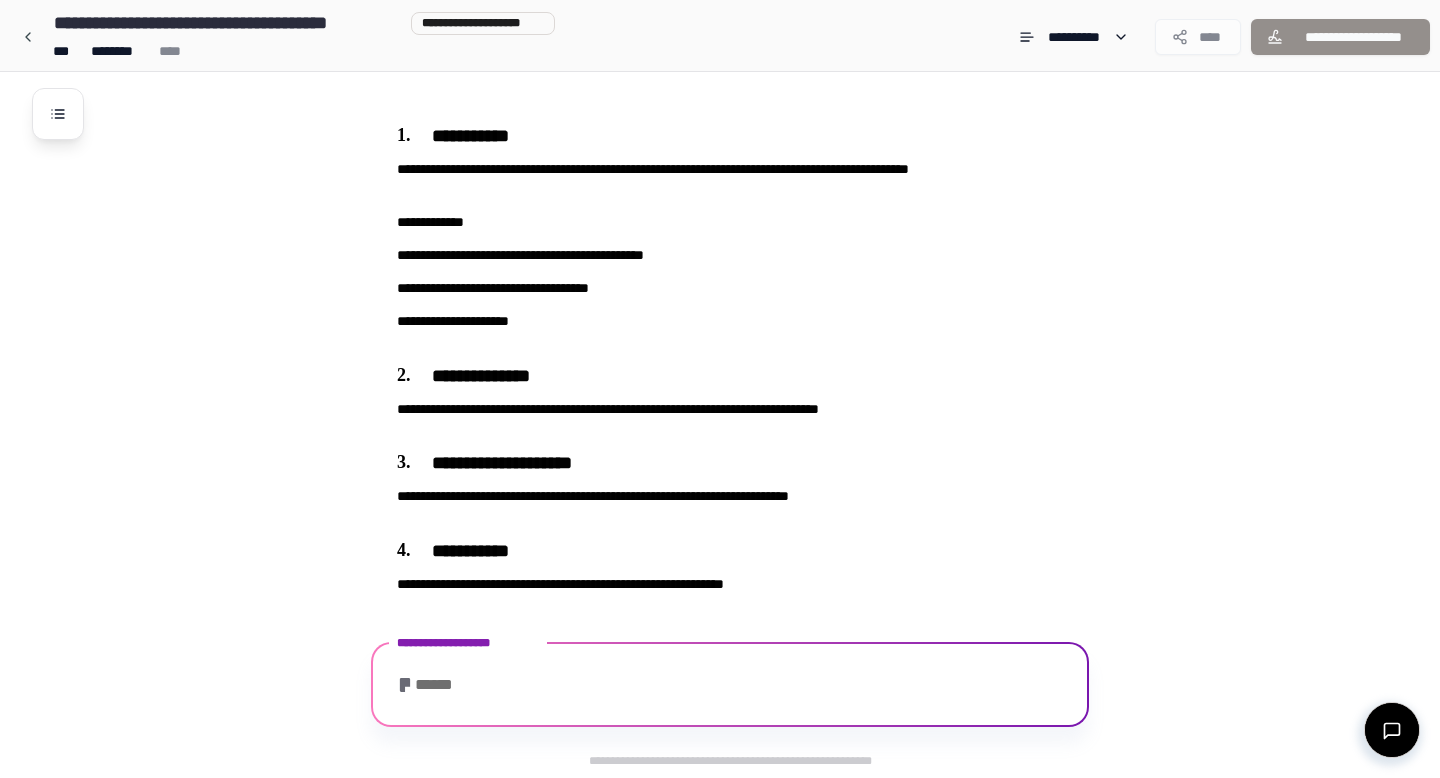 scroll, scrollTop: 433, scrollLeft: 0, axis: vertical 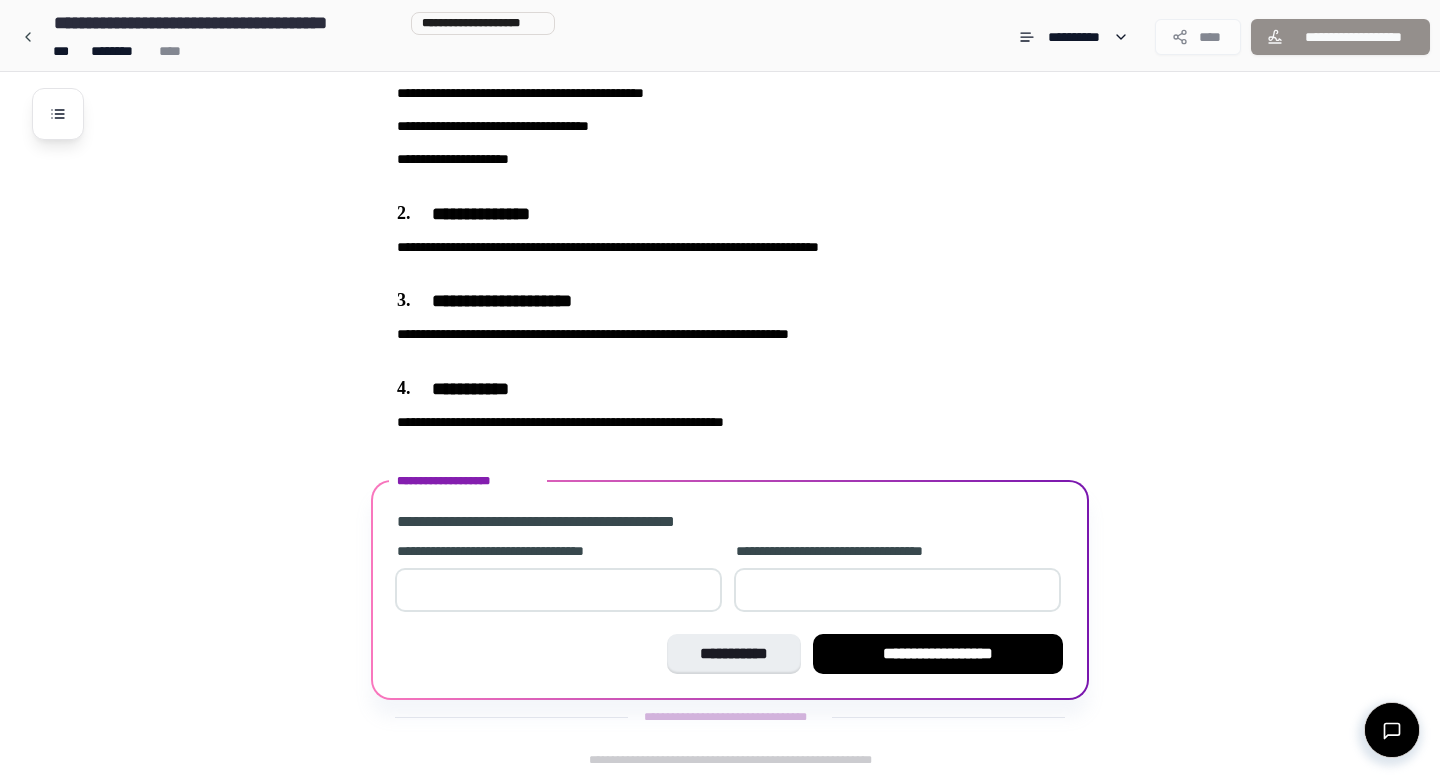 click on "*" at bounding box center [558, 590] 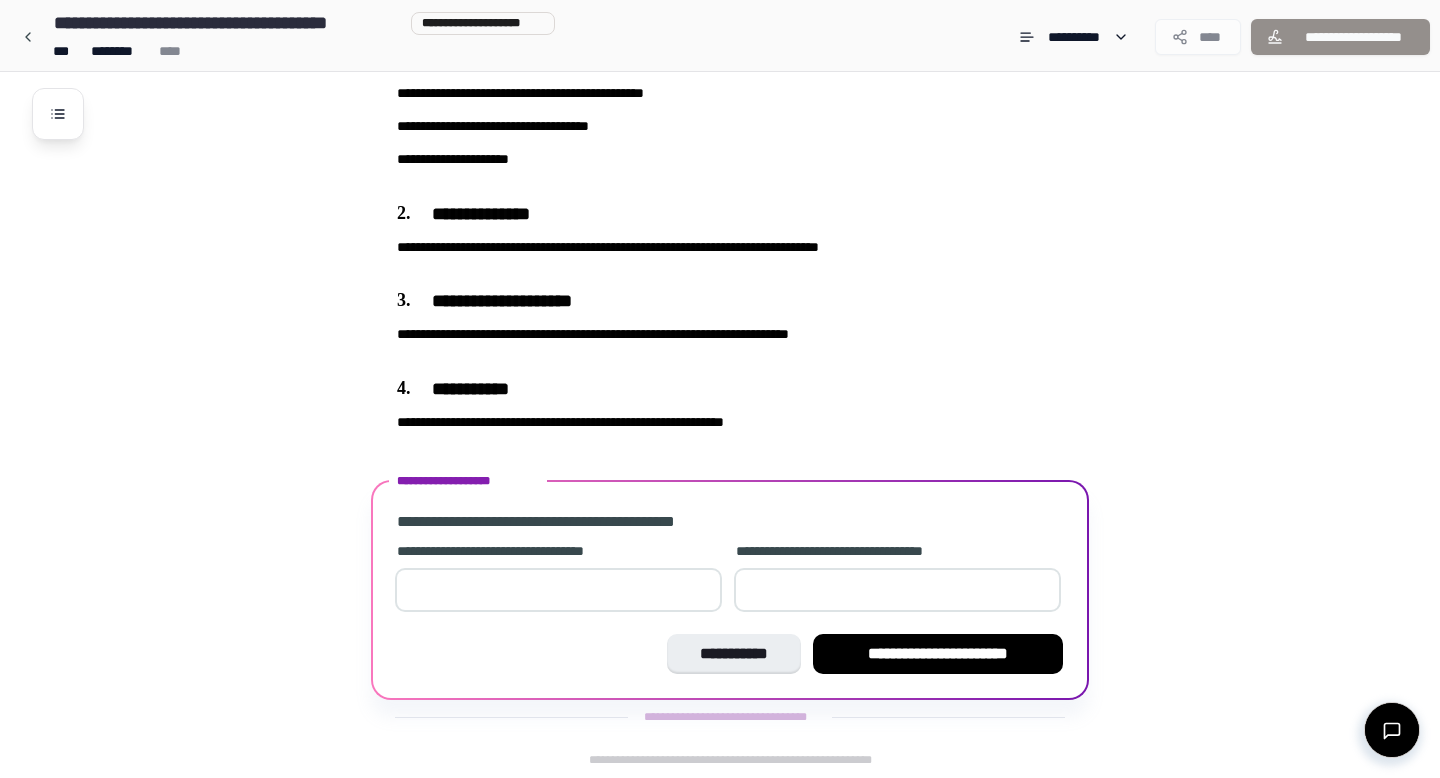 click on "*" at bounding box center (558, 590) 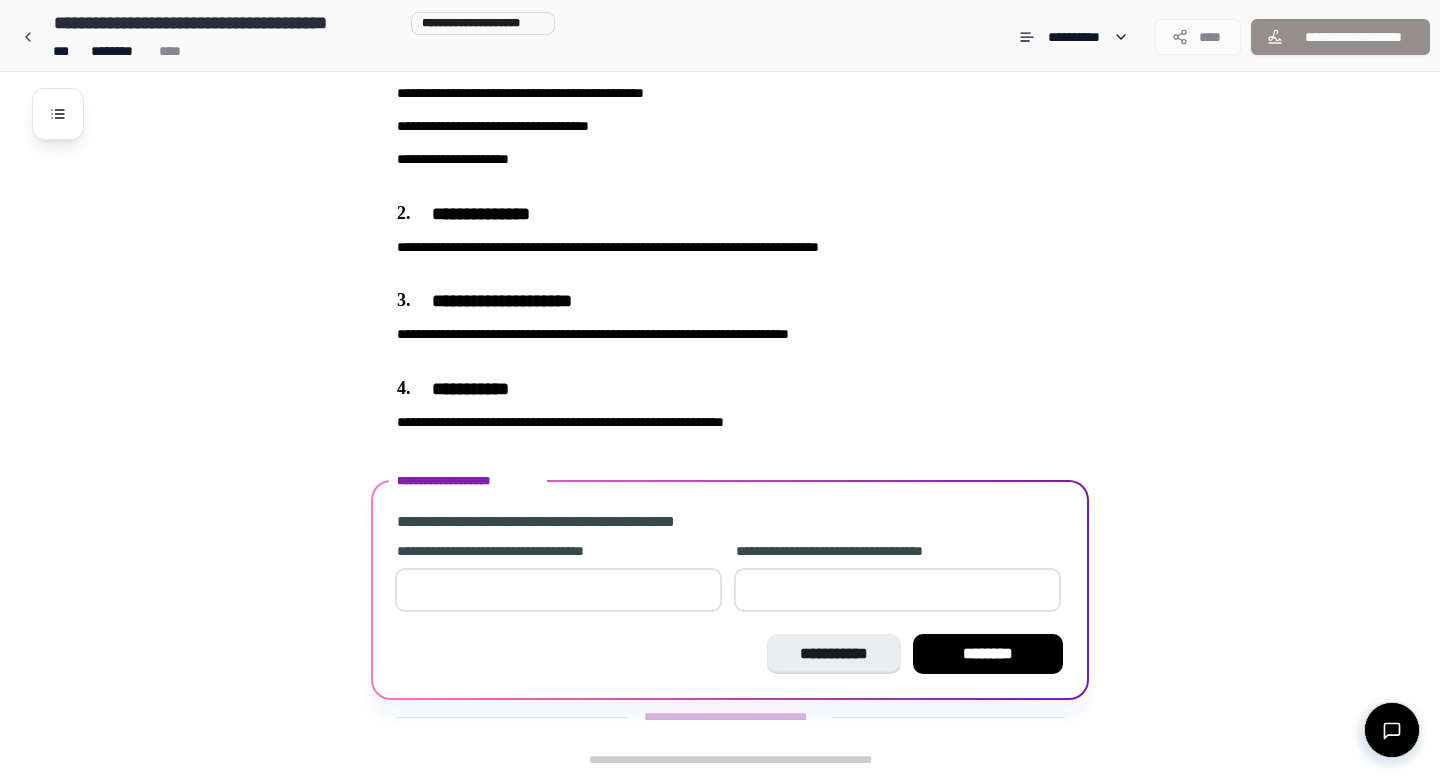 type on "*" 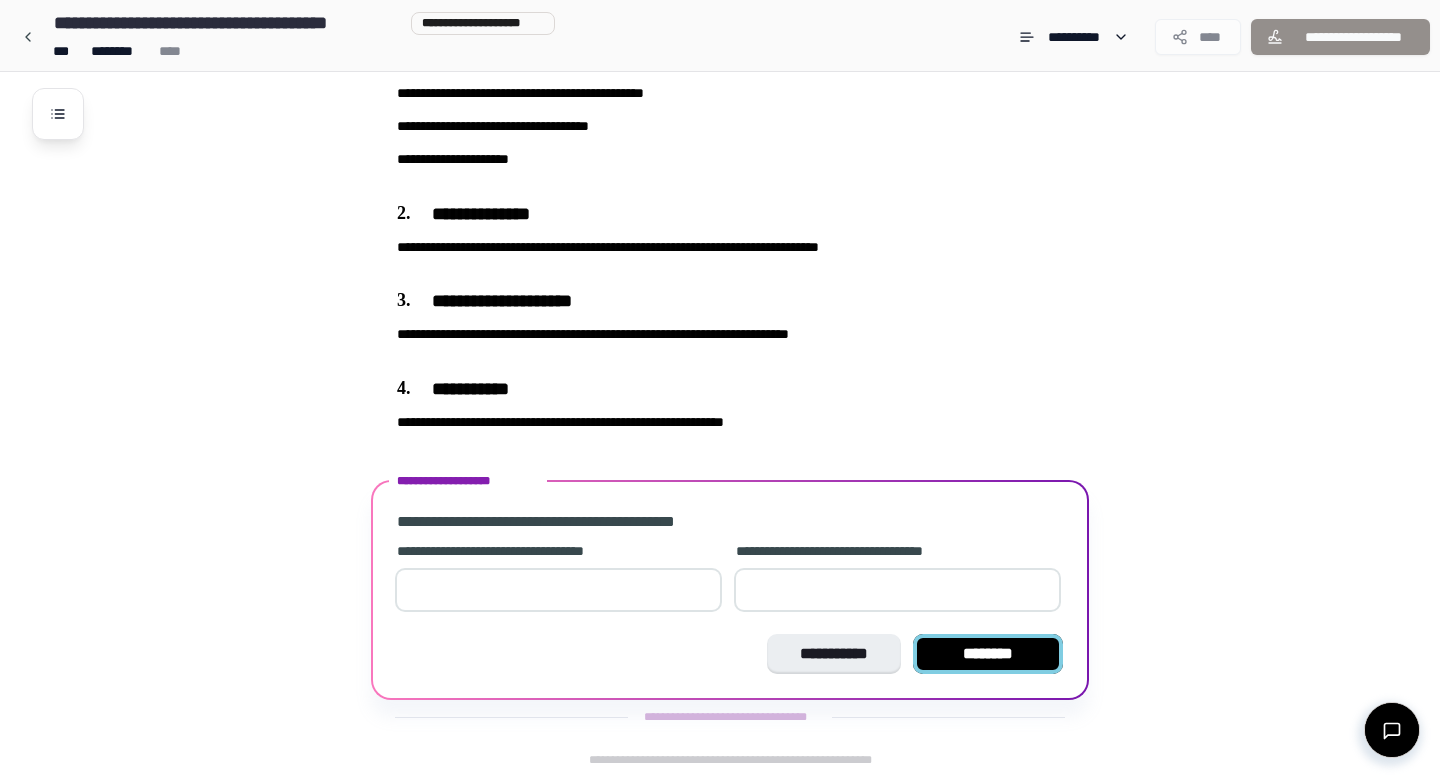 click on "********" at bounding box center [988, 654] 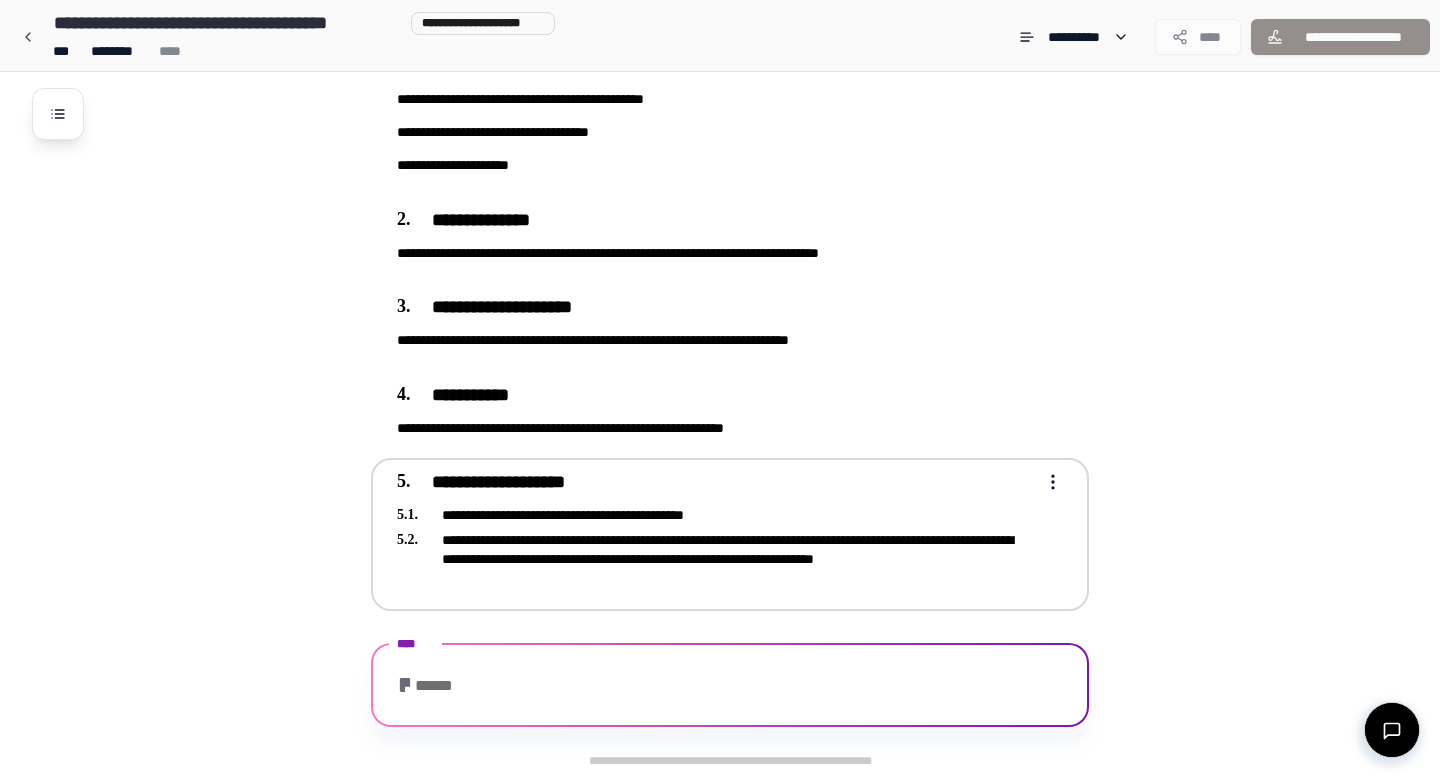 scroll, scrollTop: 744, scrollLeft: 0, axis: vertical 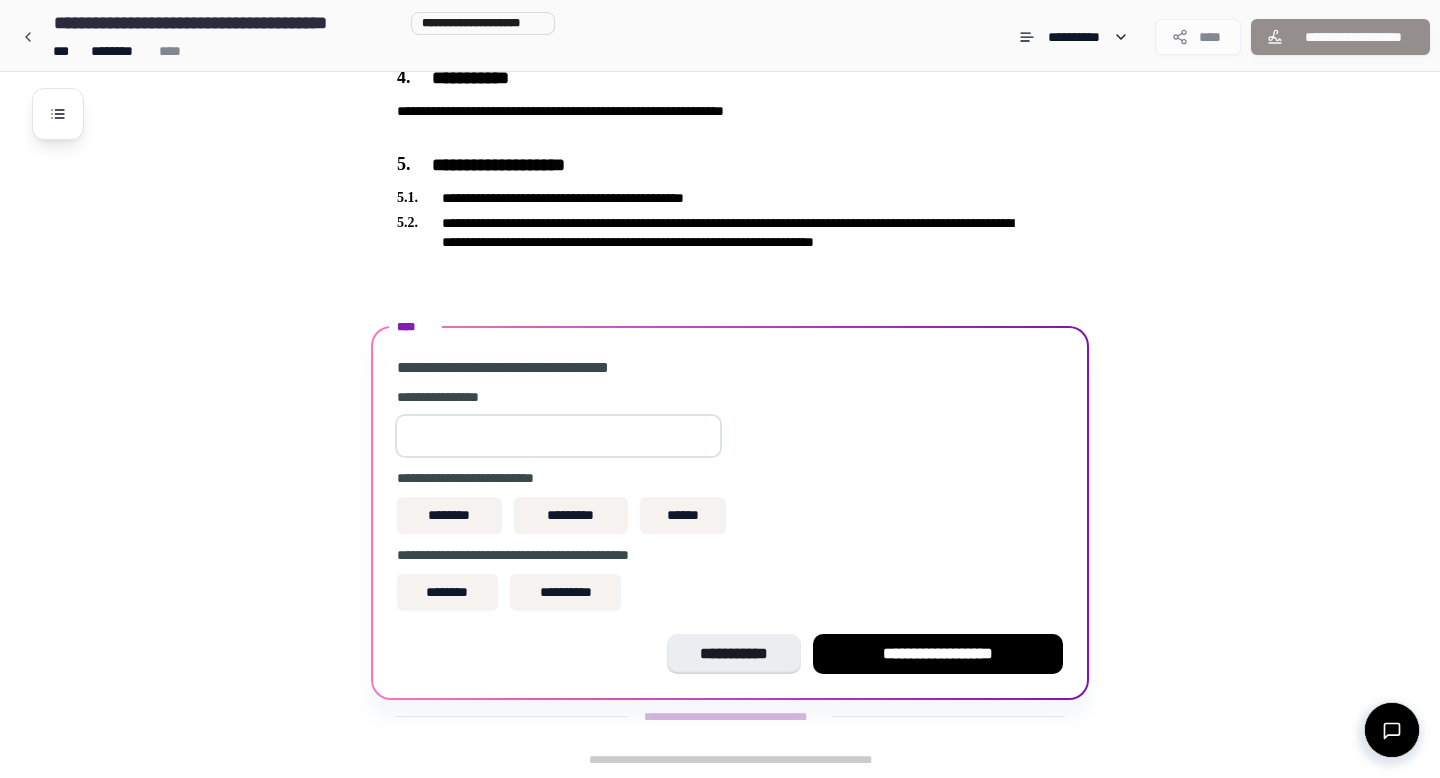 click at bounding box center [558, 436] 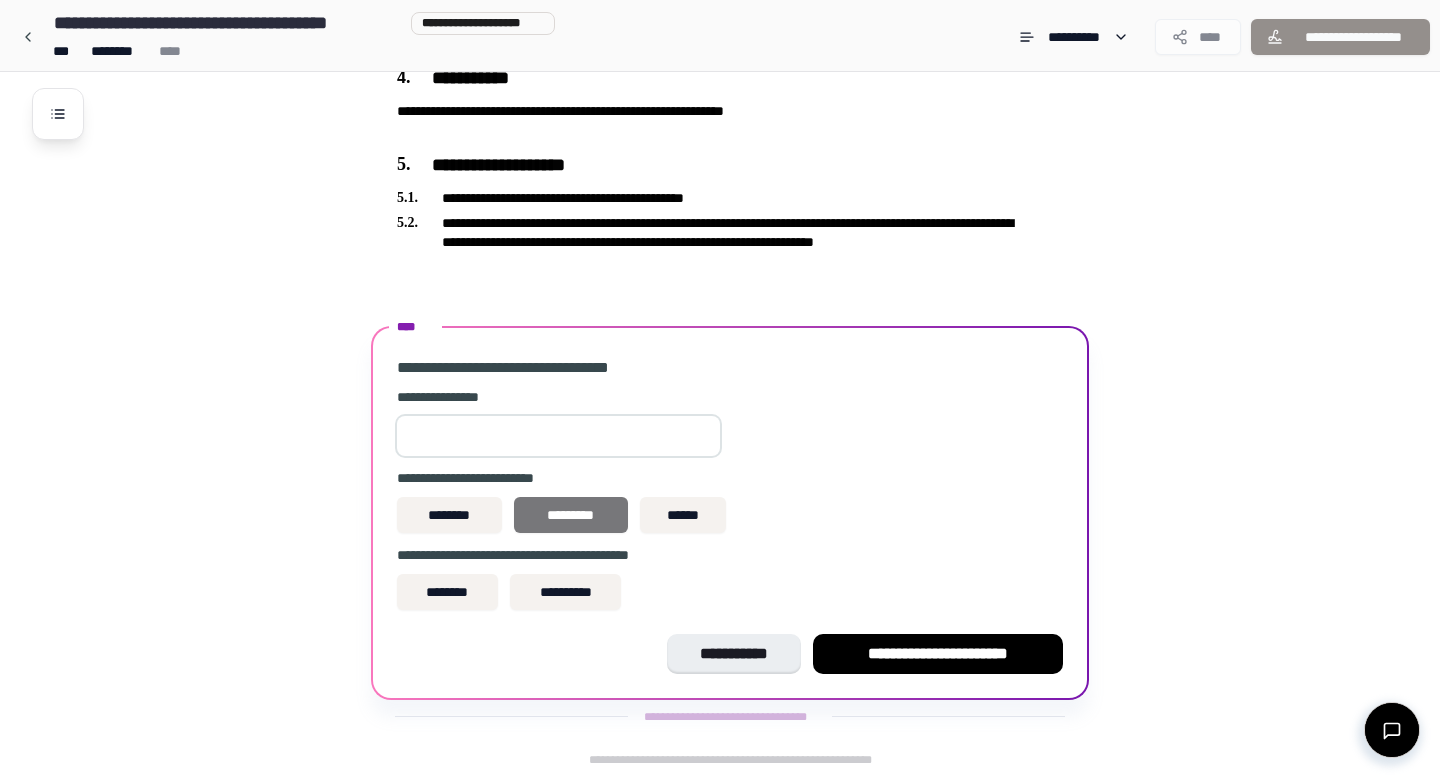 type on "****" 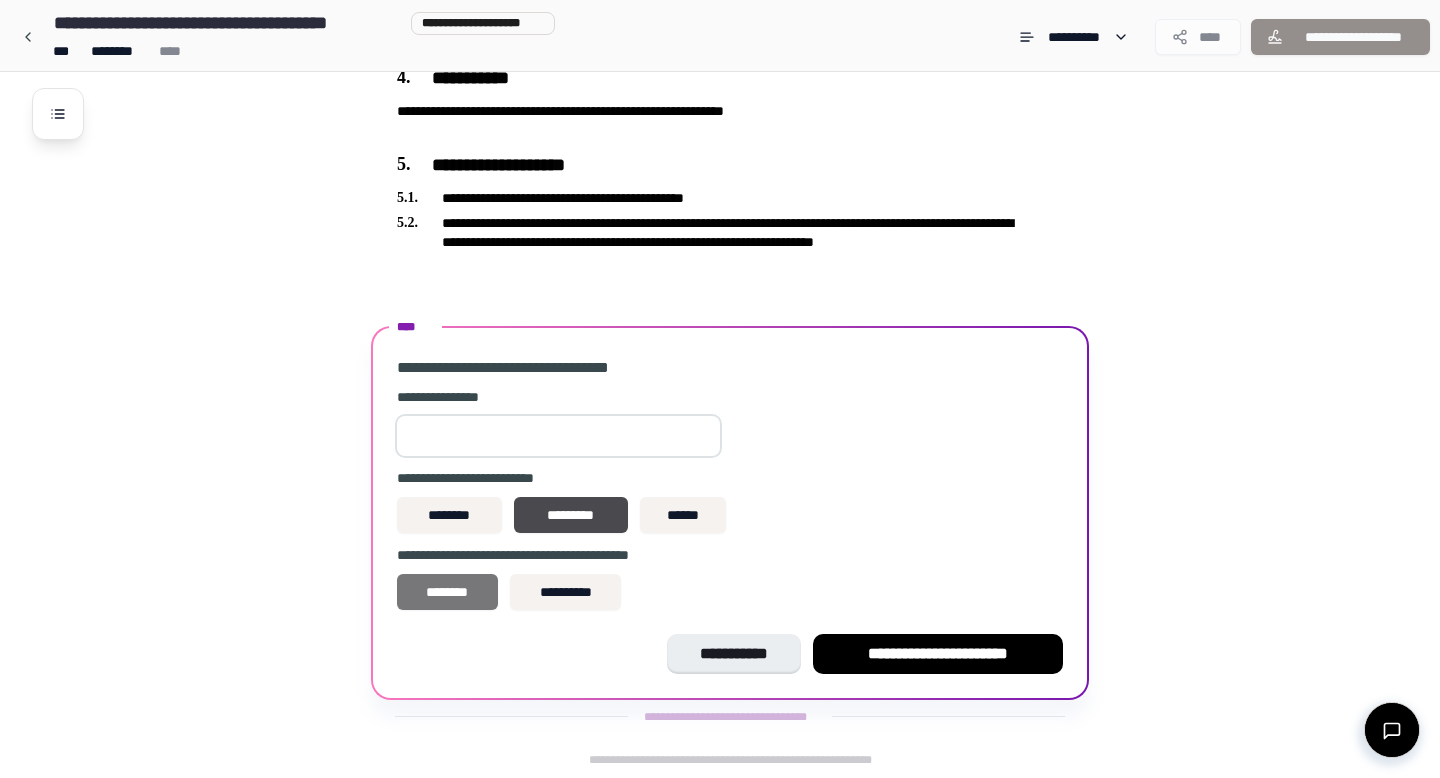 click on "********" at bounding box center [447, 592] 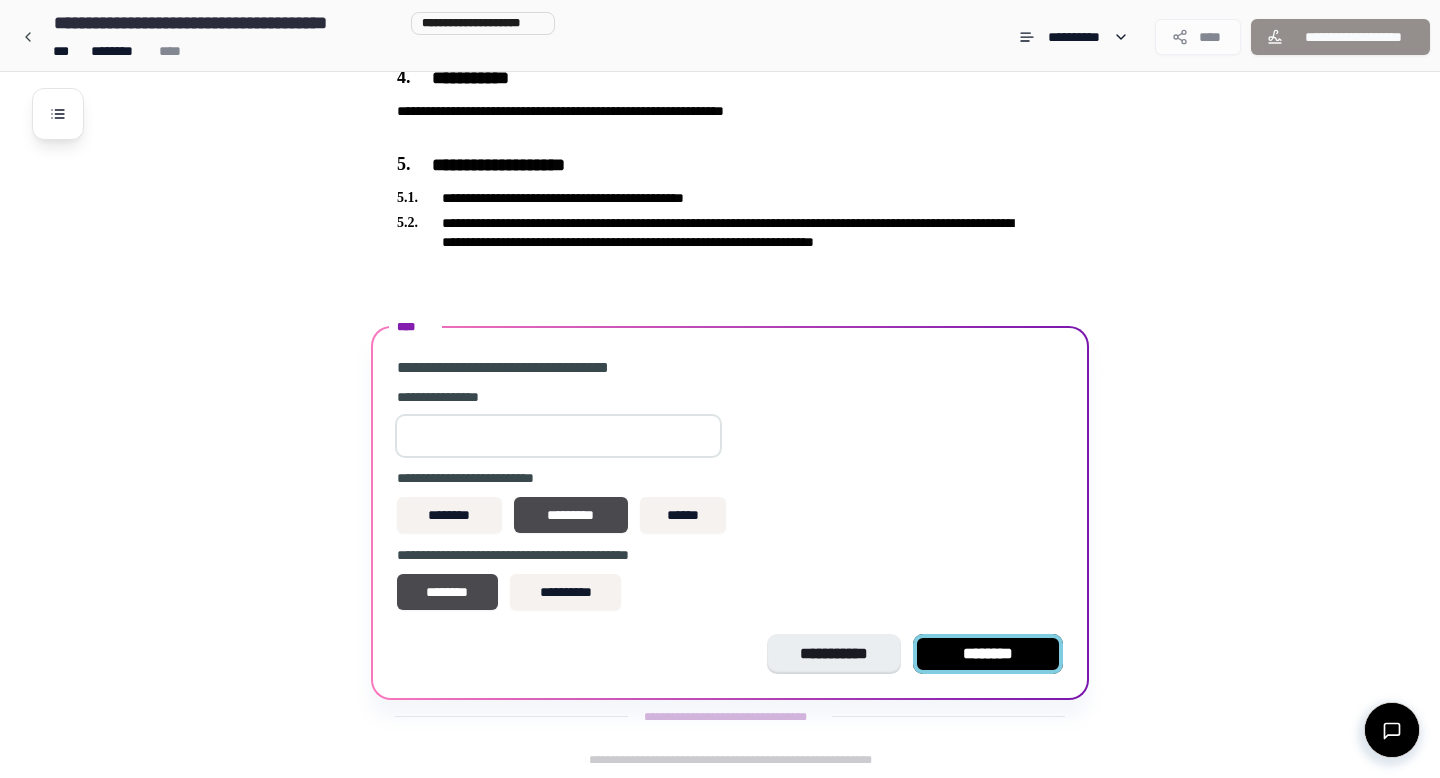 click on "********" at bounding box center (988, 654) 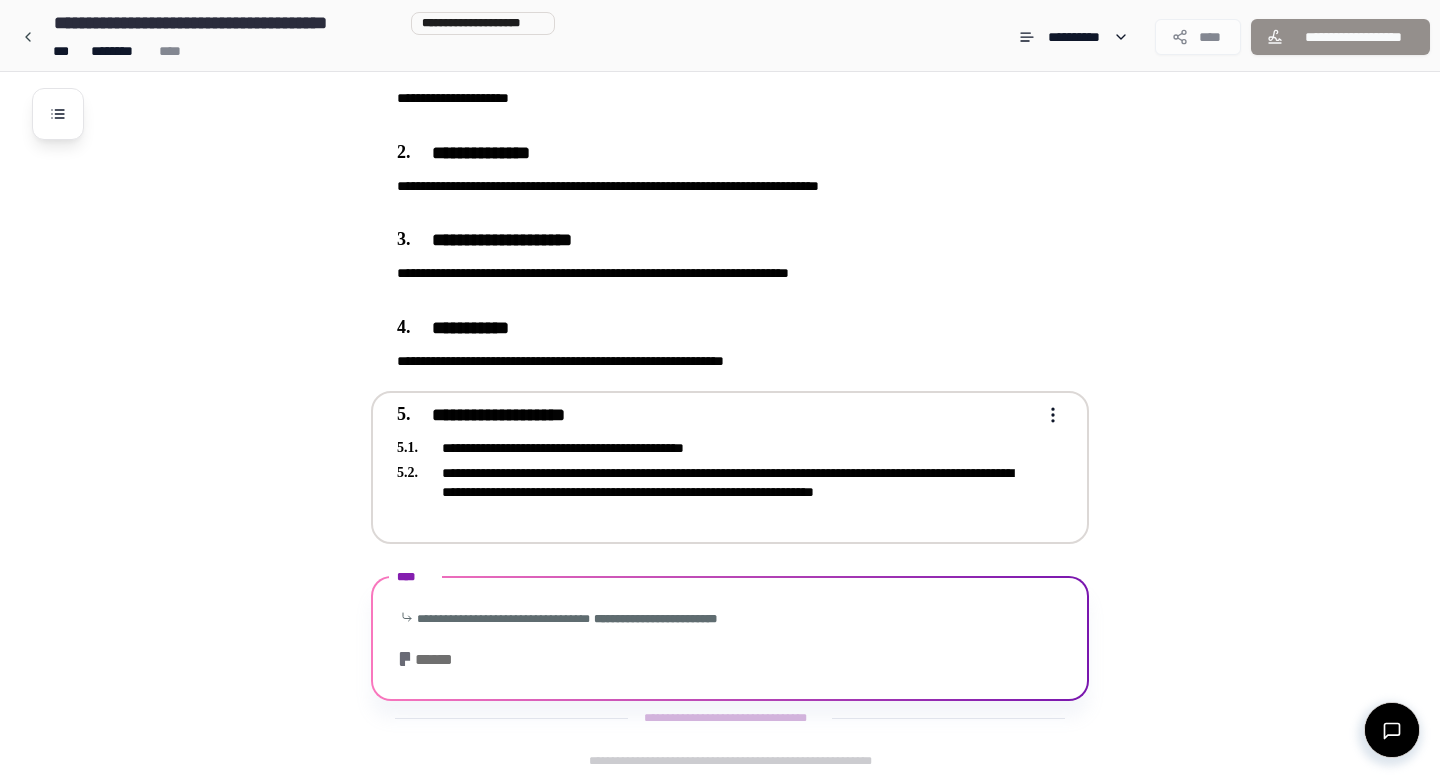 scroll, scrollTop: 782, scrollLeft: 0, axis: vertical 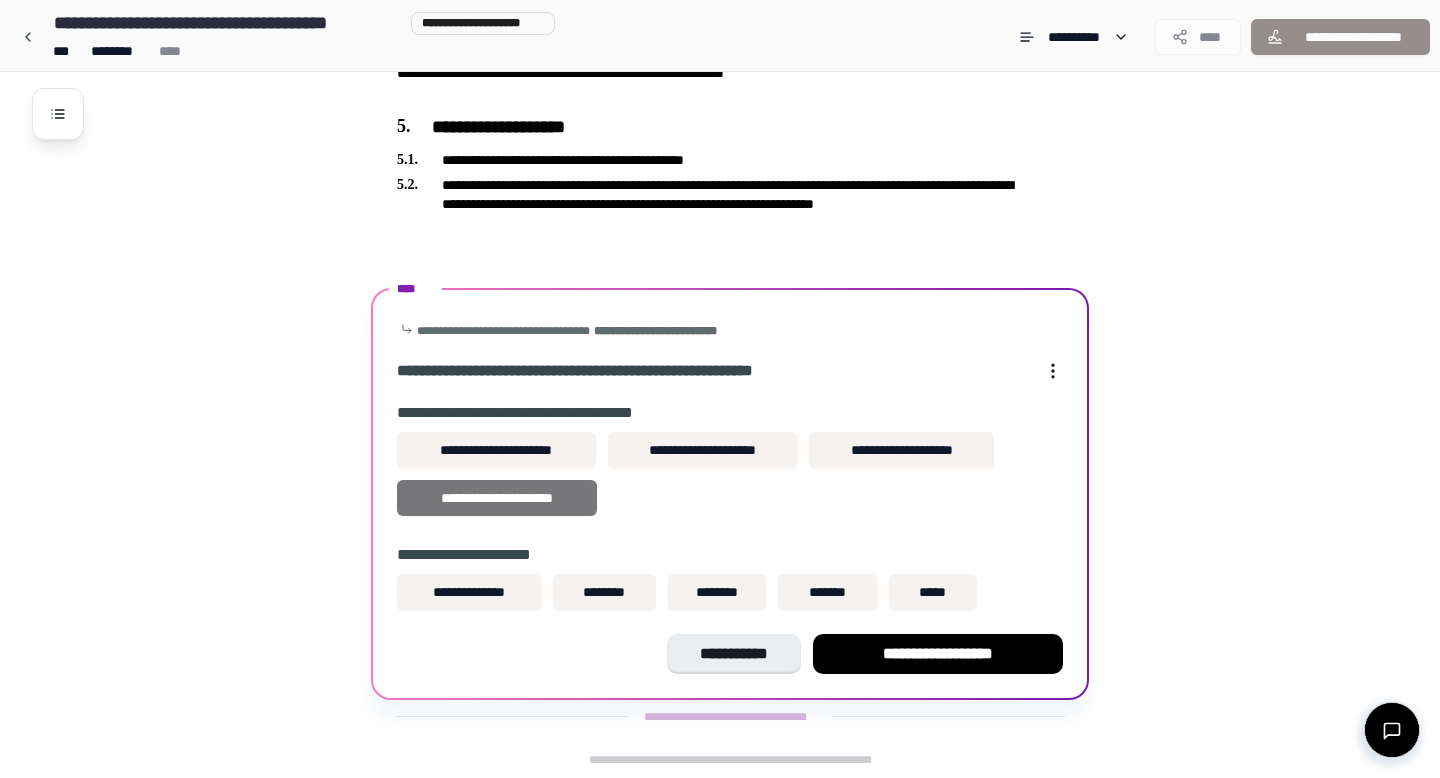 click on "**********" at bounding box center (497, 498) 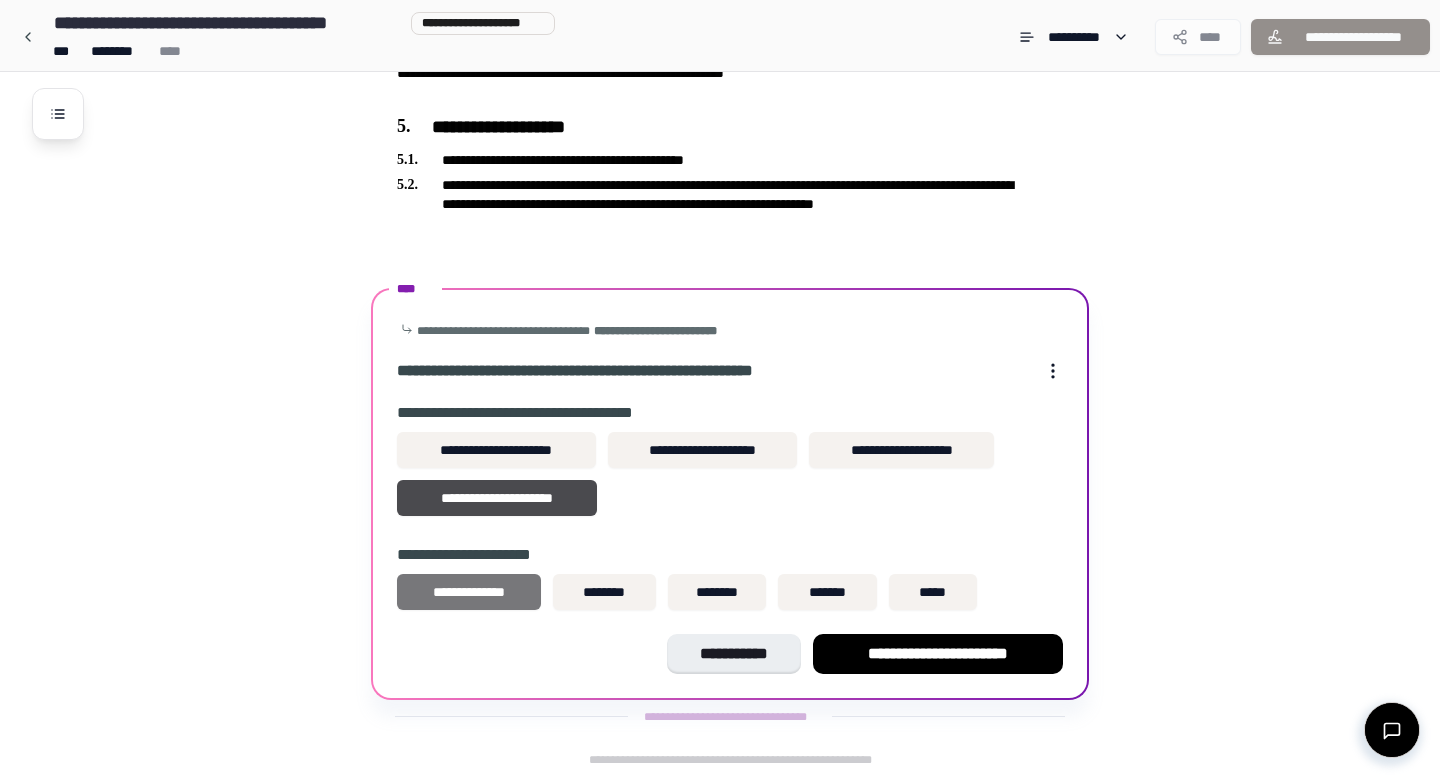 click on "**********" at bounding box center [469, 592] 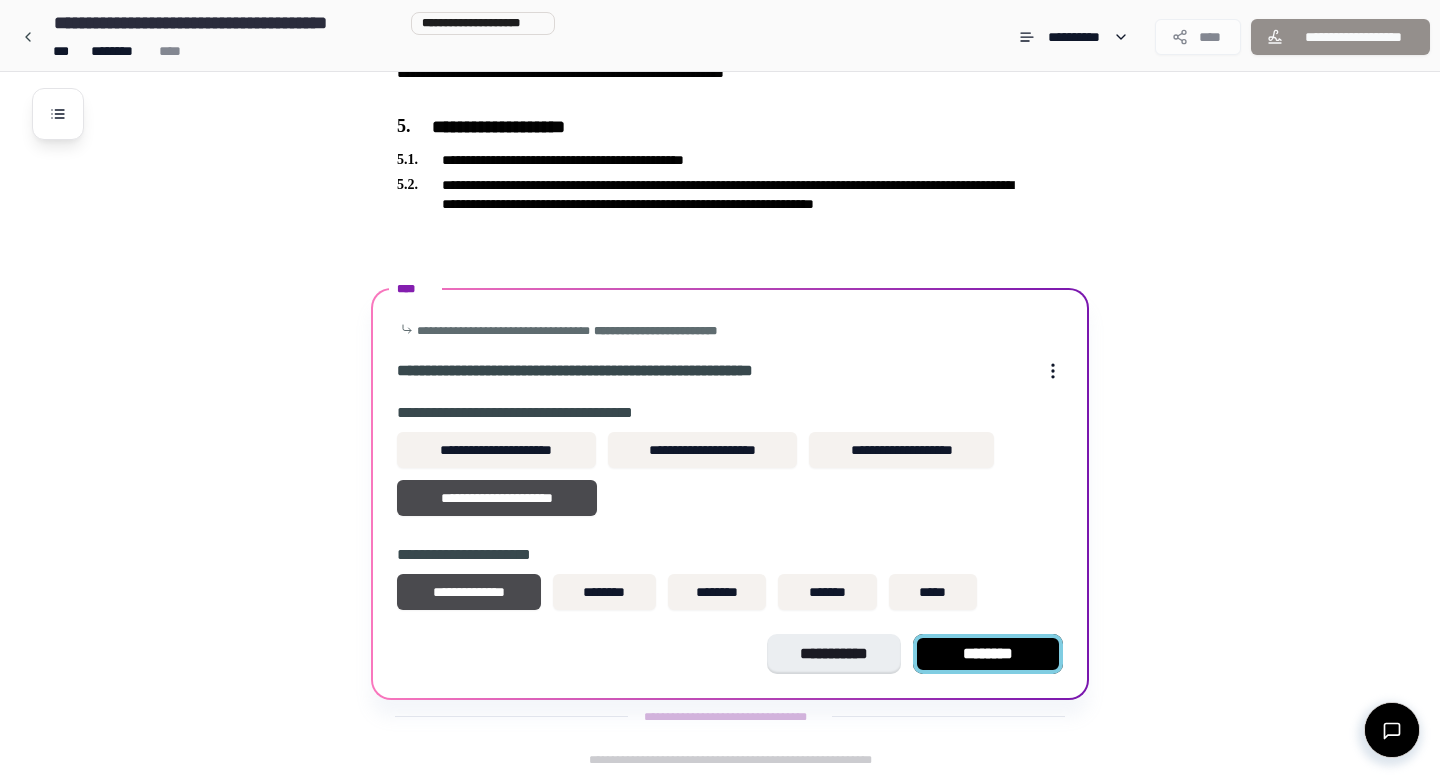 click on "********" at bounding box center [988, 654] 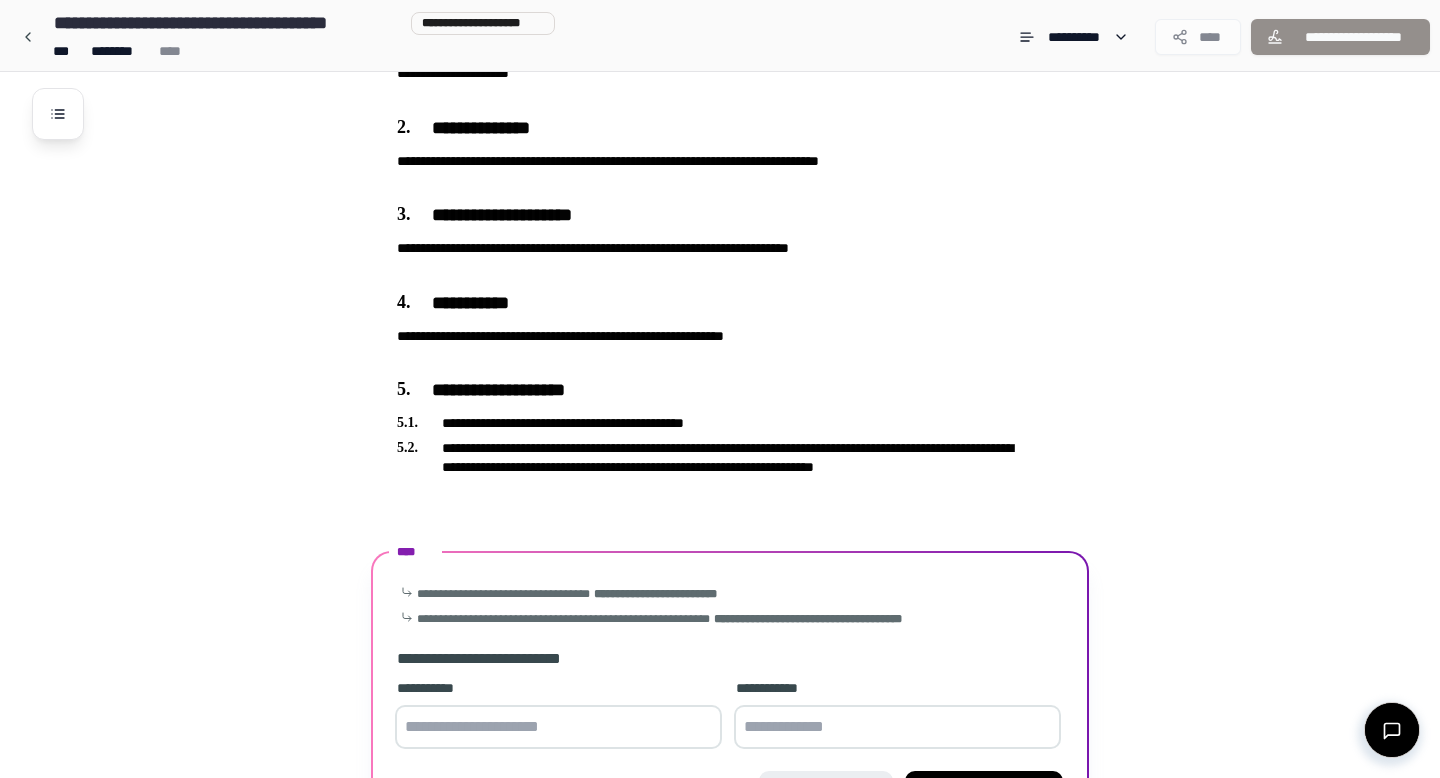scroll, scrollTop: 656, scrollLeft: 0, axis: vertical 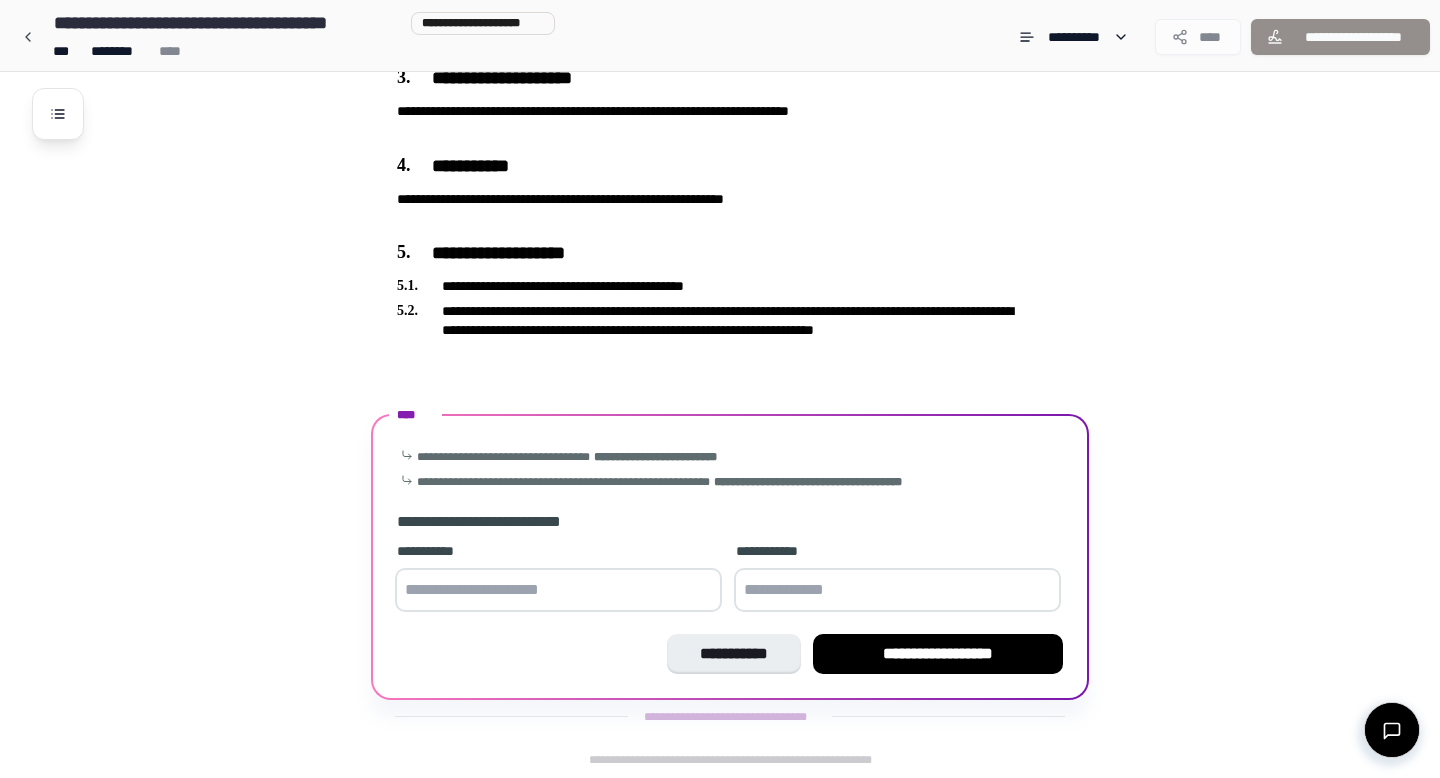 click at bounding box center (558, 590) 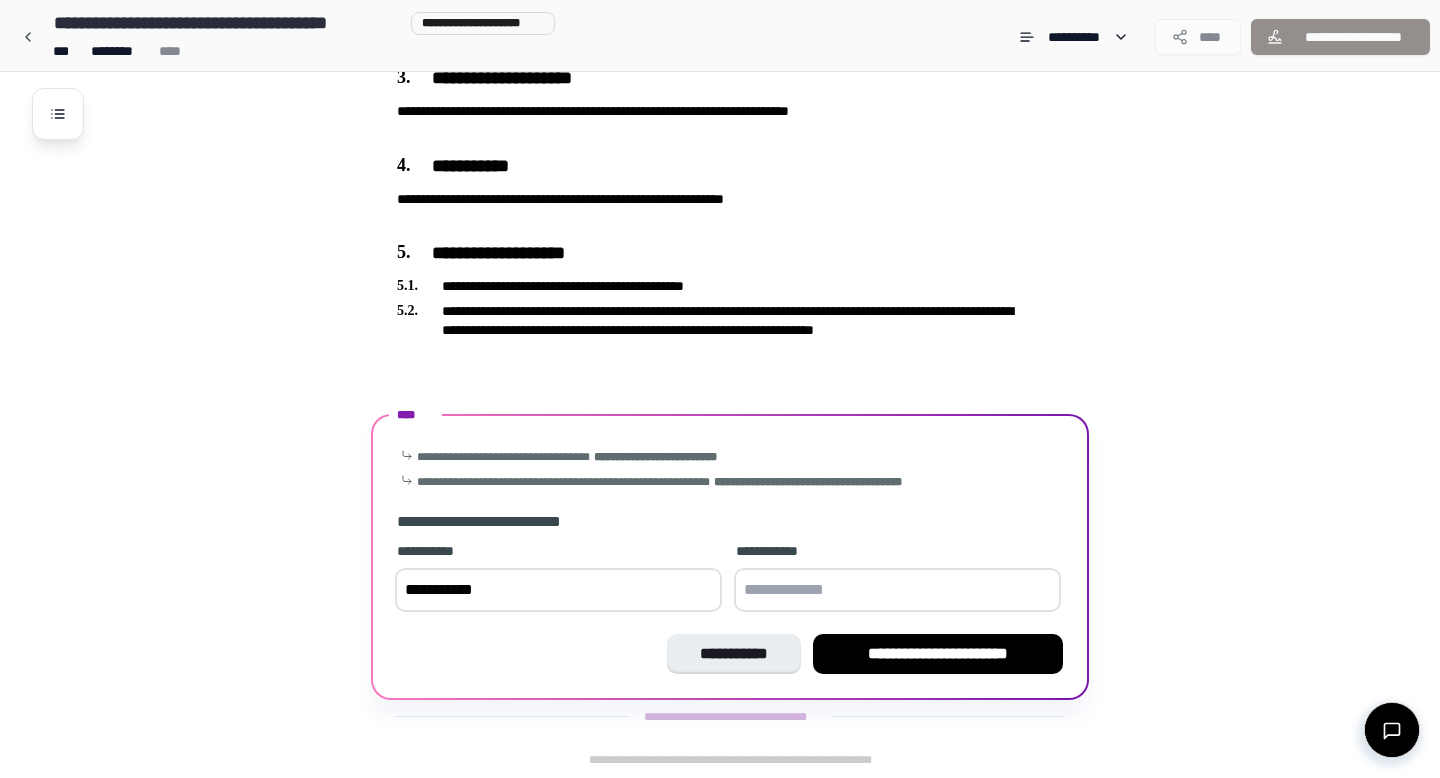 type on "**********" 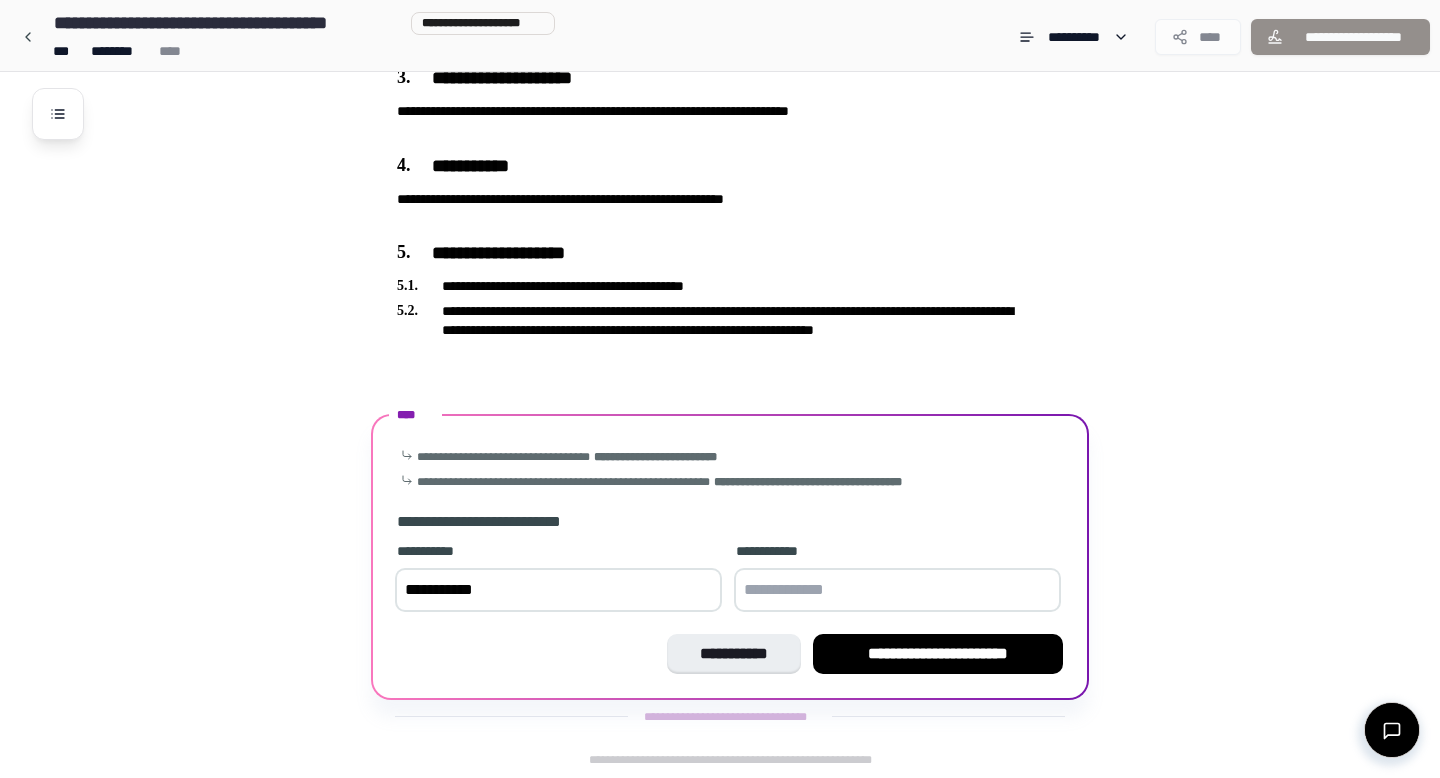click at bounding box center (897, 590) 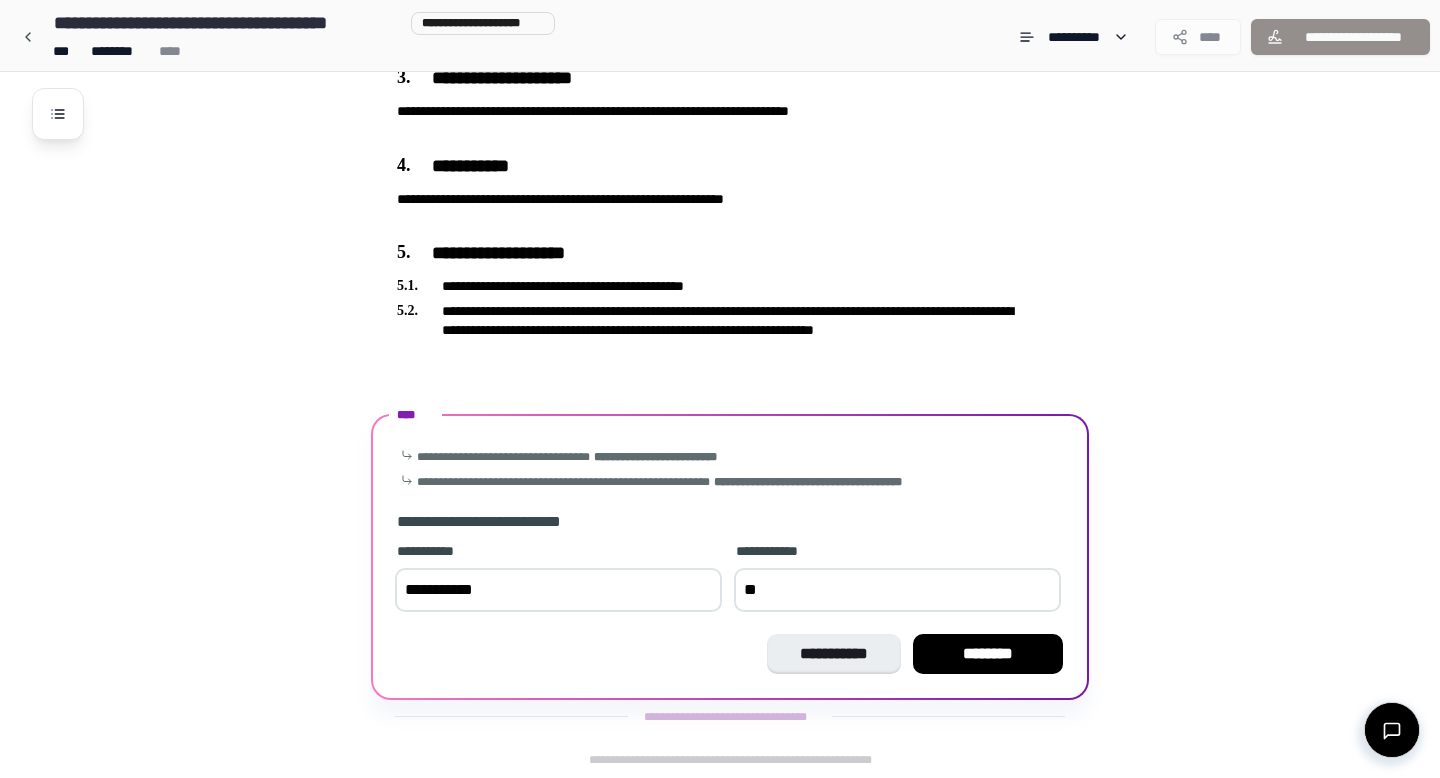 type on "*" 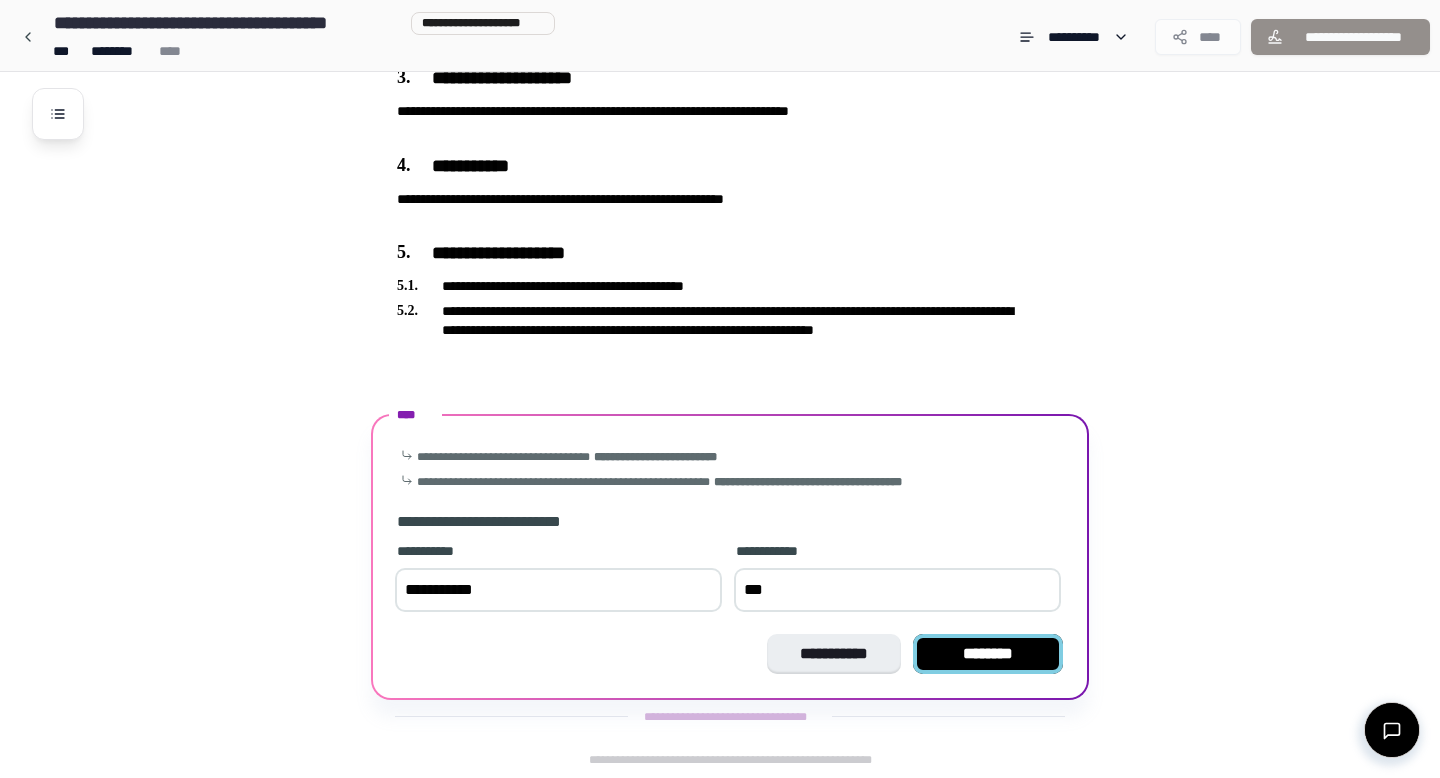 type on "***" 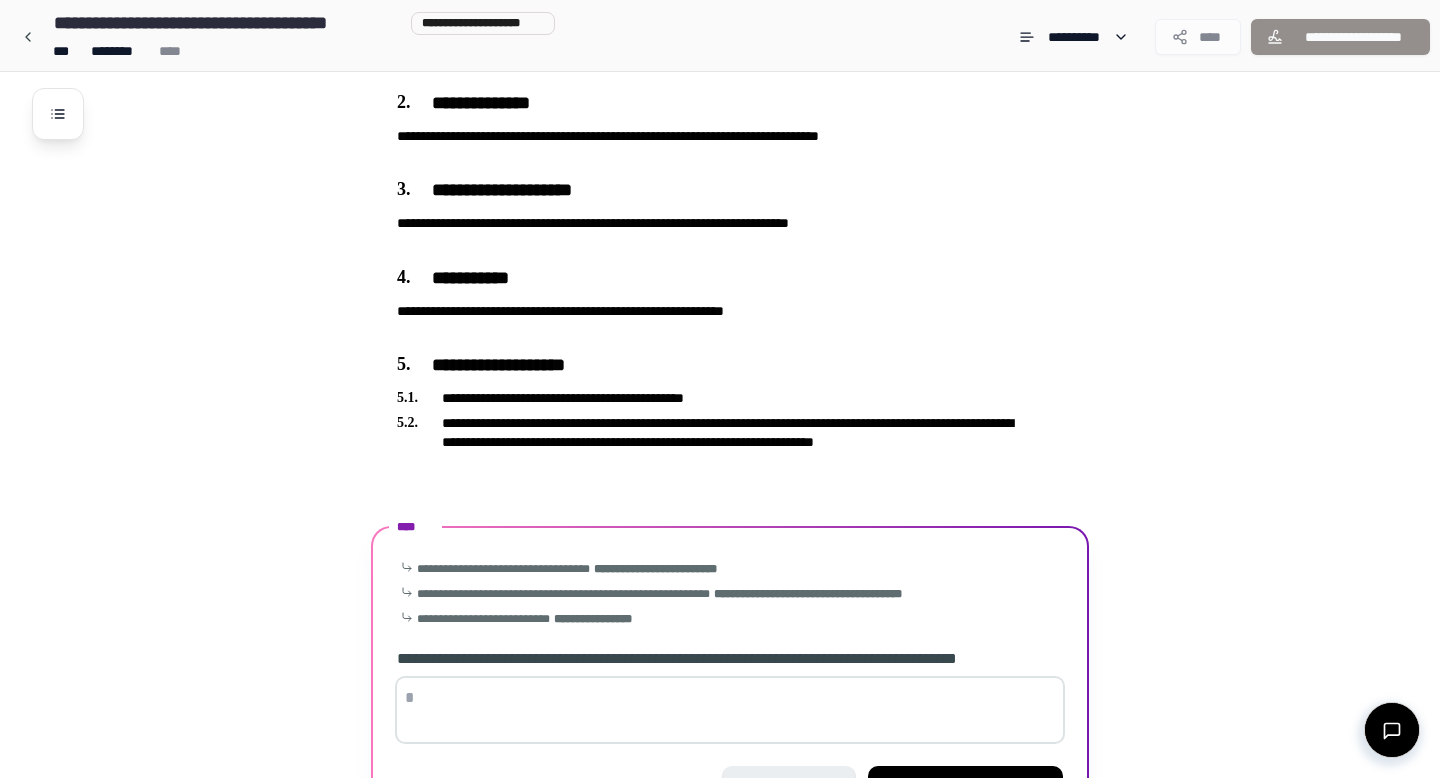 scroll, scrollTop: 676, scrollLeft: 0, axis: vertical 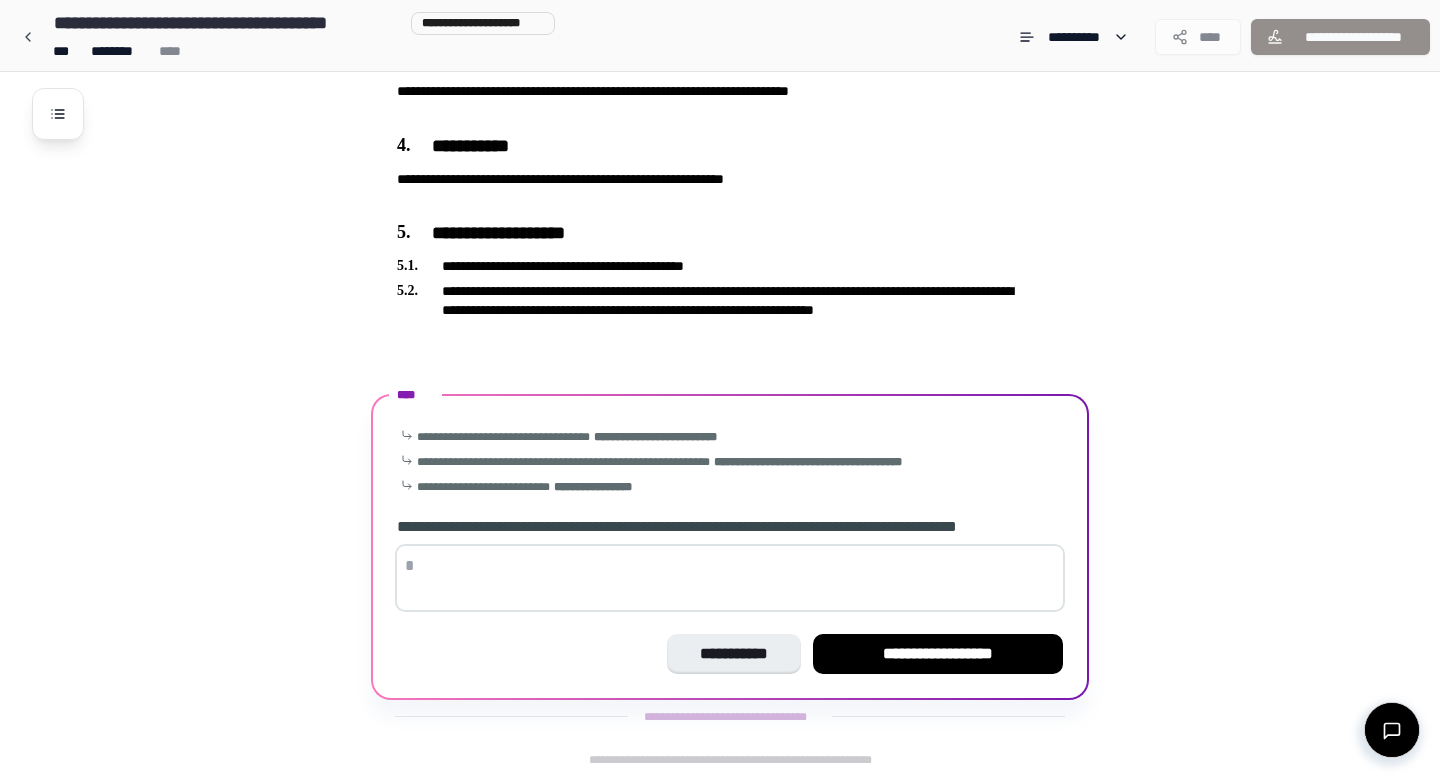click at bounding box center (730, 578) 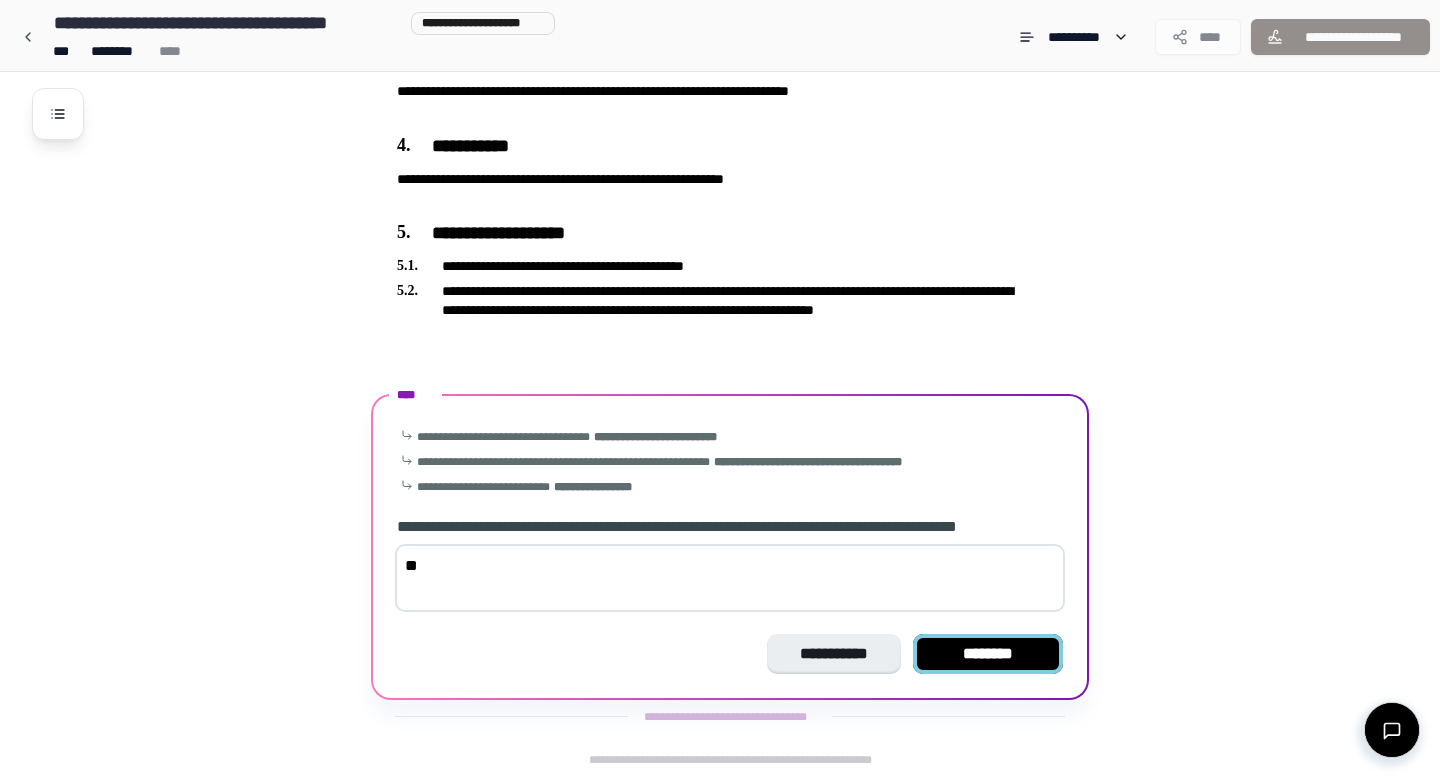 type on "**" 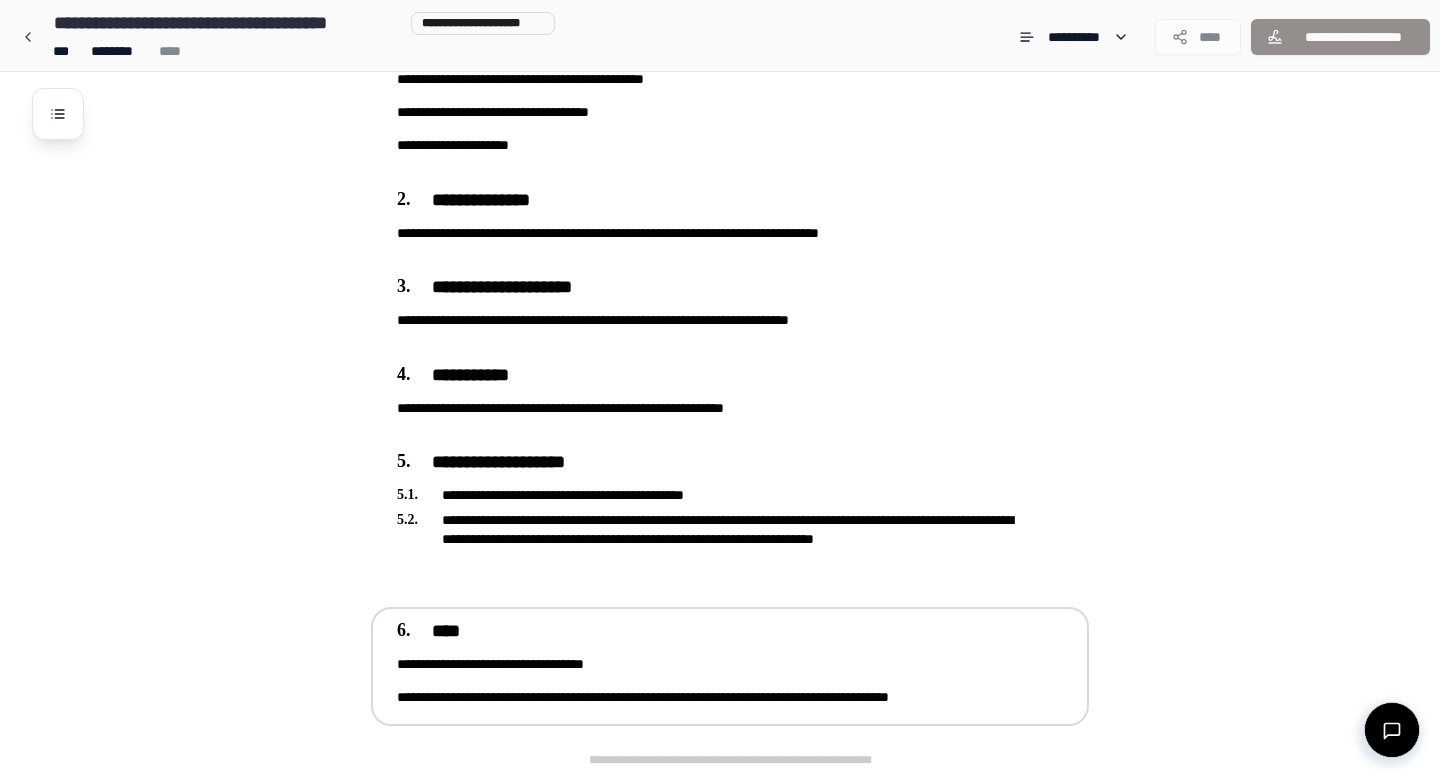 scroll, scrollTop: 569, scrollLeft: 0, axis: vertical 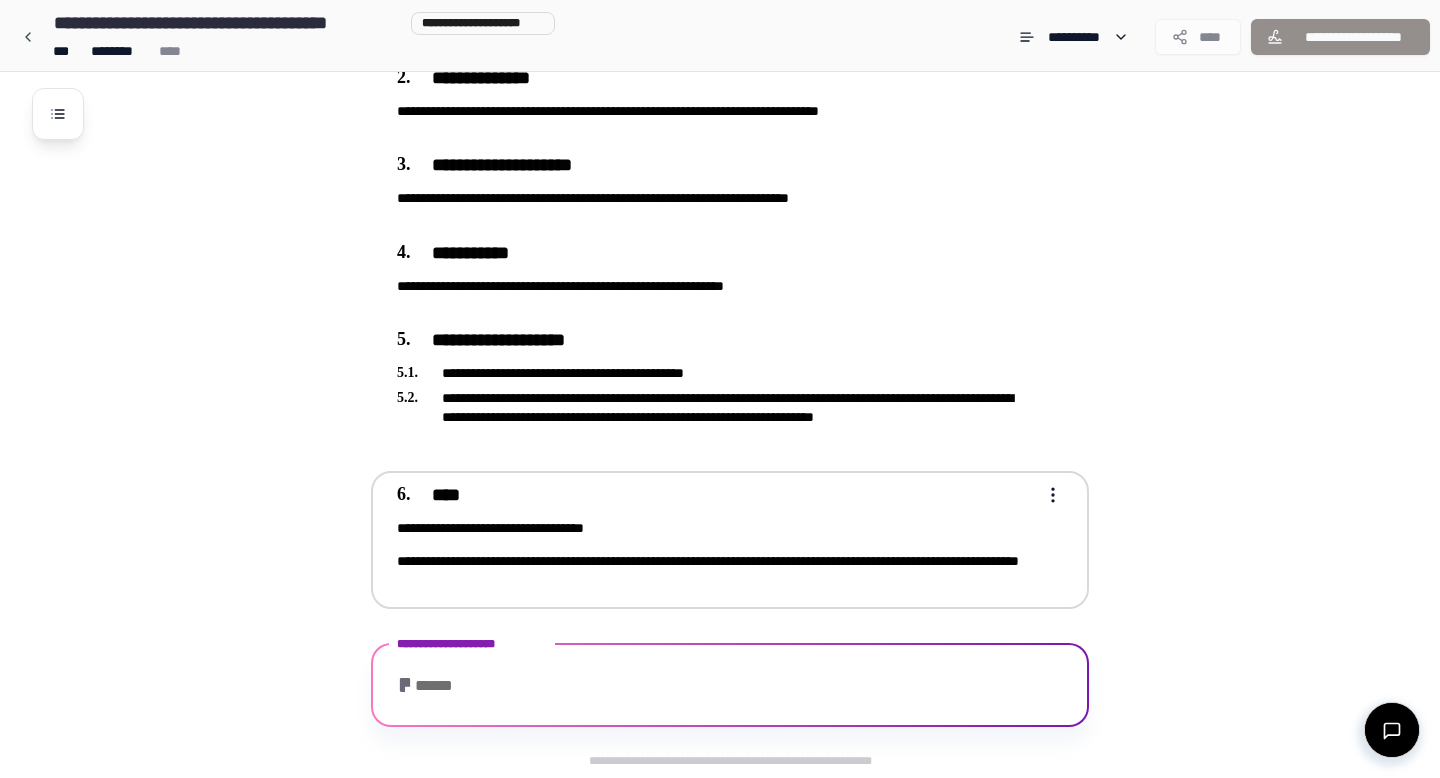 click on "Andrahandshyresavtal [FIRST] [LAST]
[STREET]
[CITY]
[STATE]
[ZIP]
[COUNTRY]
[PHONE]
[EMAIL]
[CREDIT_CARD]
[PASSPORT]
[DRIVER_LICENSE]
[BIRTH_DATE]" at bounding box center [720, 104] 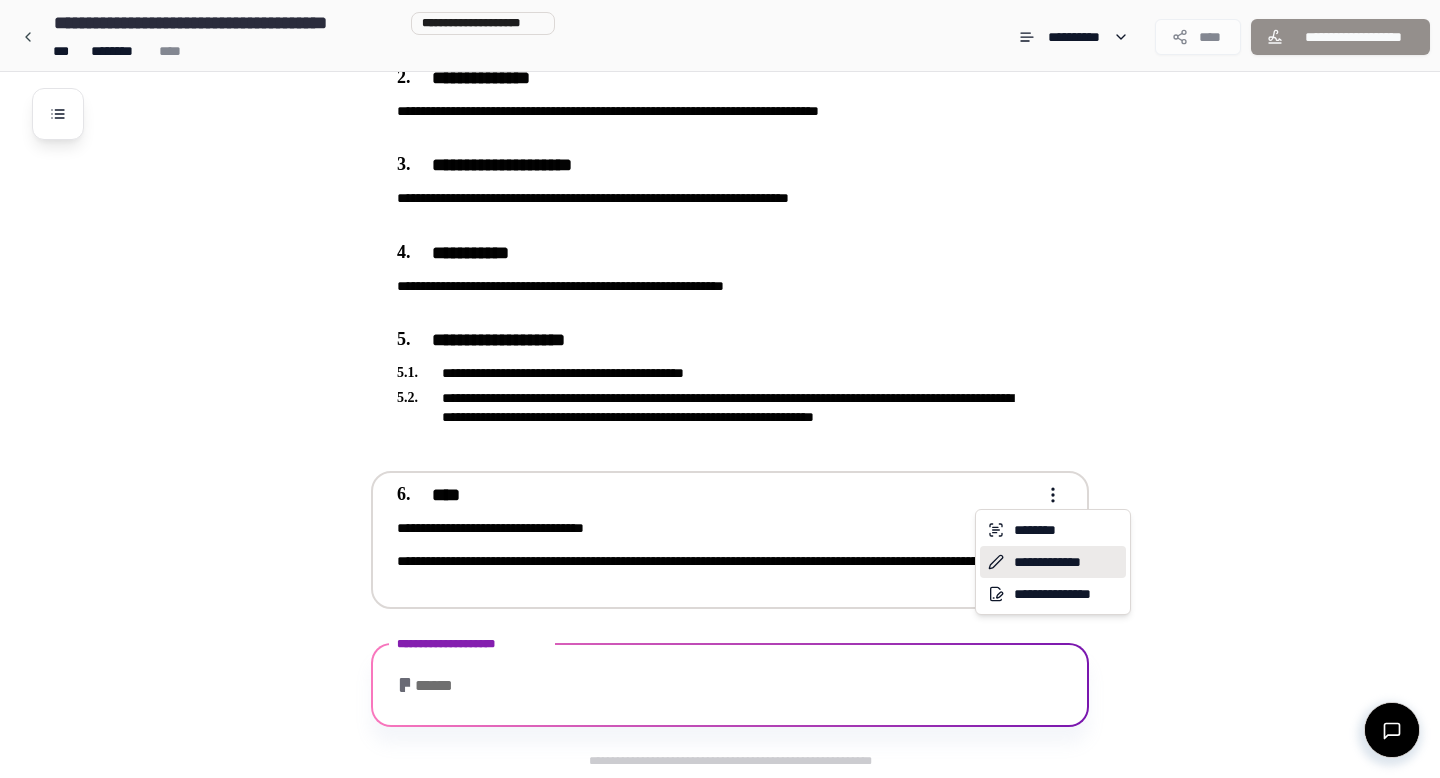 click on "**********" at bounding box center (1053, 562) 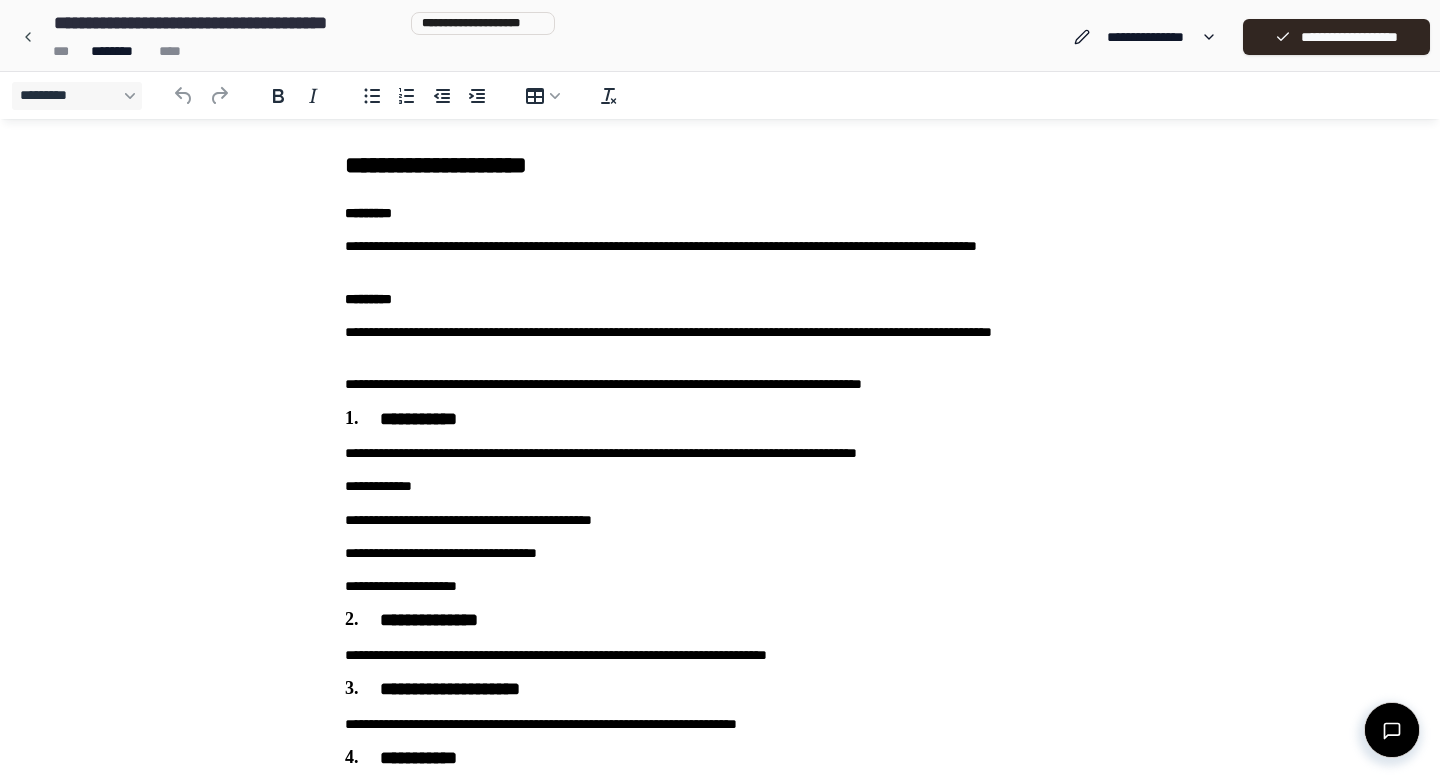 scroll, scrollTop: 353, scrollLeft: 0, axis: vertical 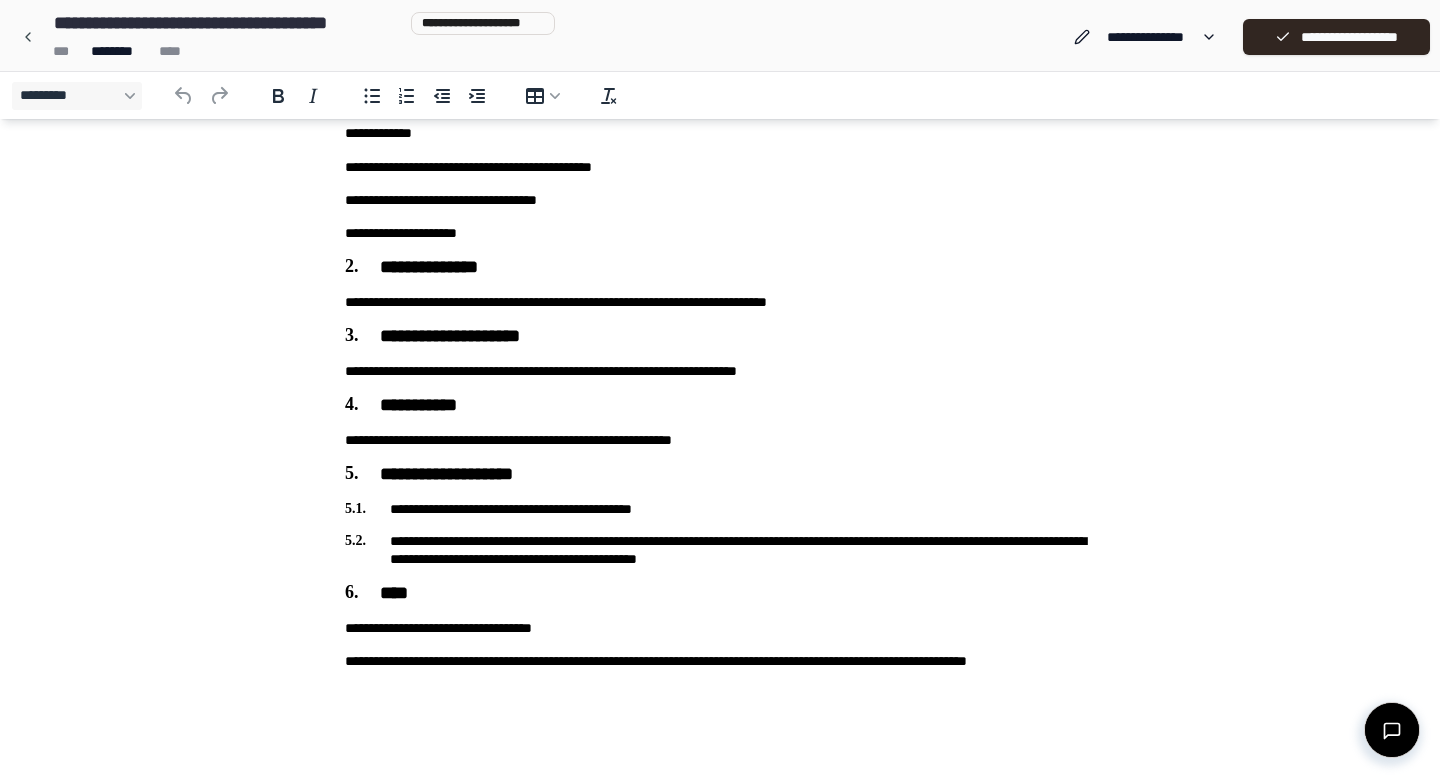 click on "**********" at bounding box center [720, 671] 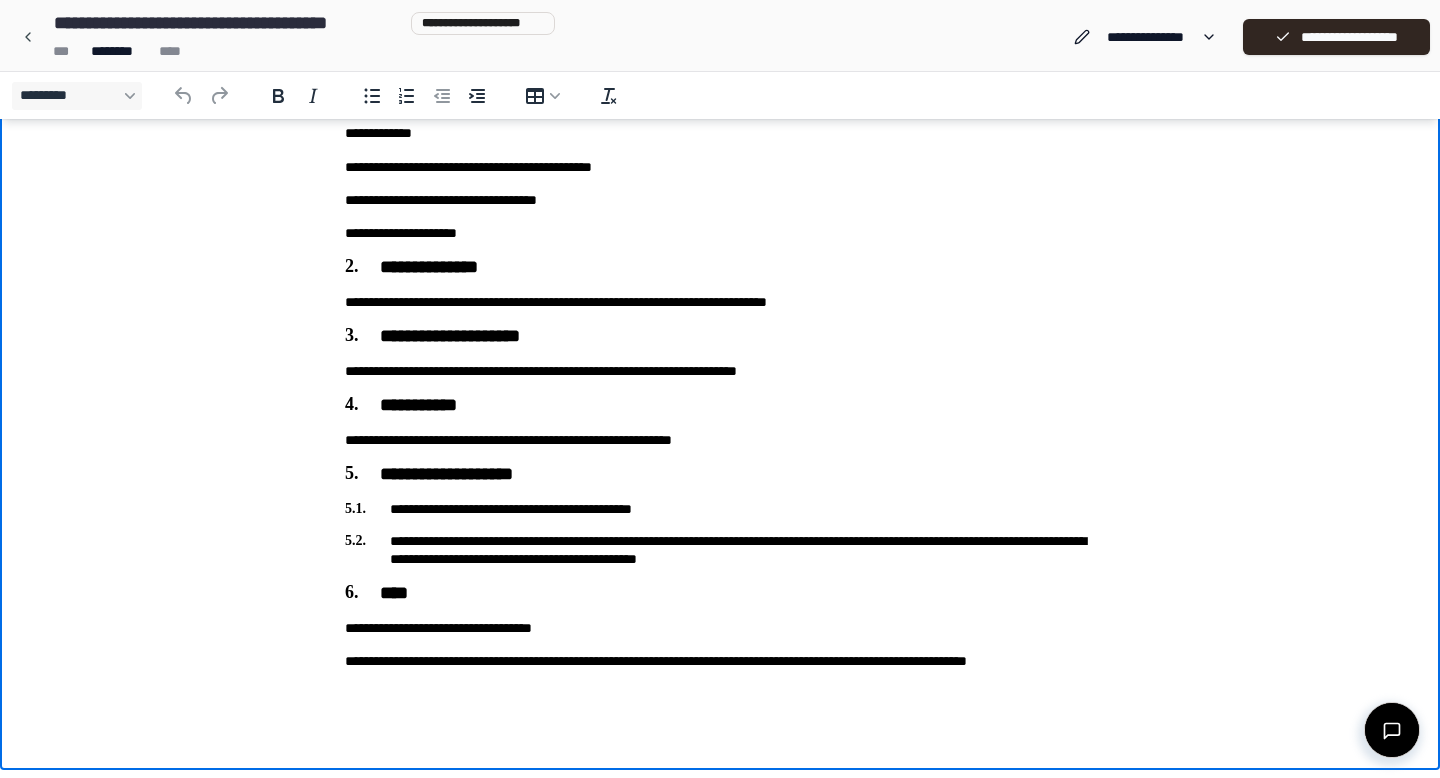 type 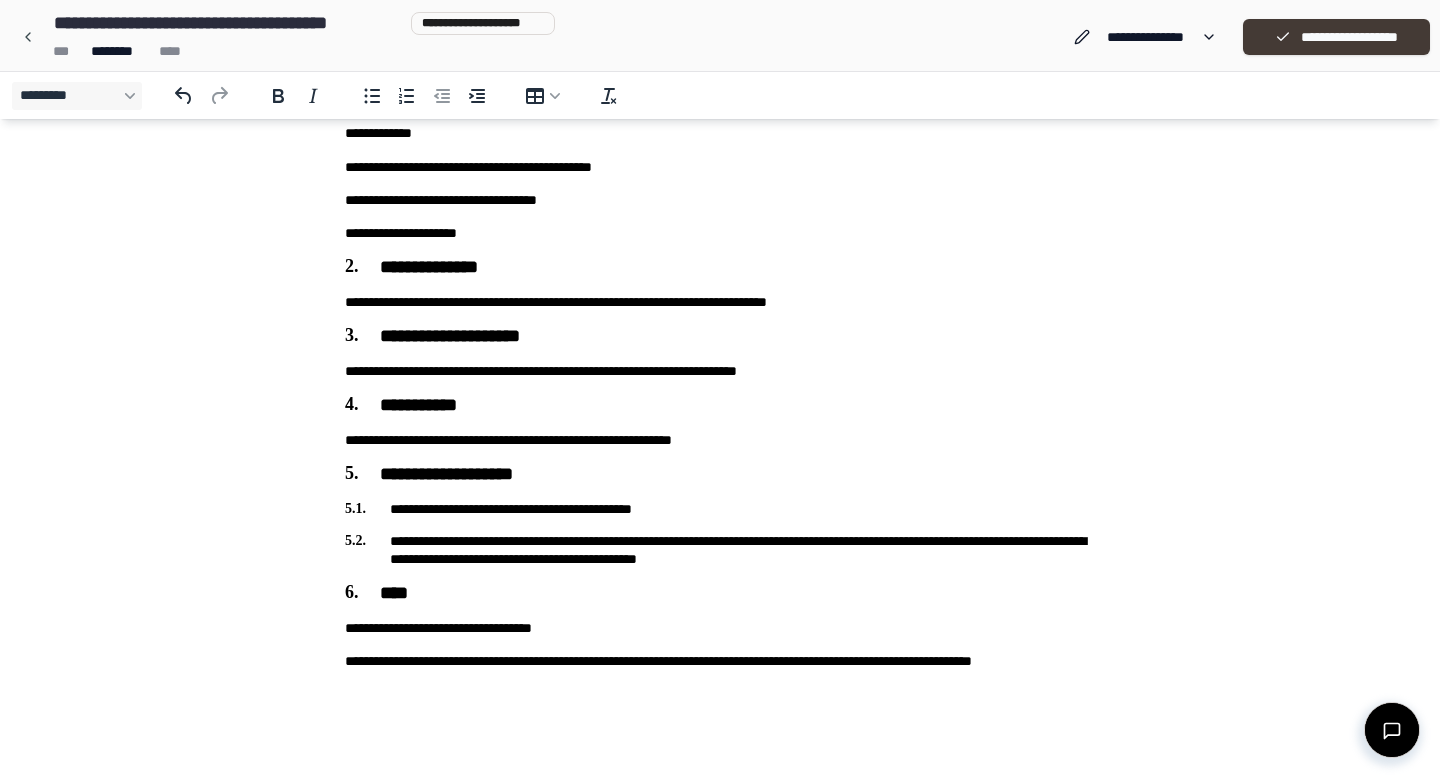 click on "**********" at bounding box center [1336, 37] 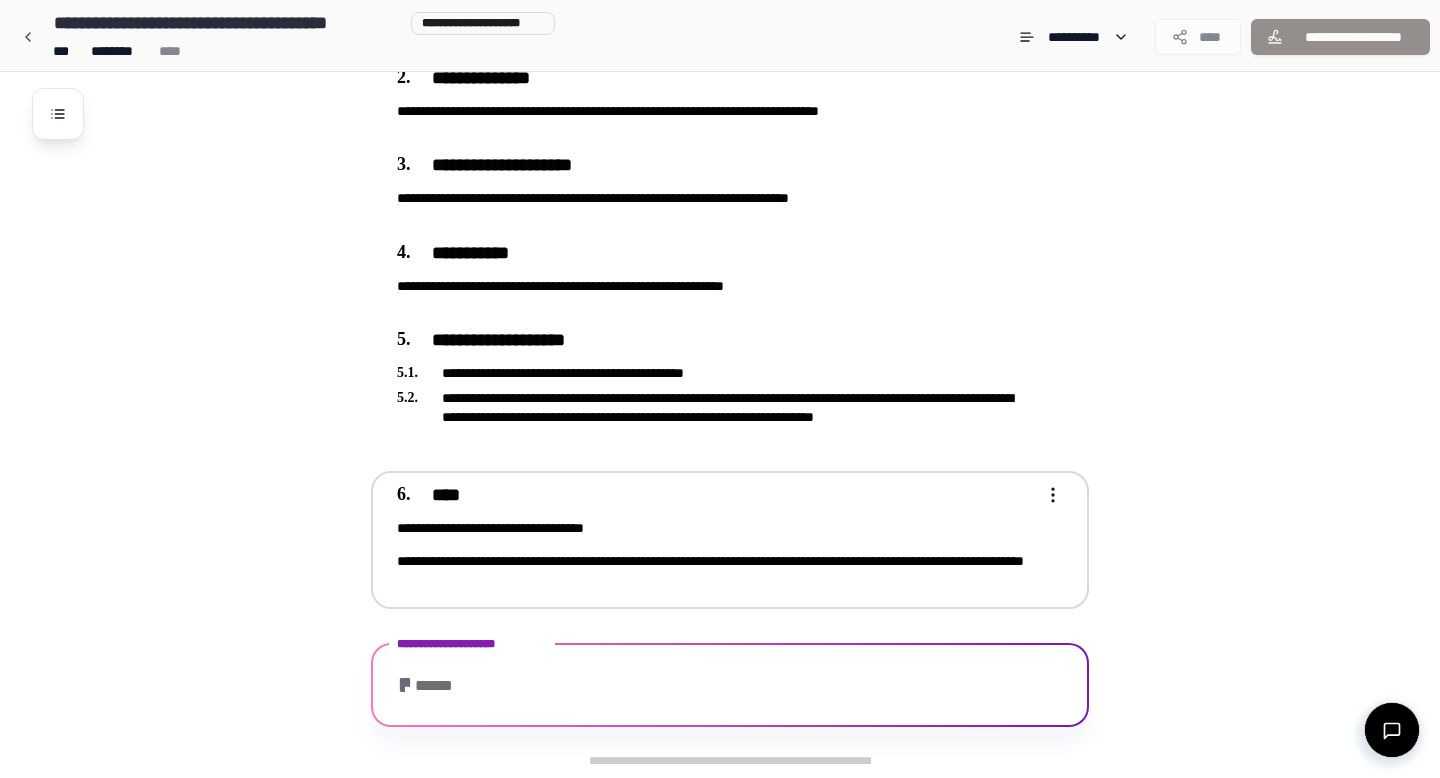 scroll, scrollTop: 749, scrollLeft: 0, axis: vertical 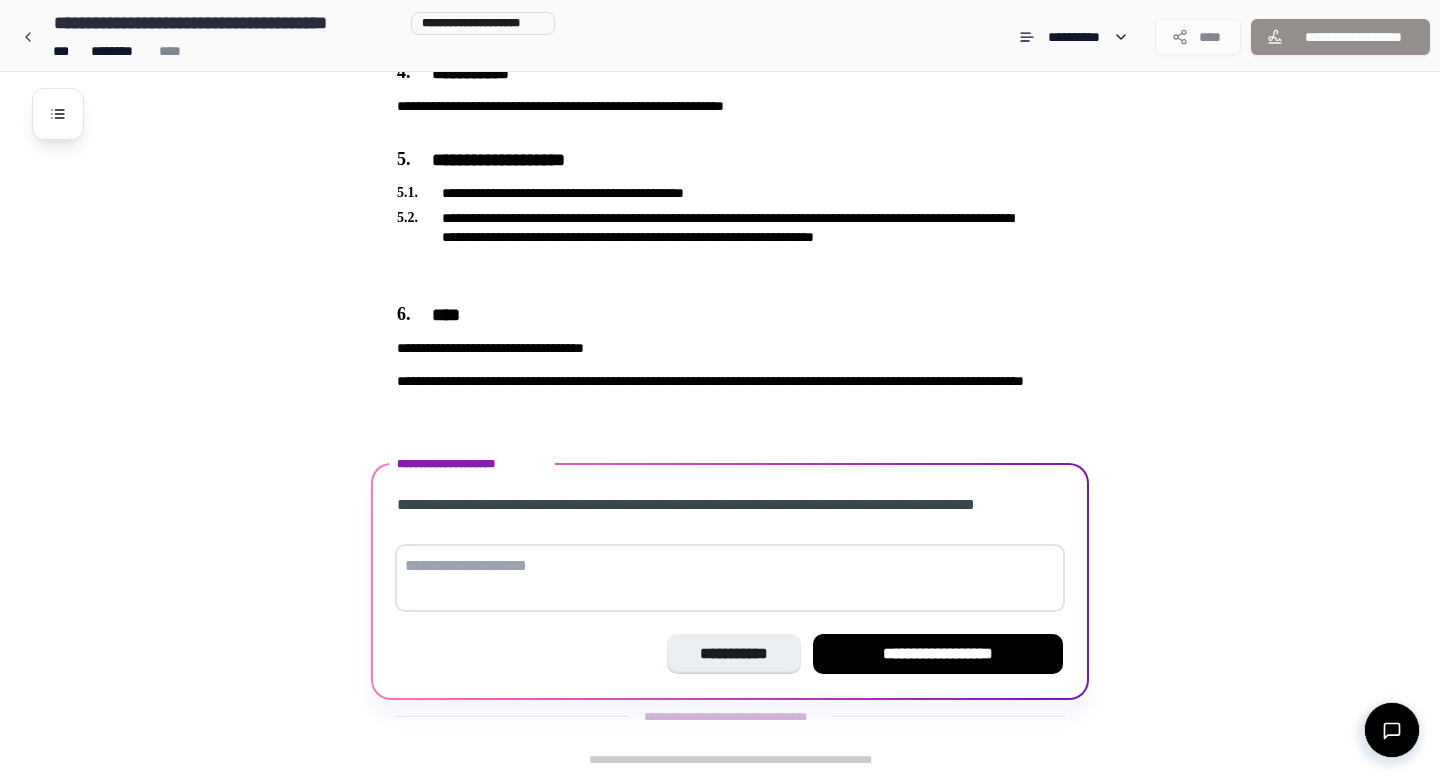 click at bounding box center [730, 578] 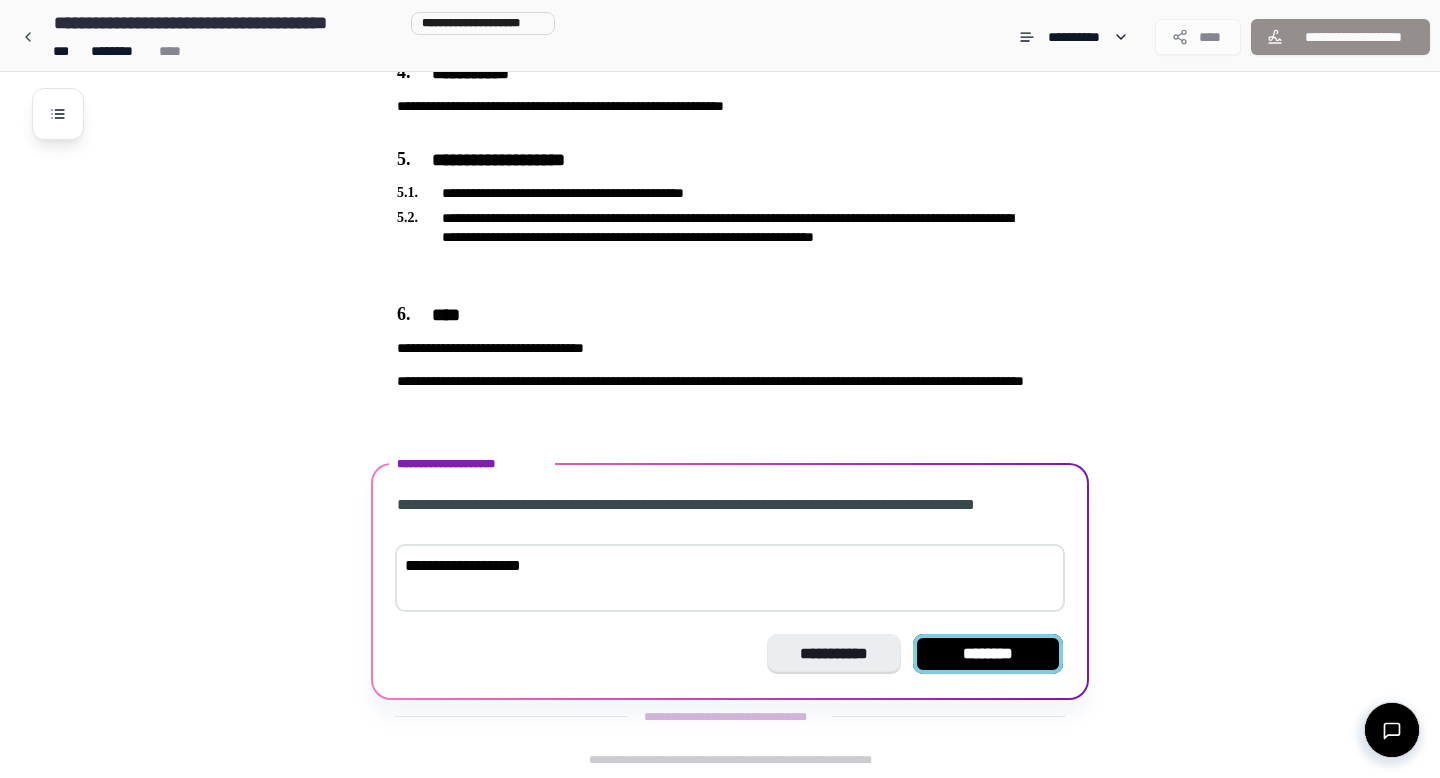 type on "**********" 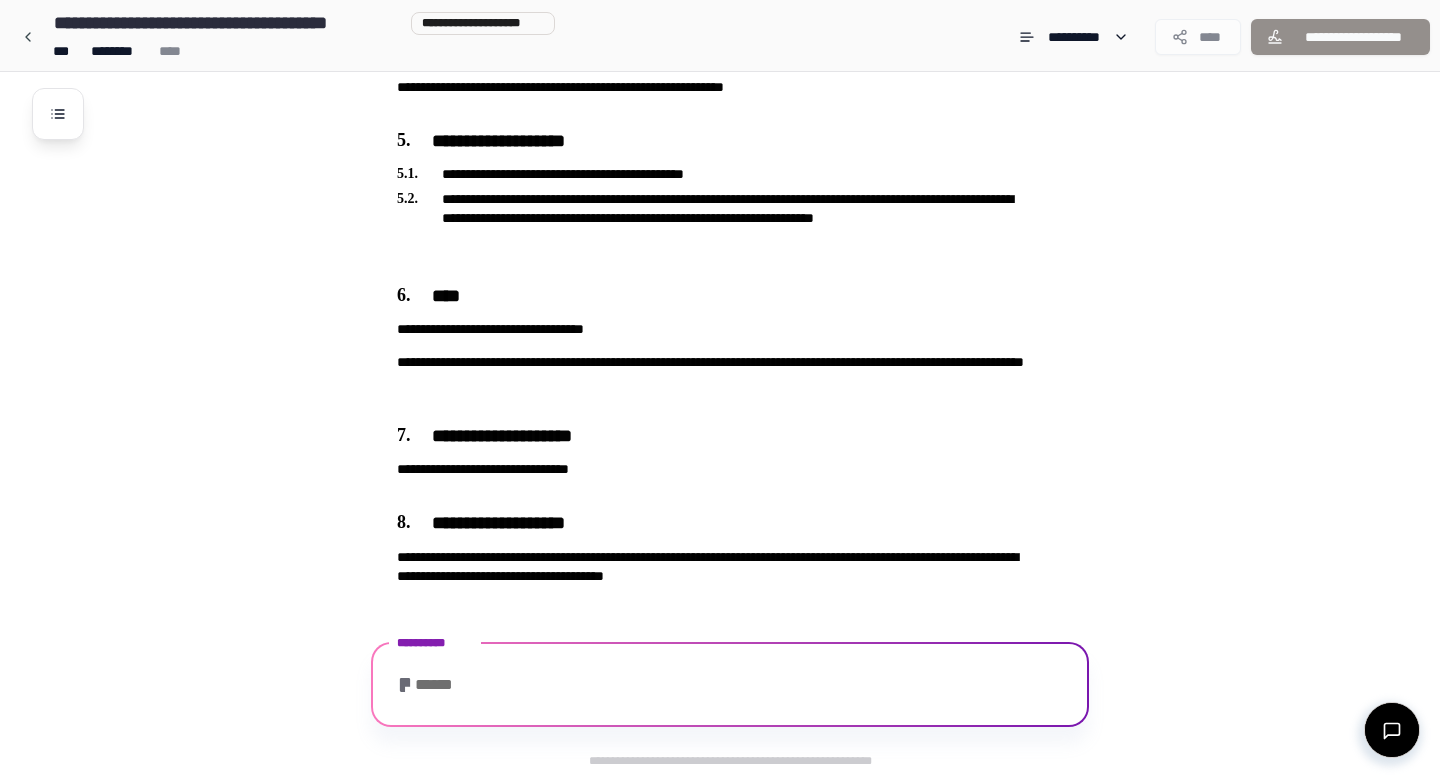 scroll, scrollTop: 886, scrollLeft: 0, axis: vertical 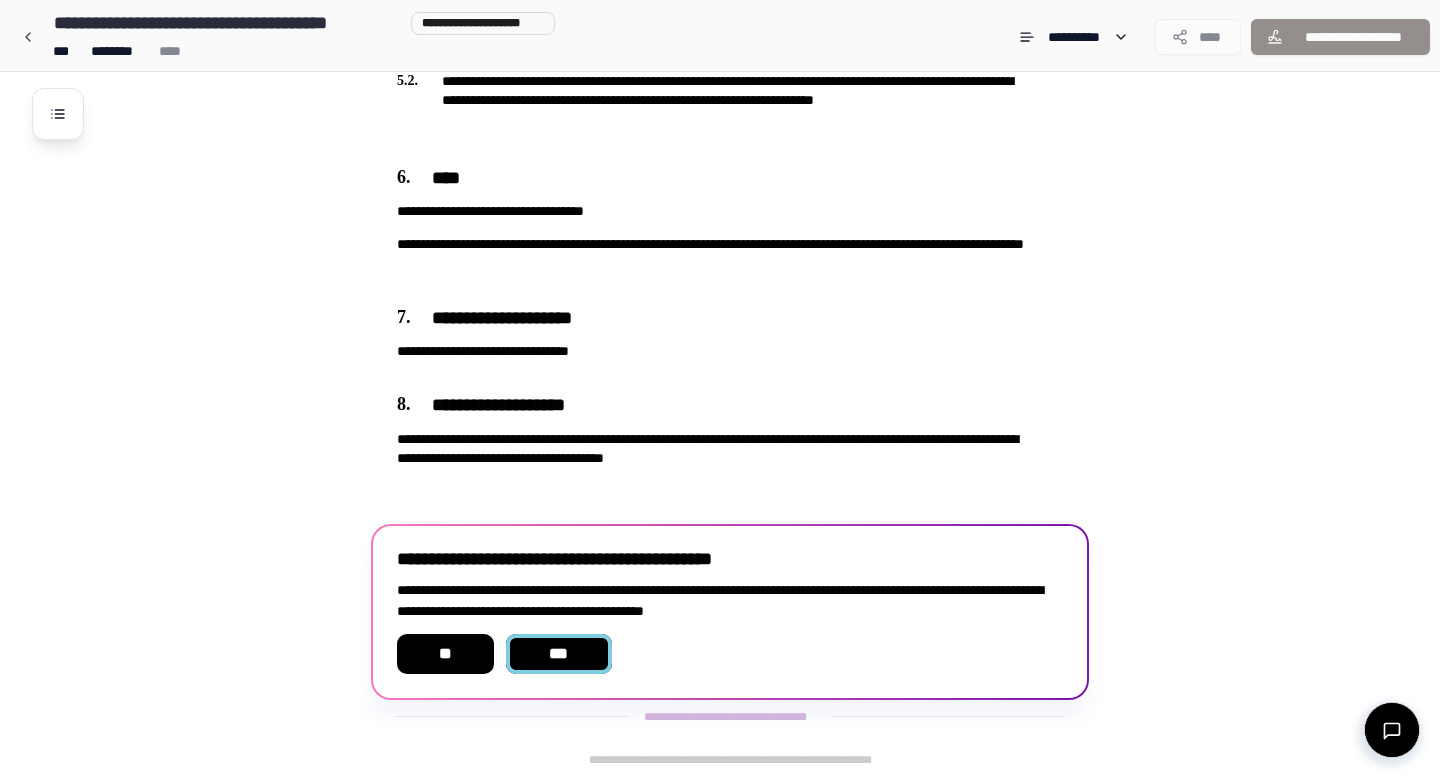 click on "***" at bounding box center (559, 654) 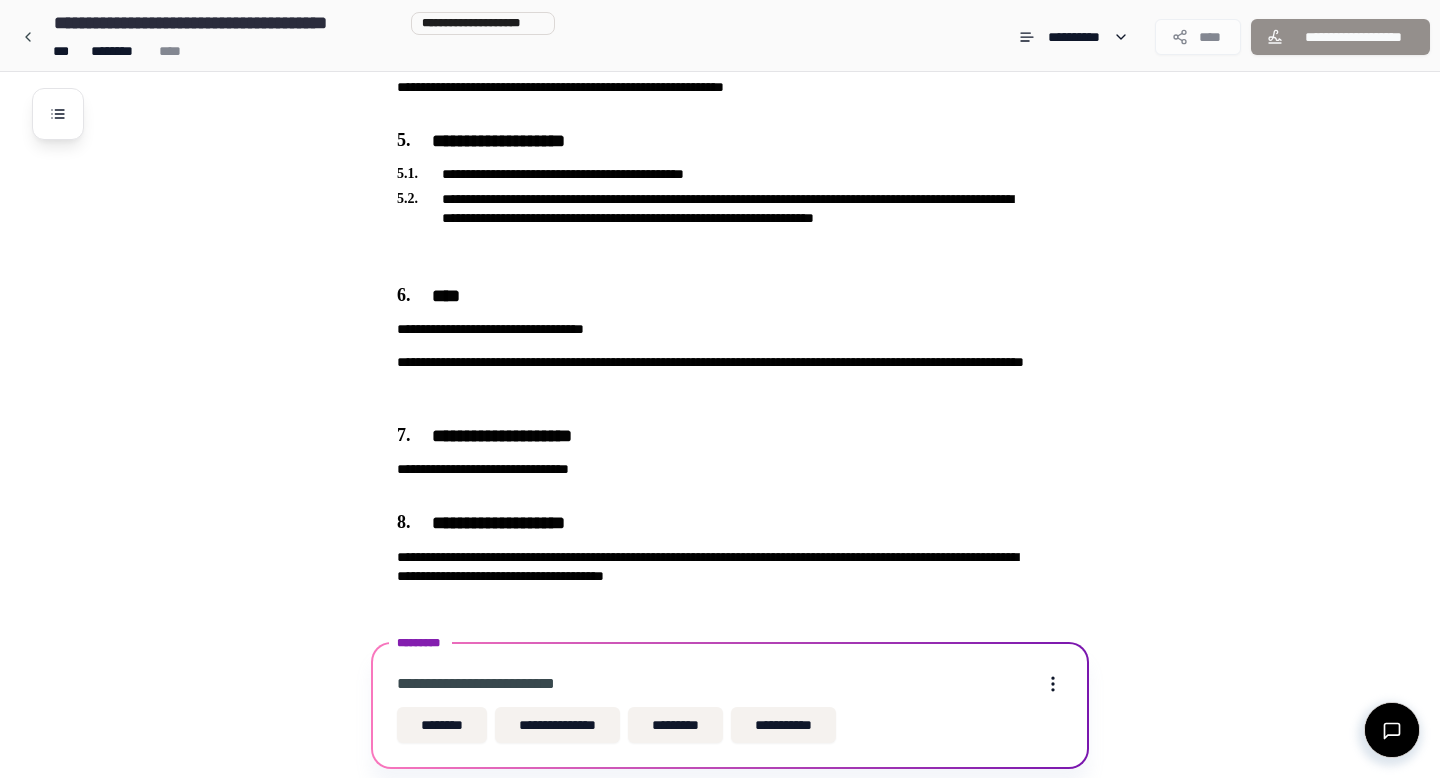 scroll, scrollTop: 837, scrollLeft: 0, axis: vertical 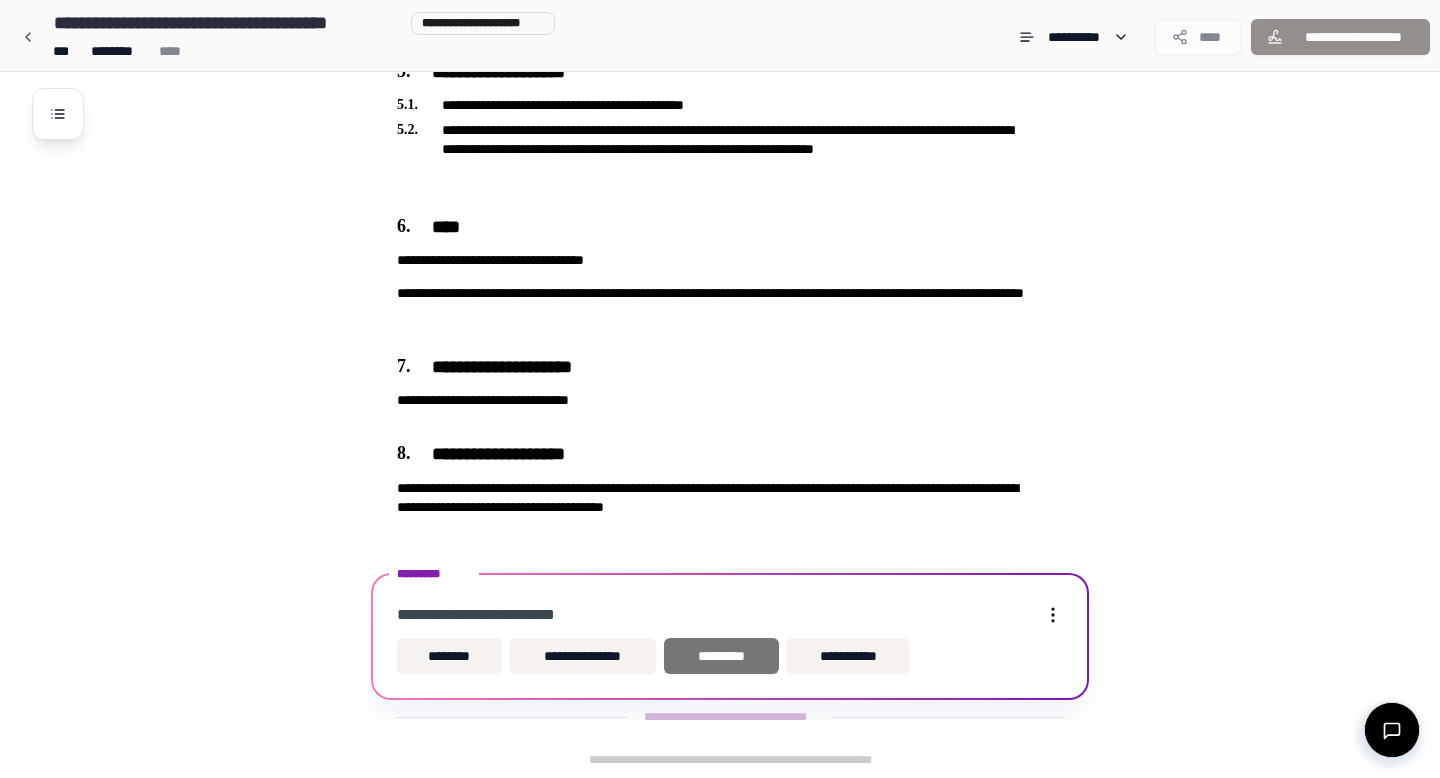 click on "*********" at bounding box center (722, 656) 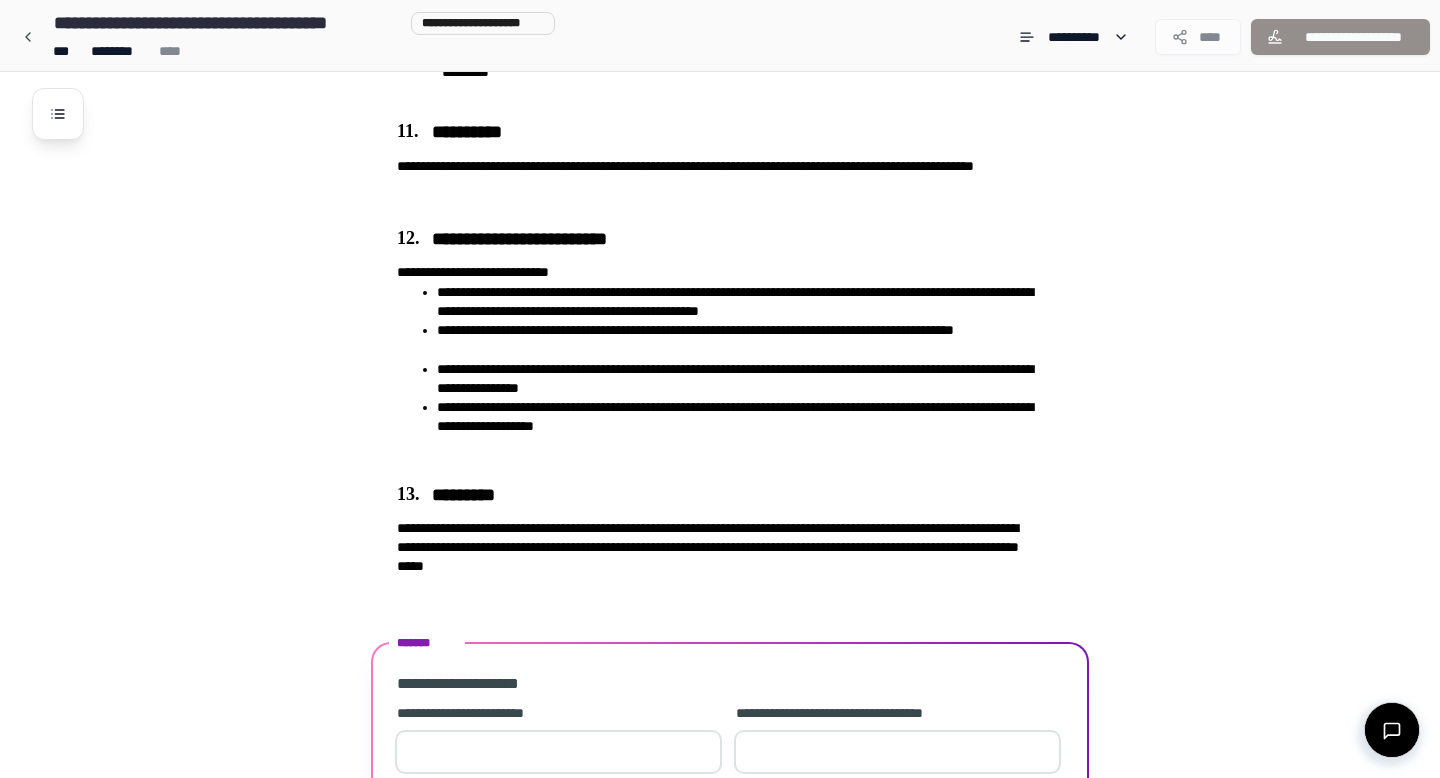 scroll, scrollTop: 1670, scrollLeft: 0, axis: vertical 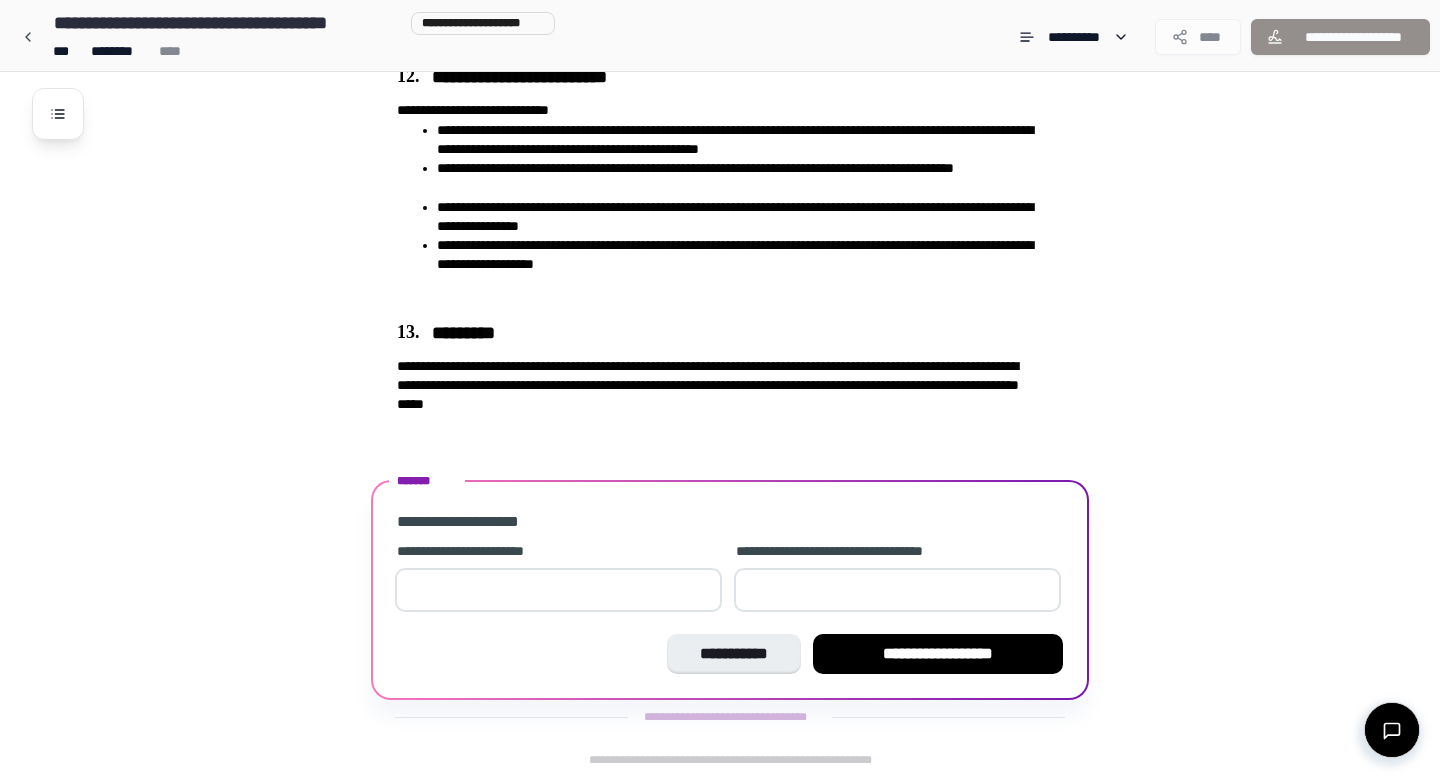 click at bounding box center (558, 590) 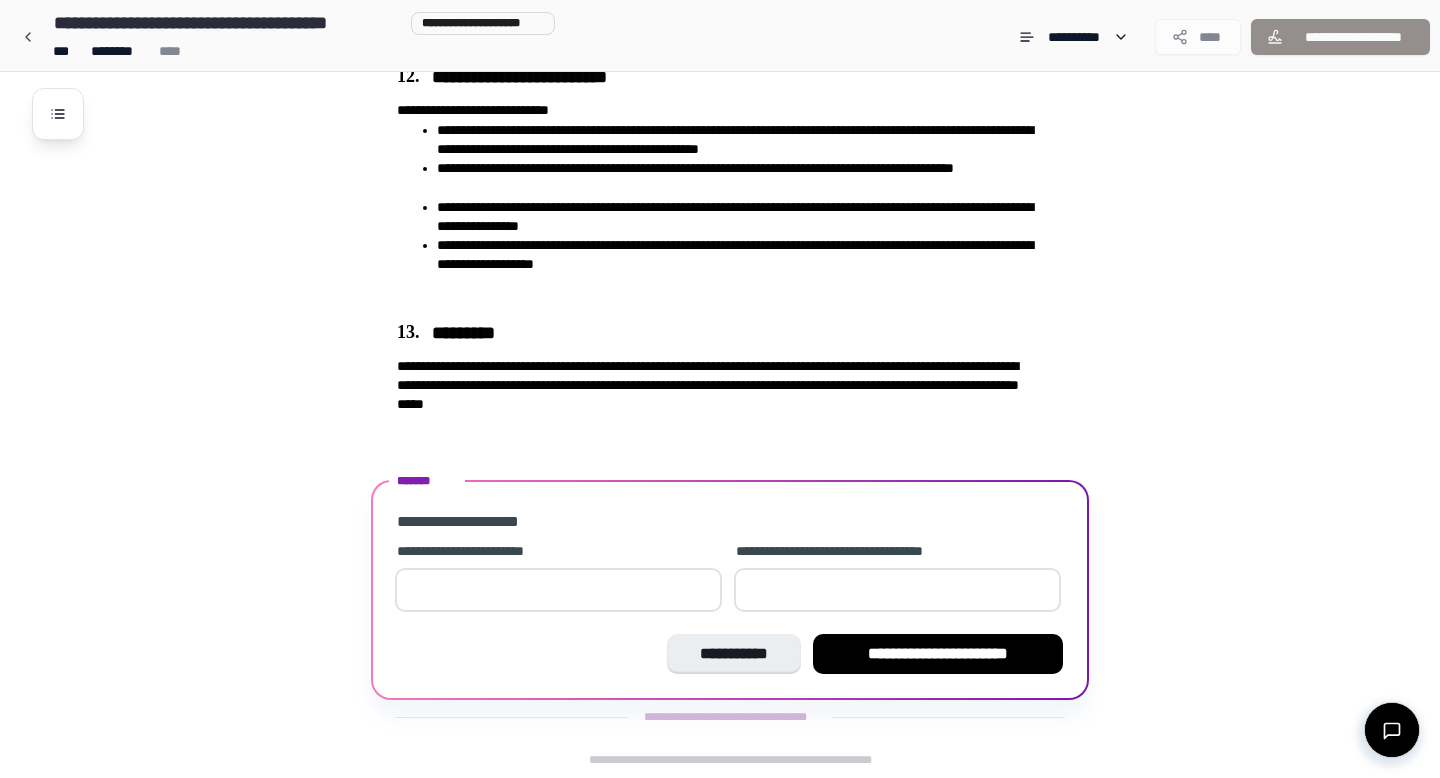 type on "*" 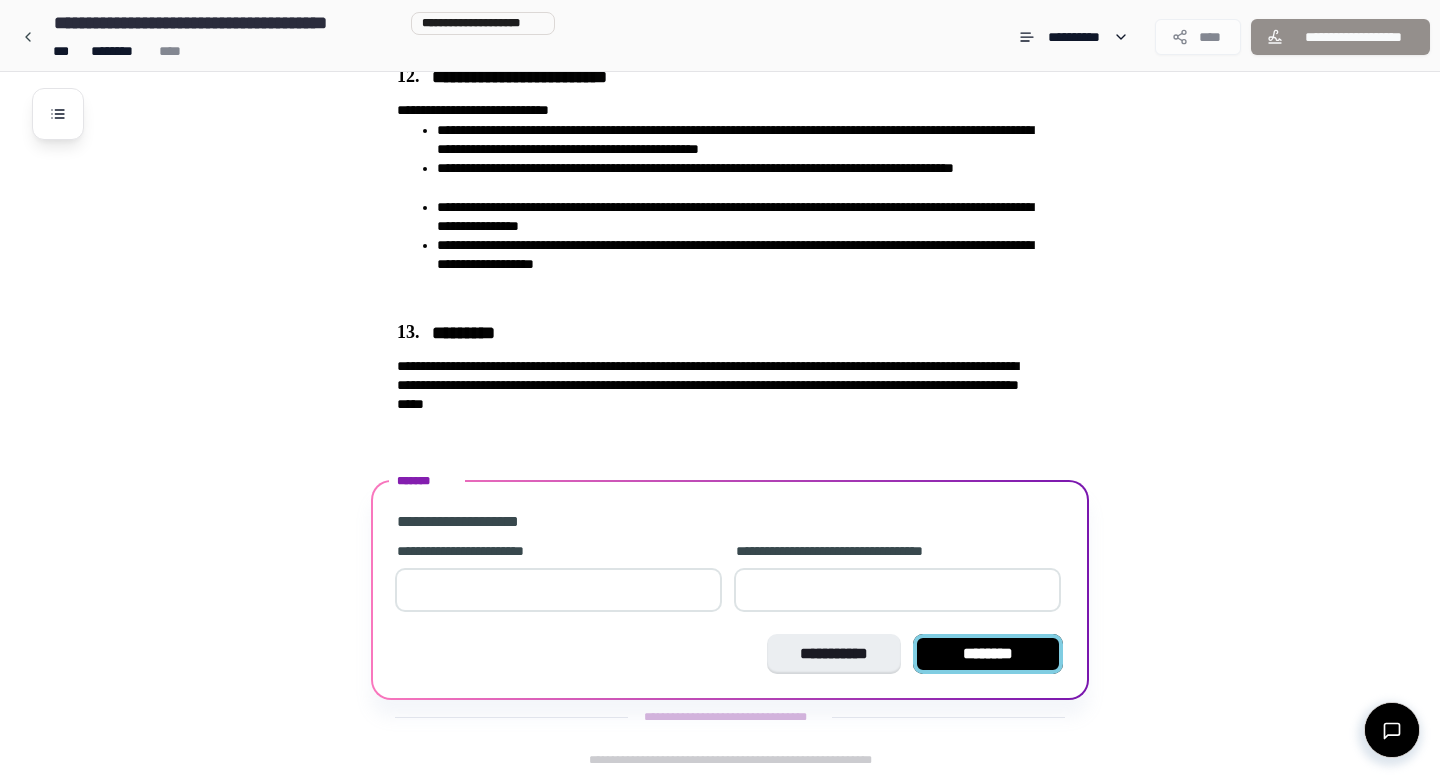 type on "*****" 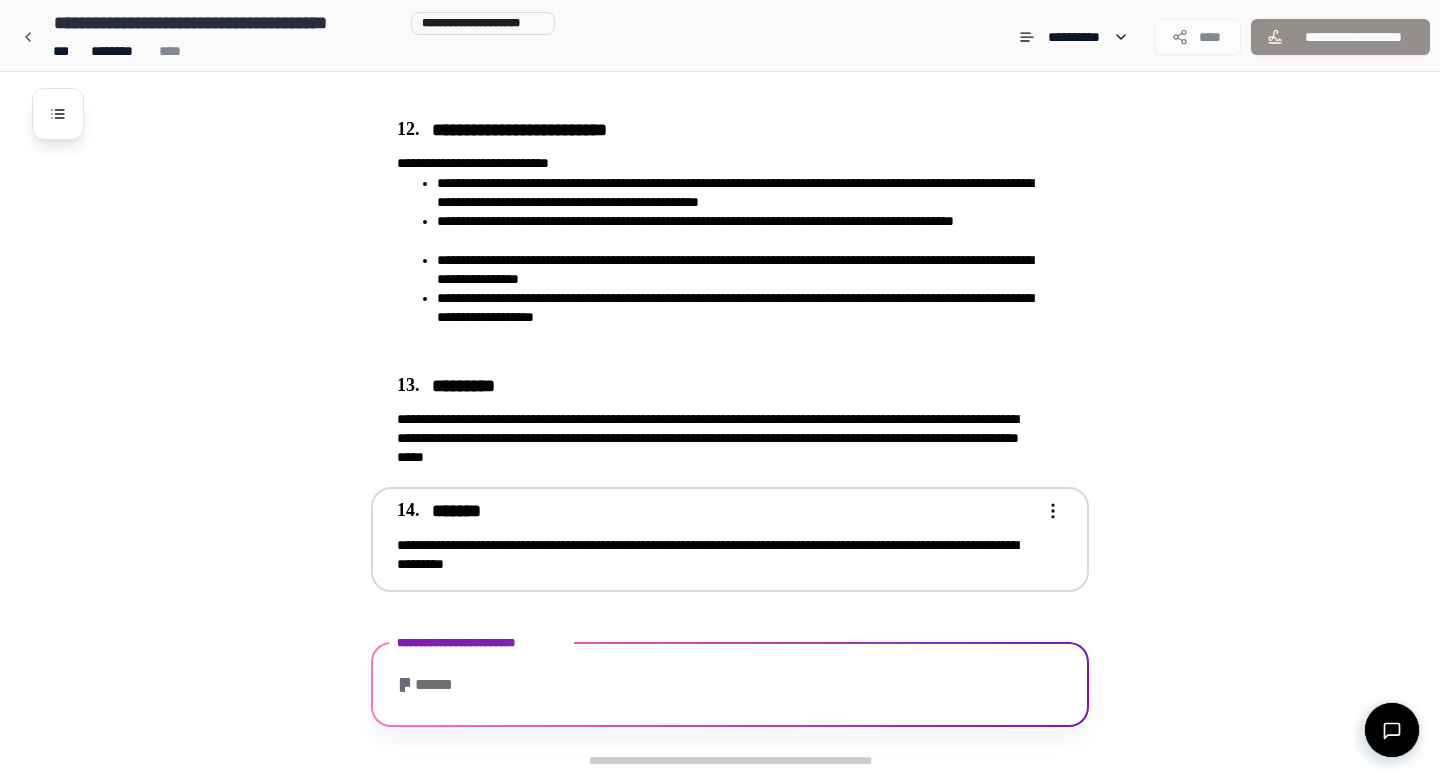 scroll, scrollTop: 1735, scrollLeft: 0, axis: vertical 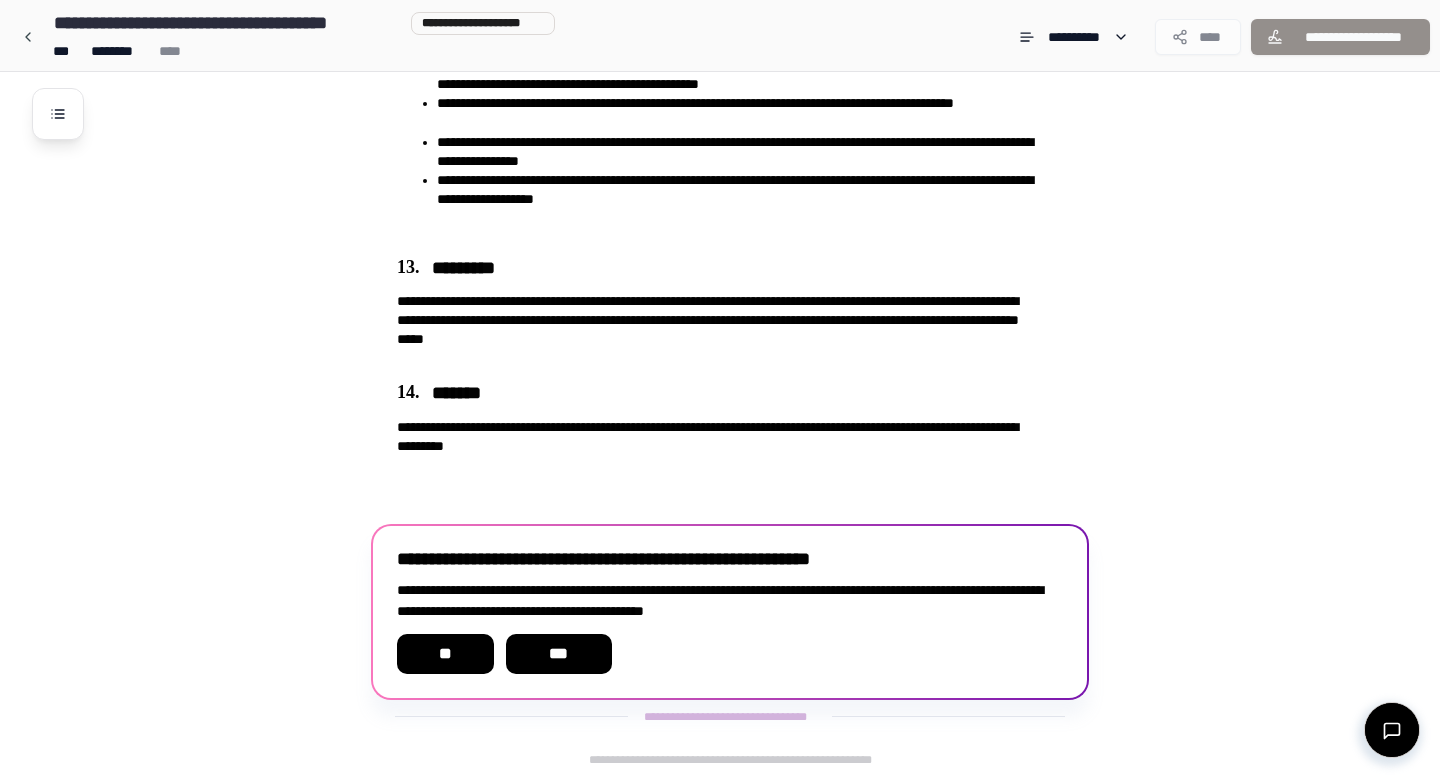click on "[FIRST] [LAST] [STREET] [CITY] [STATE]" at bounding box center [730, 612] 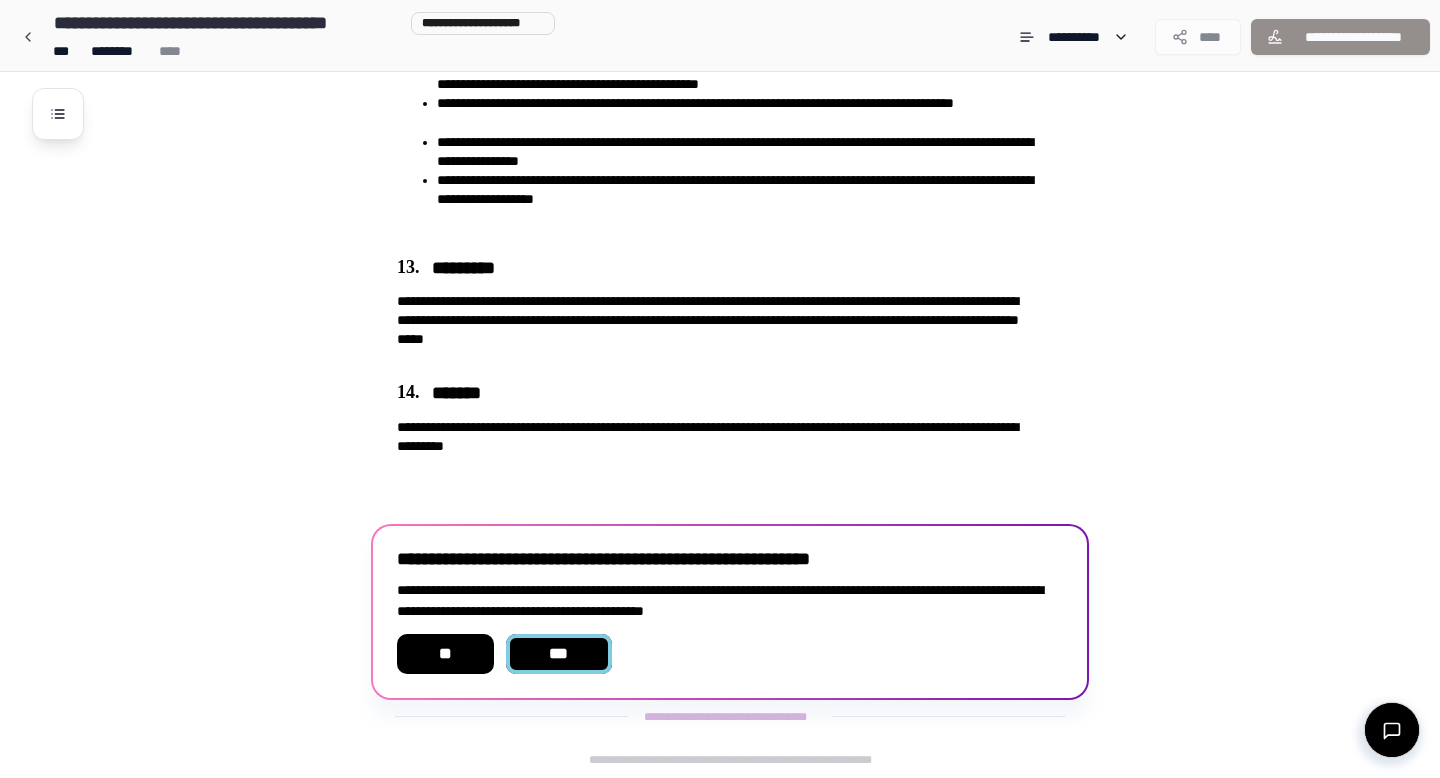 click on "***" at bounding box center [559, 654] 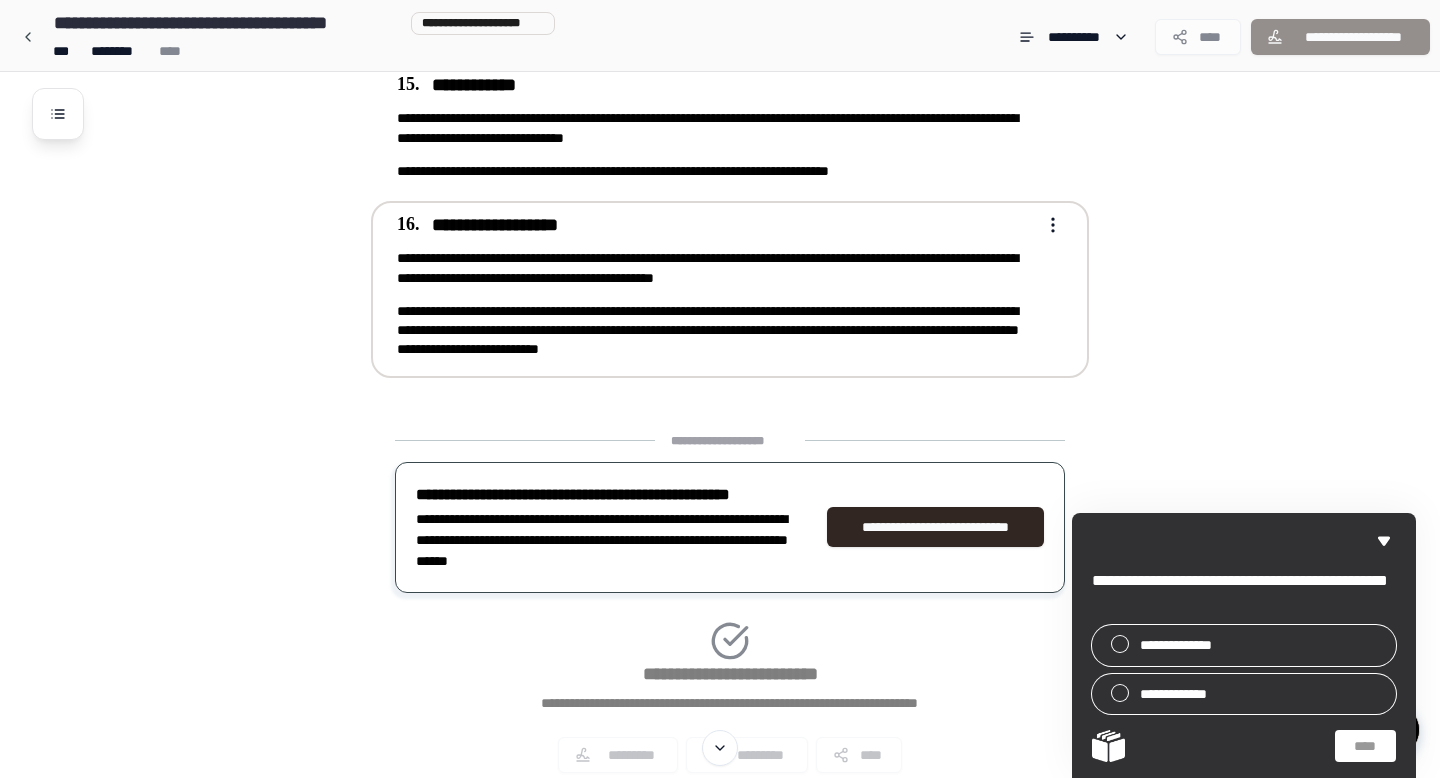 scroll, scrollTop: 2091, scrollLeft: 0, axis: vertical 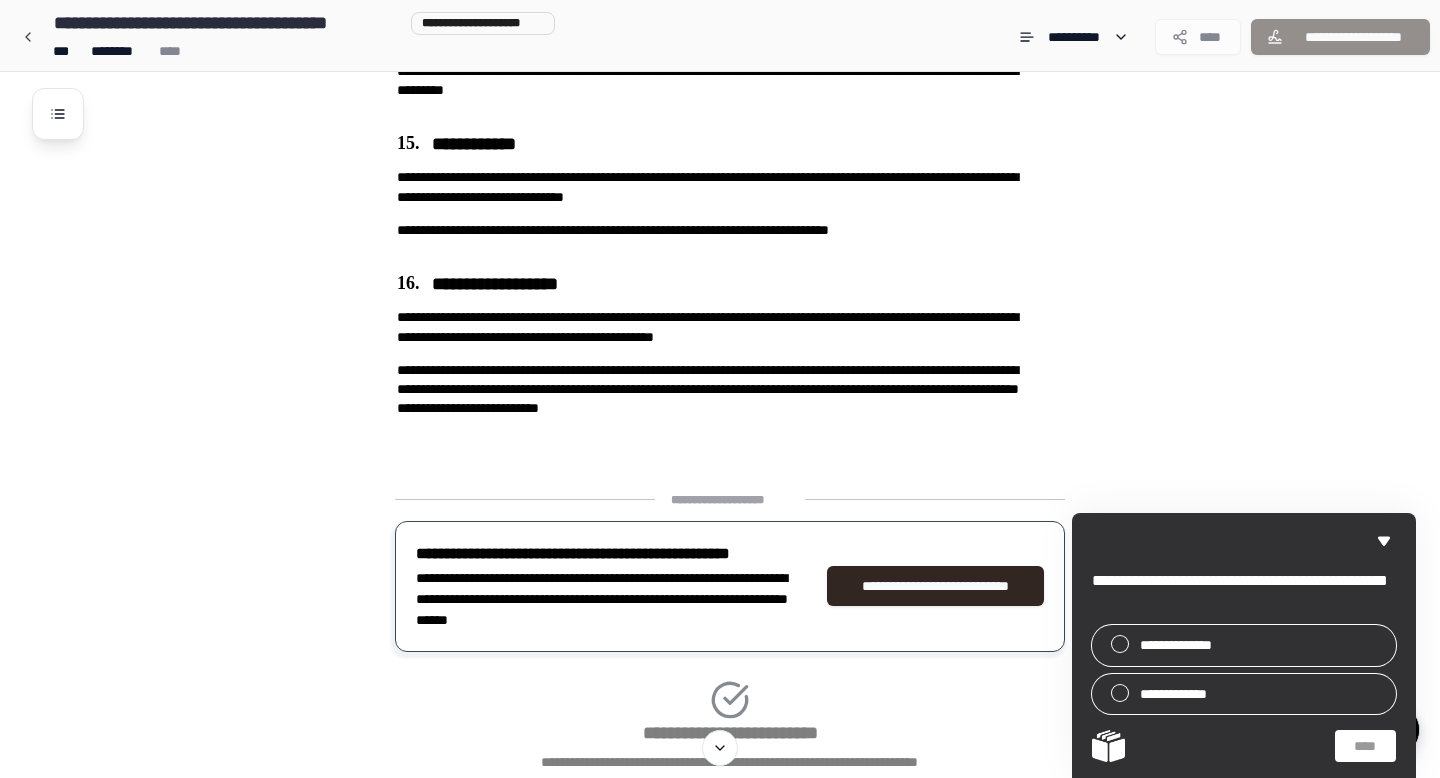 click on "[FIRST] [LAST] [BIRTH_DATE]" at bounding box center [300, 51] 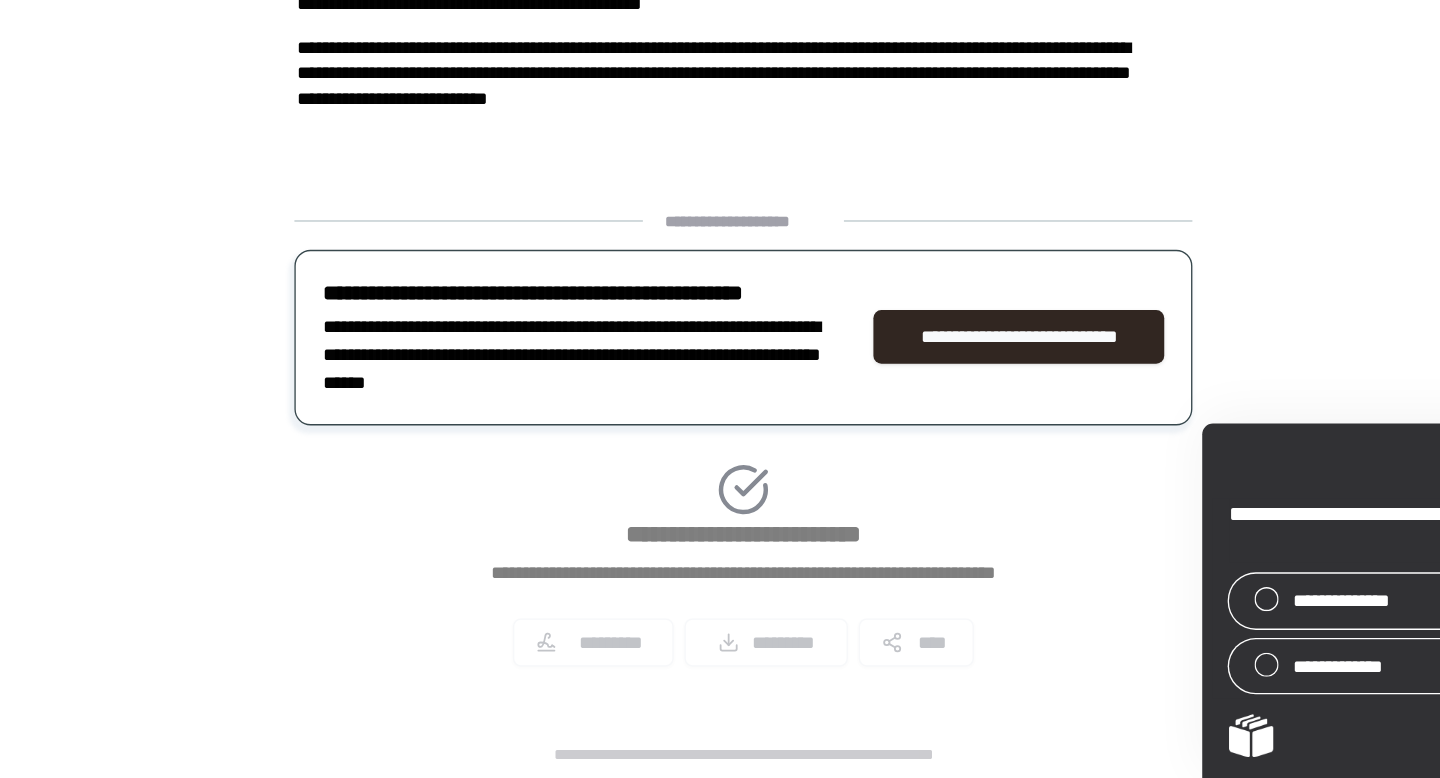 scroll, scrollTop: 2229, scrollLeft: 0, axis: vertical 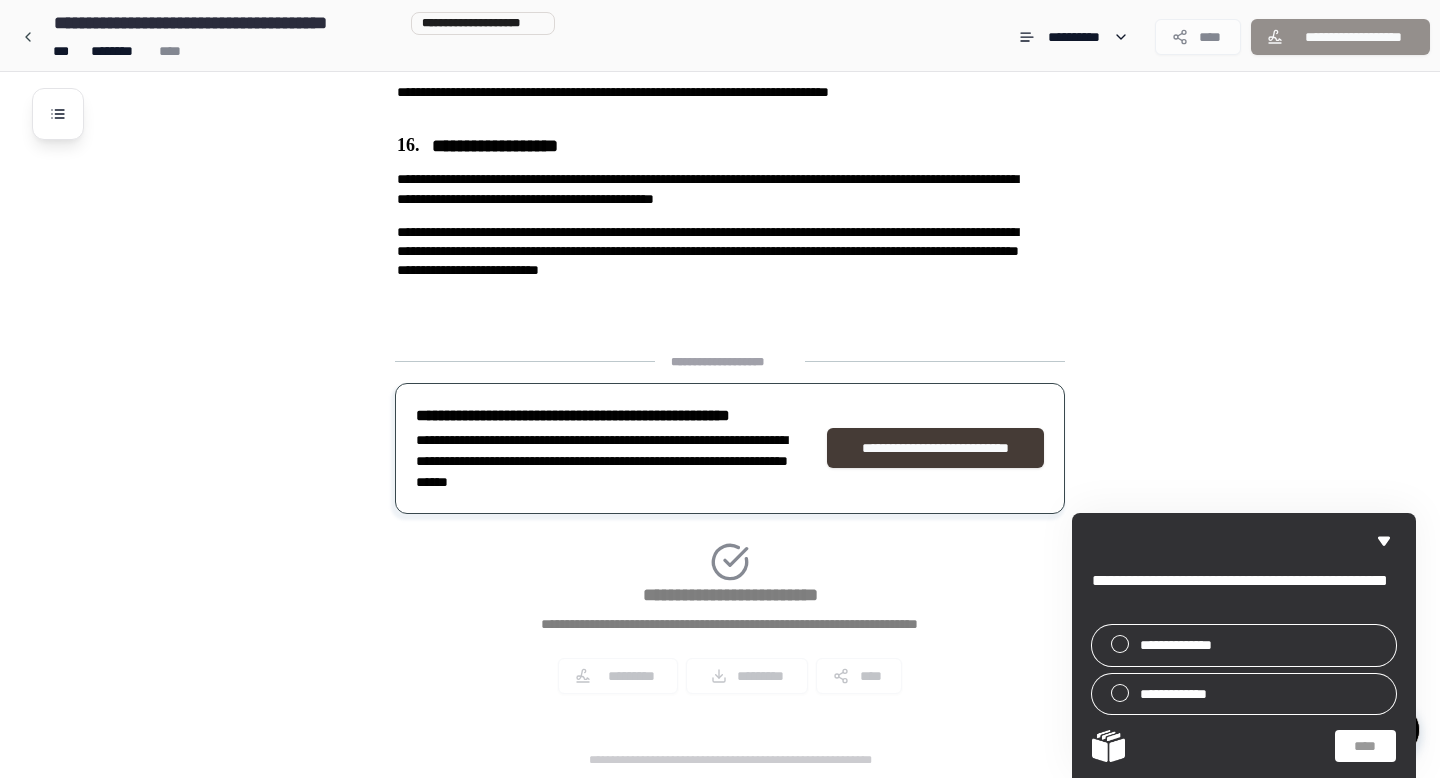 click on "**********" at bounding box center (935, 448) 